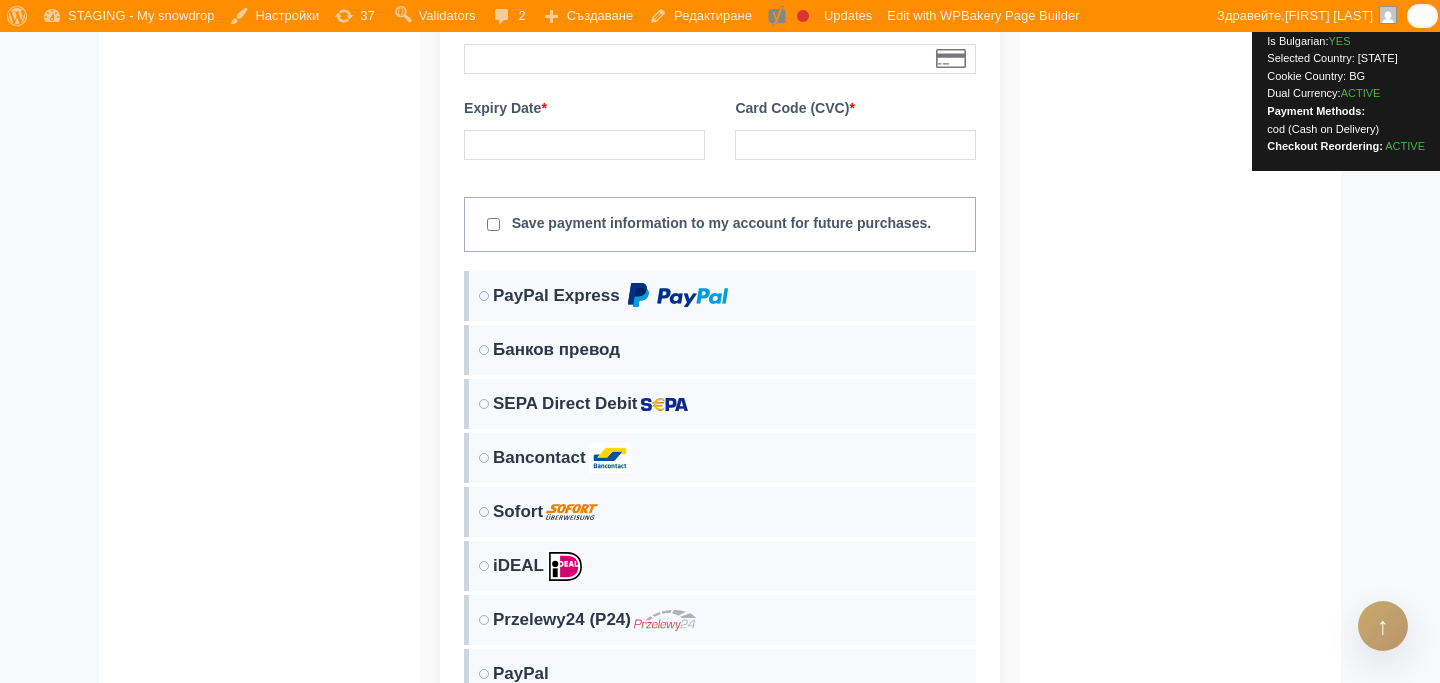 scroll, scrollTop: 3911, scrollLeft: 0, axis: vertical 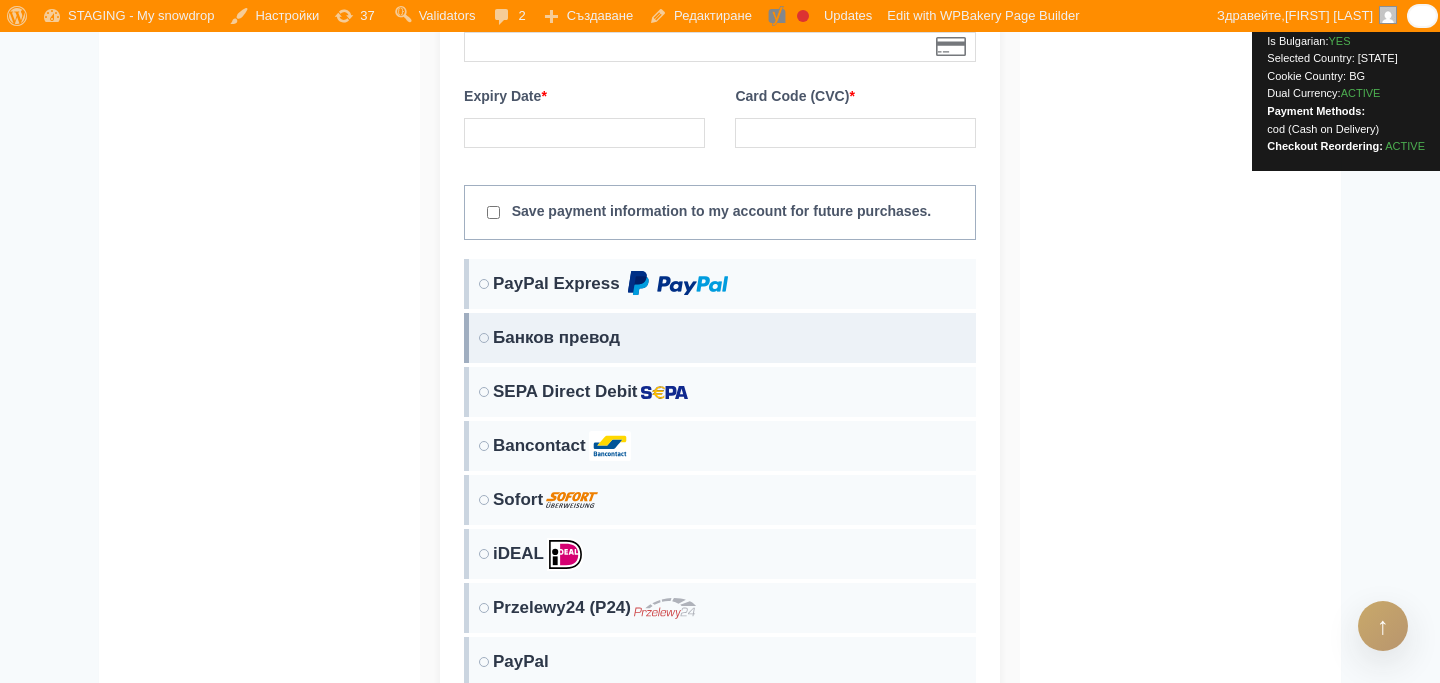 click on "Банков превод" at bounding box center (720, 338) 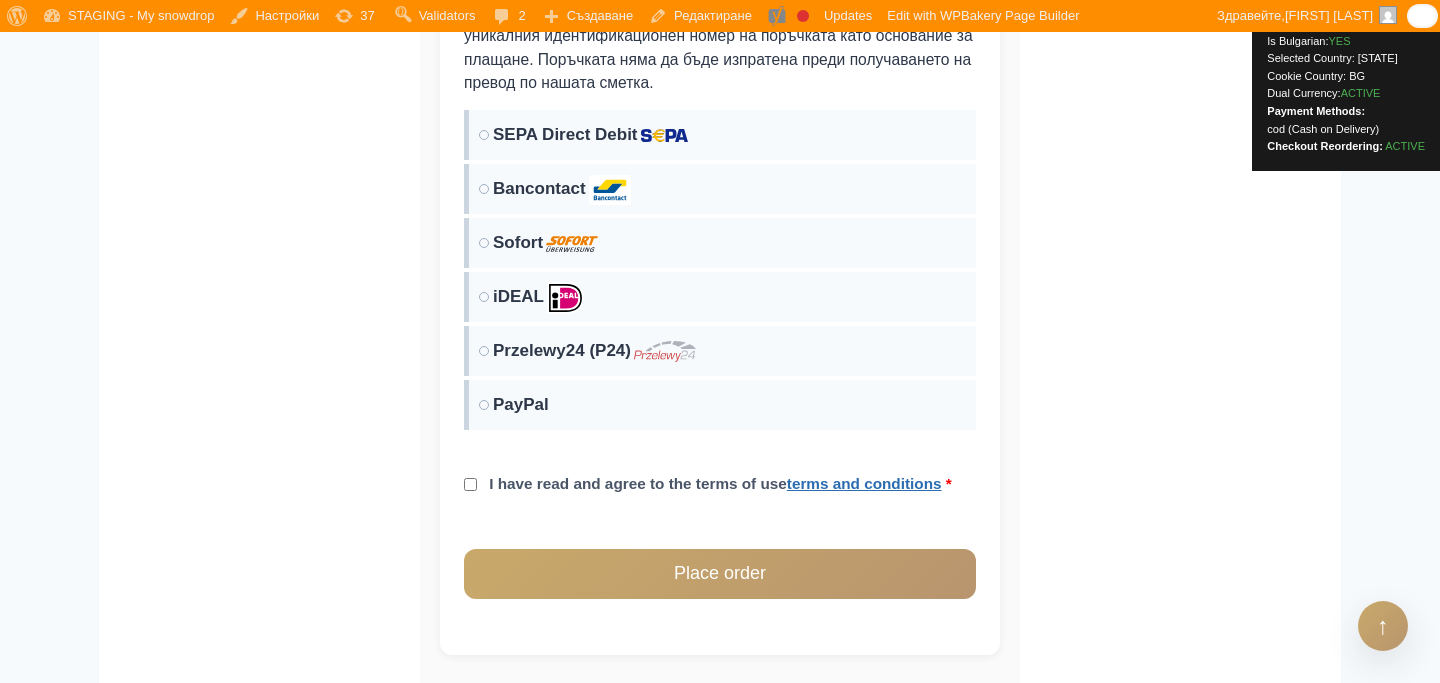 scroll, scrollTop: 3963, scrollLeft: 0, axis: vertical 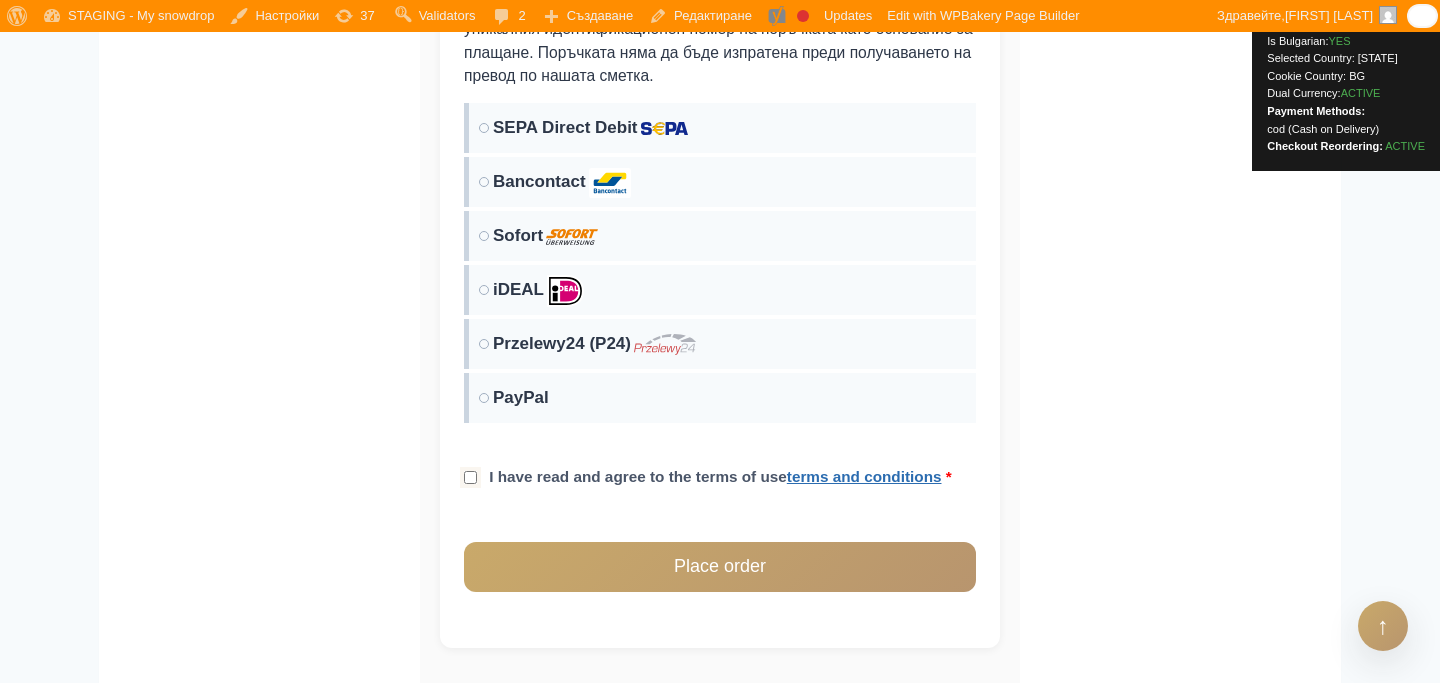 click on "Прочетох и се съгласявам с условията за ползване  terms and conditions   *" at bounding box center (470, 477) 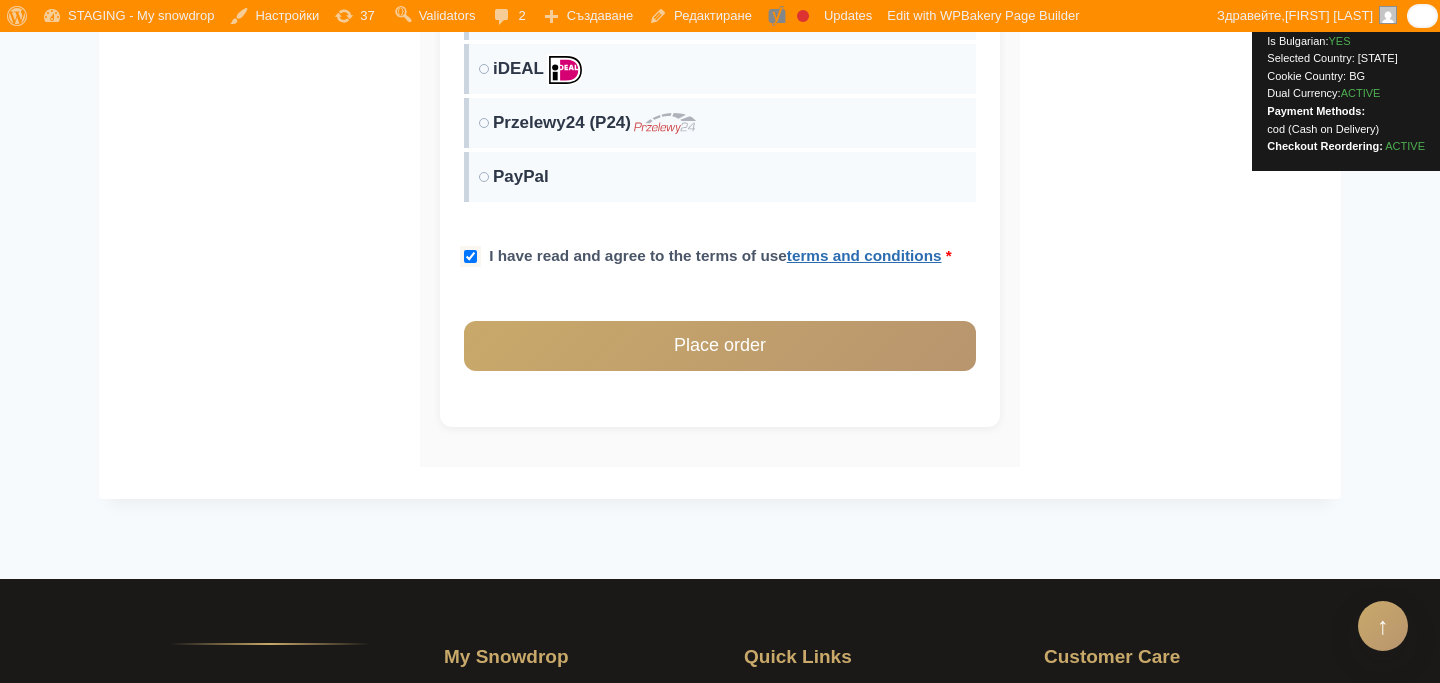 scroll, scrollTop: 4185, scrollLeft: 0, axis: vertical 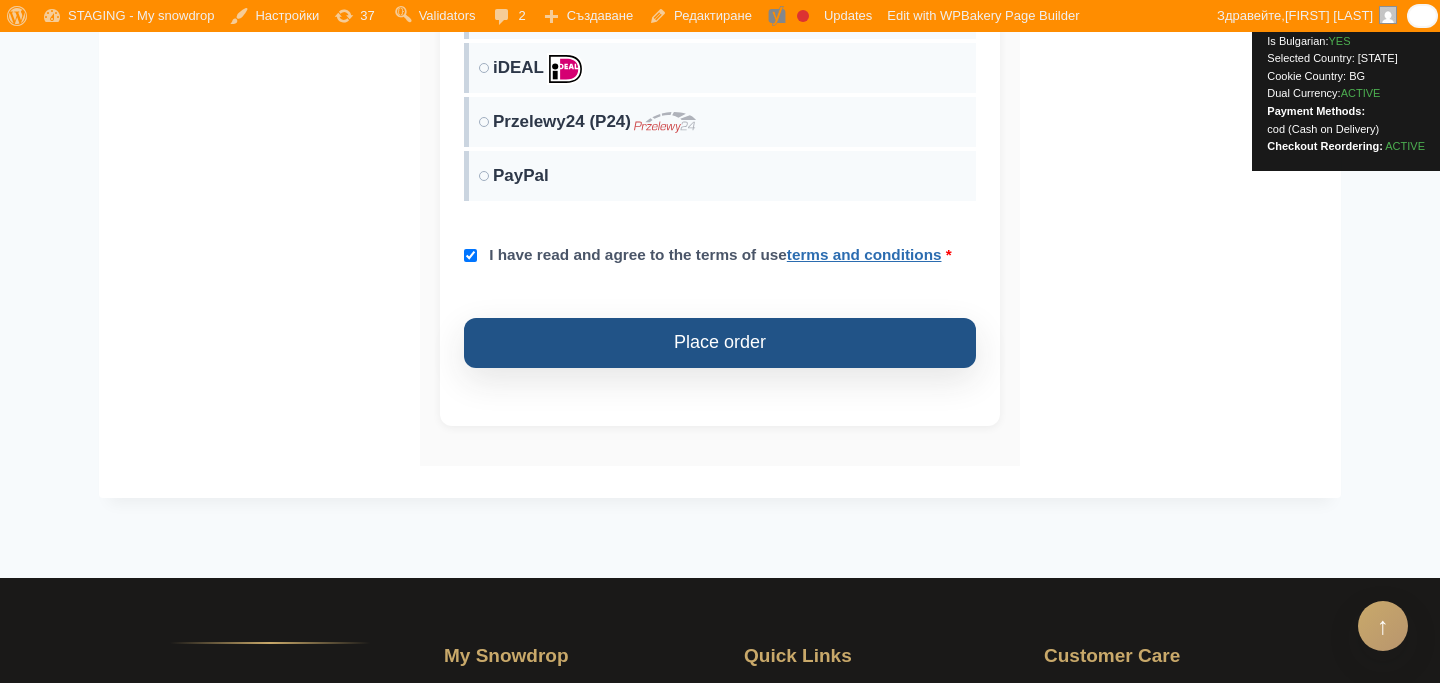 click on "Place order" at bounding box center (720, 343) 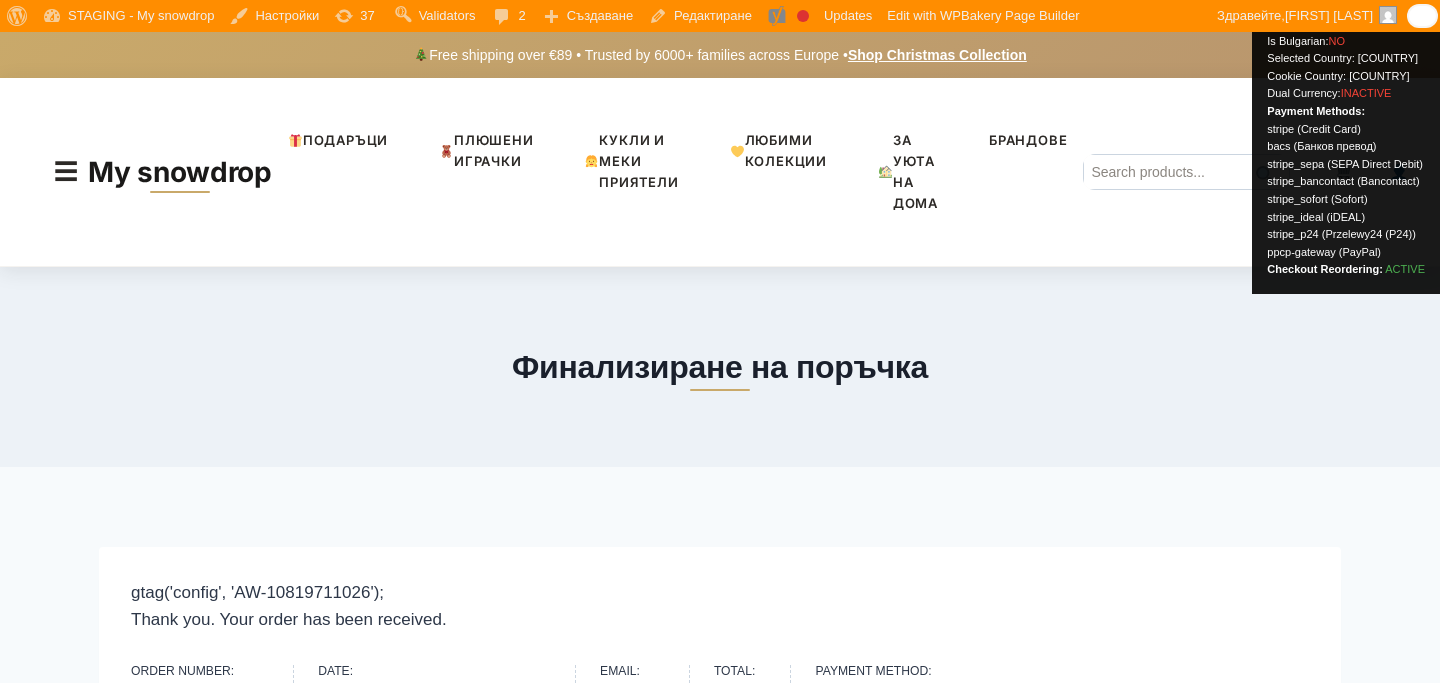 scroll, scrollTop: 50, scrollLeft: 0, axis: vertical 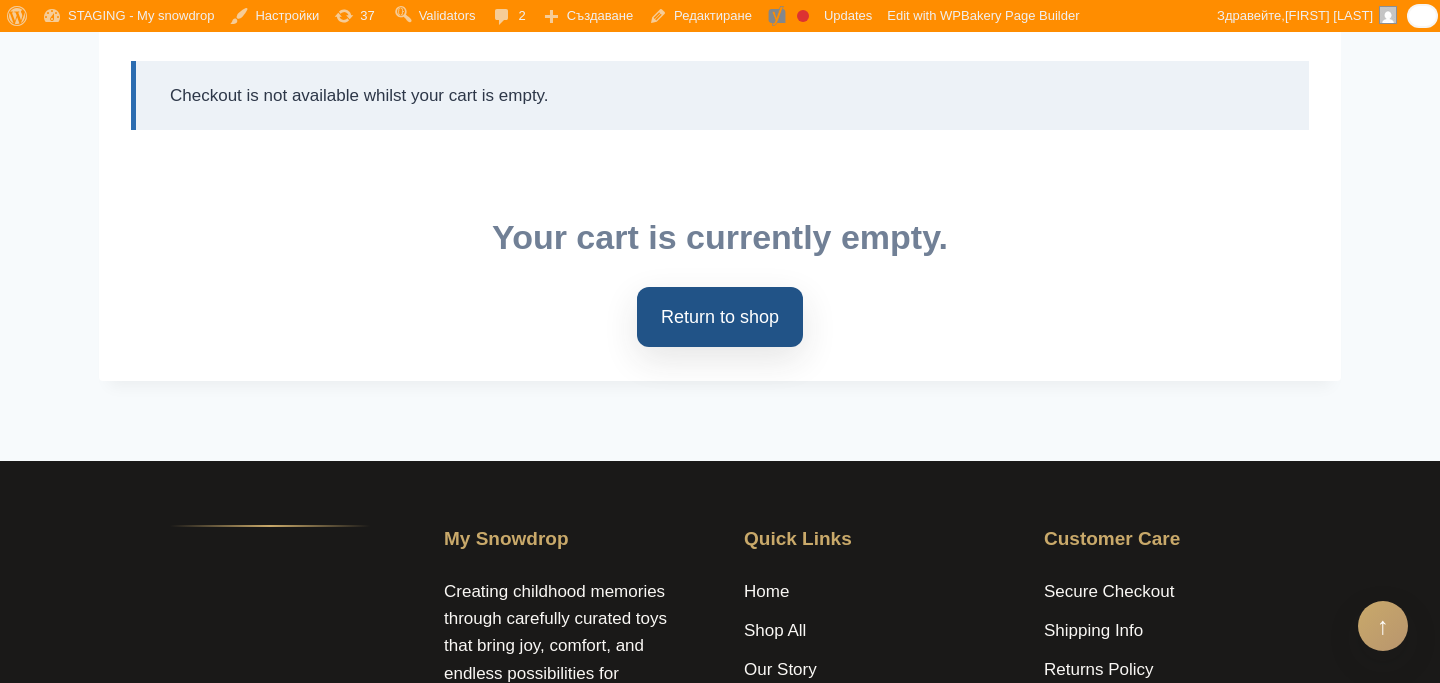 click on "Return to shop" at bounding box center (720, 317) 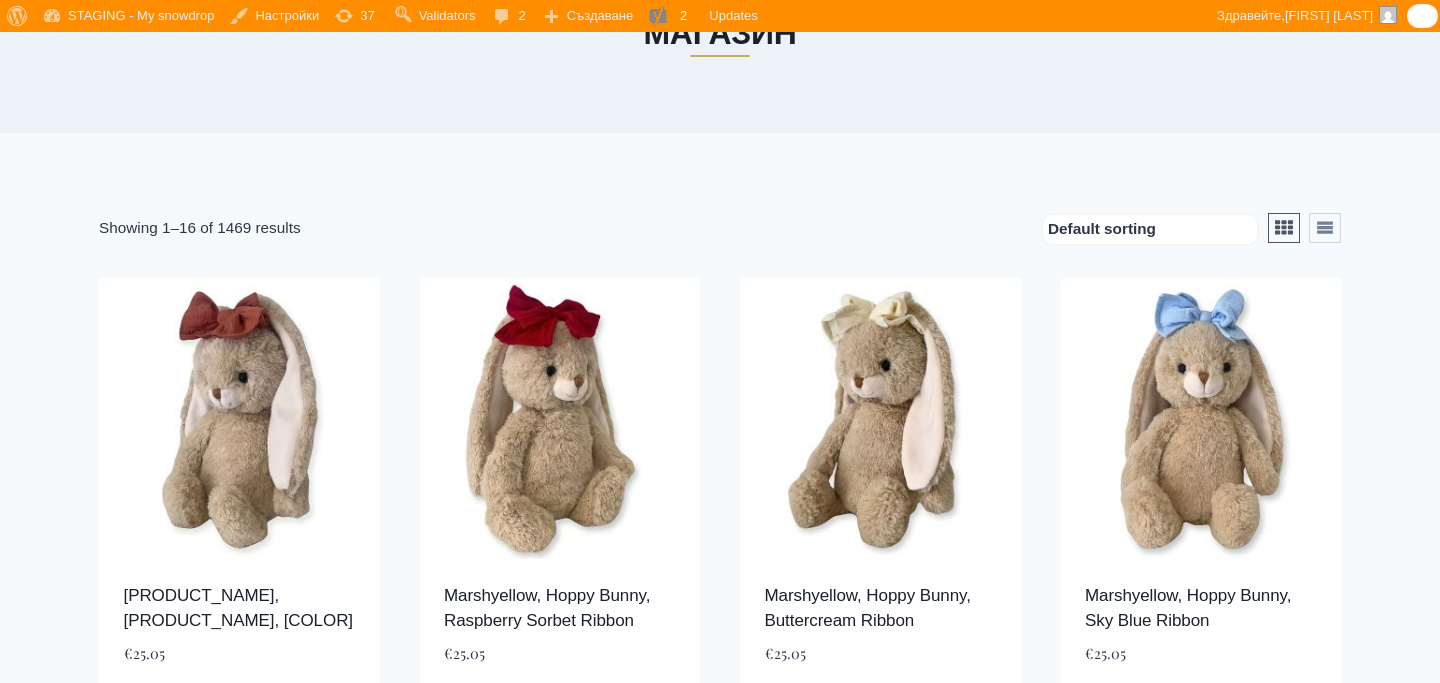scroll, scrollTop: 430, scrollLeft: 0, axis: vertical 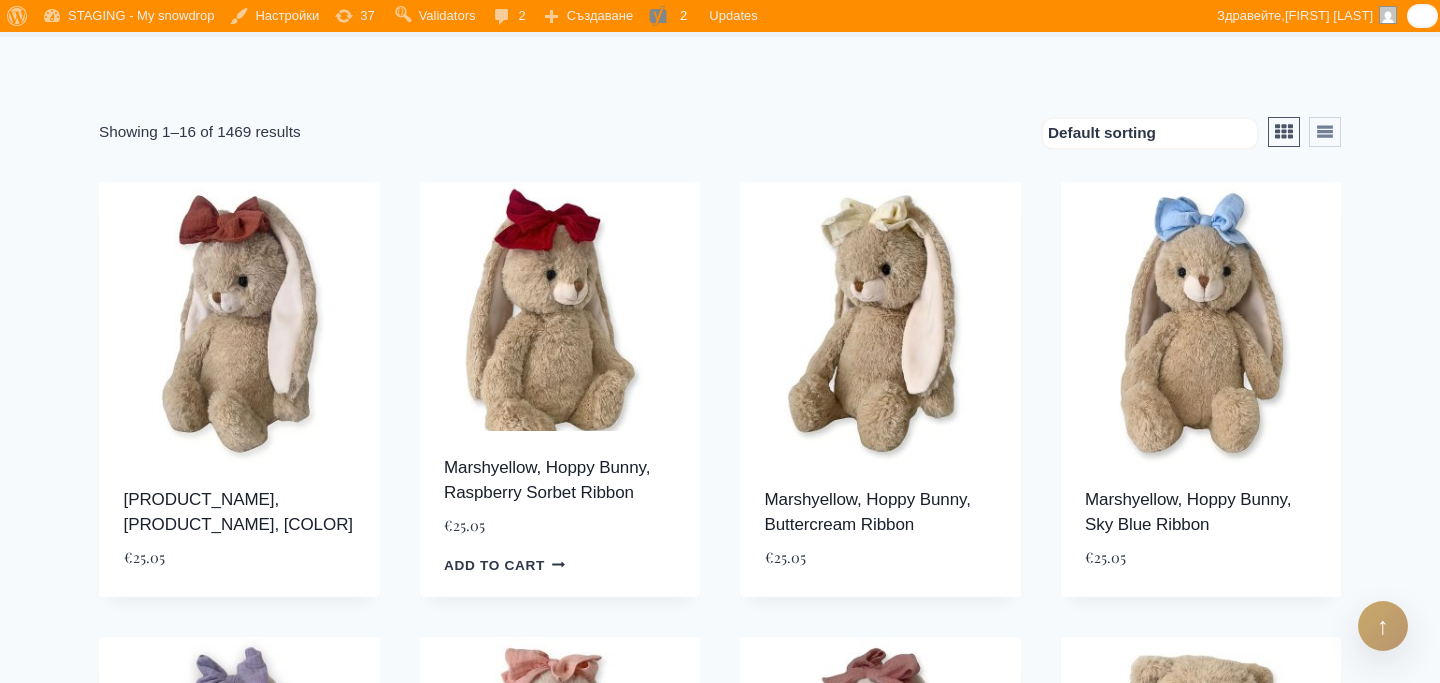 click on "Add to cart Continue
Loading
Done" at bounding box center [504, 565] 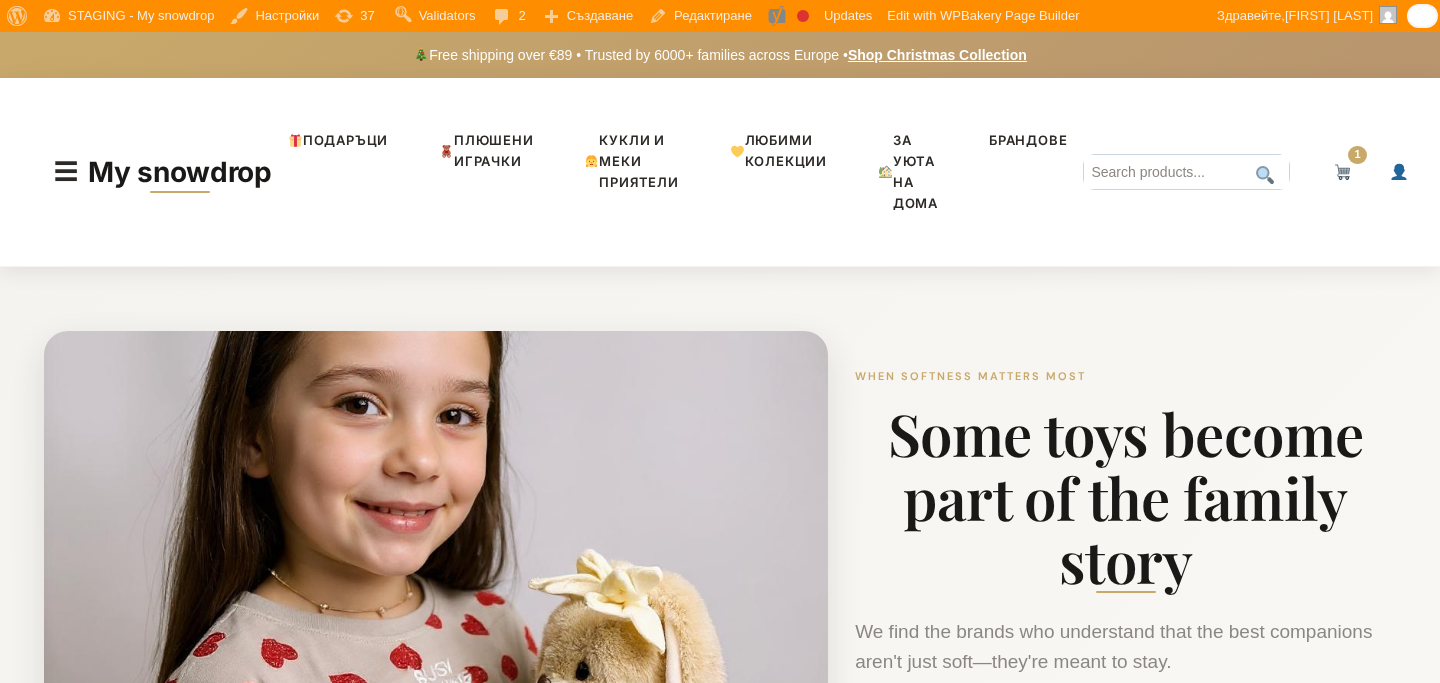 scroll, scrollTop: 0, scrollLeft: 0, axis: both 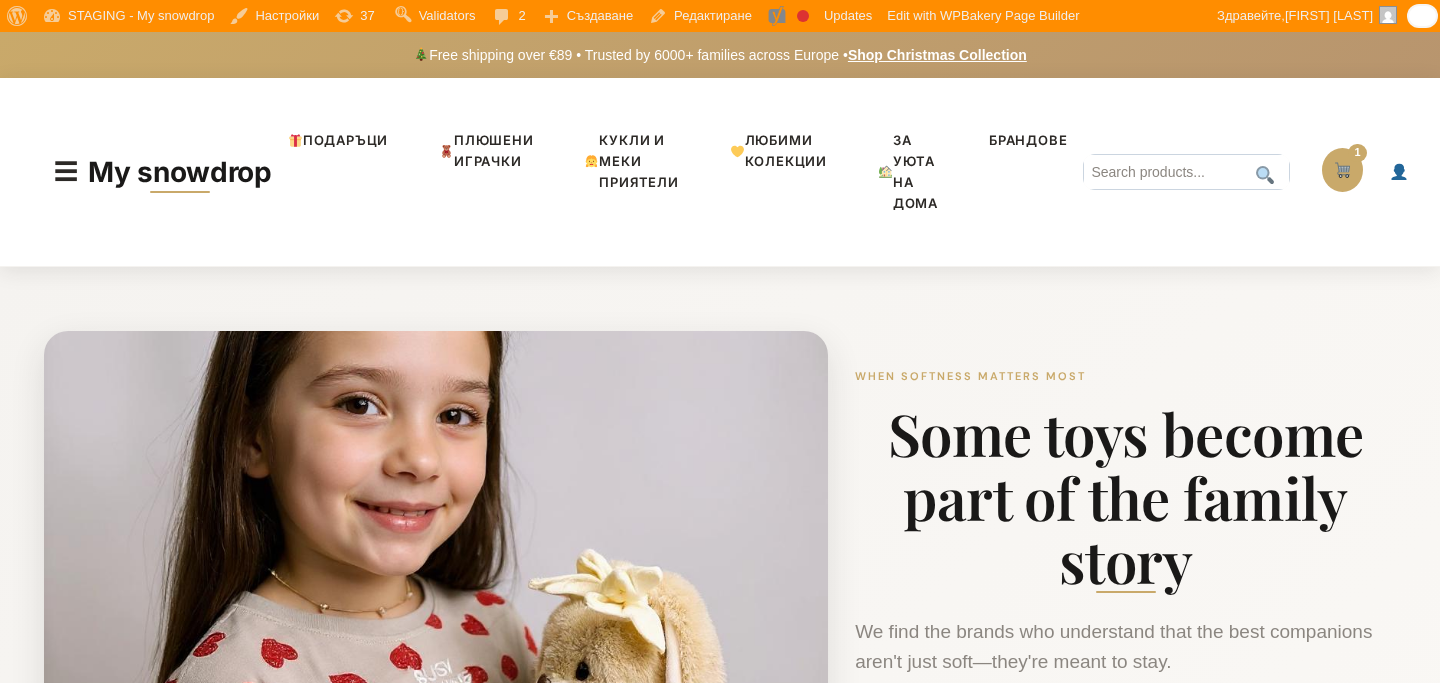click at bounding box center (1342, 170) 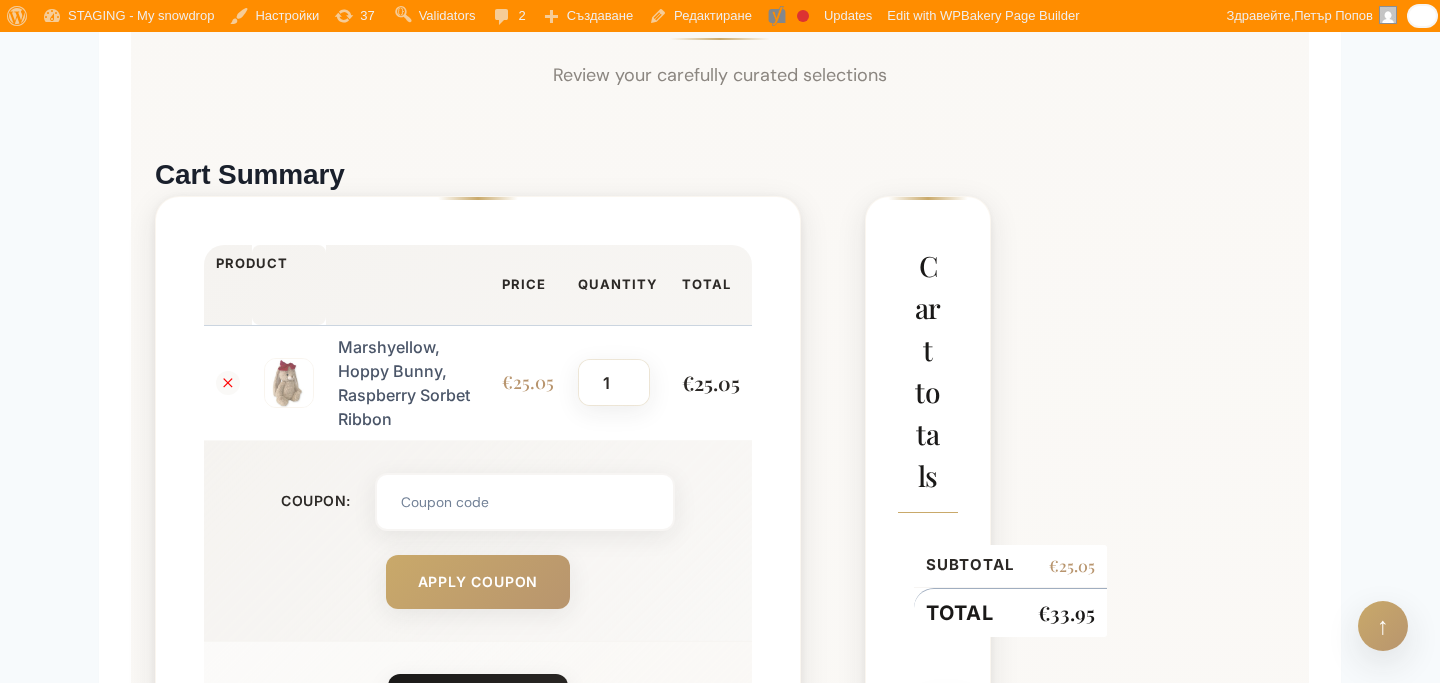 scroll, scrollTop: 829, scrollLeft: 0, axis: vertical 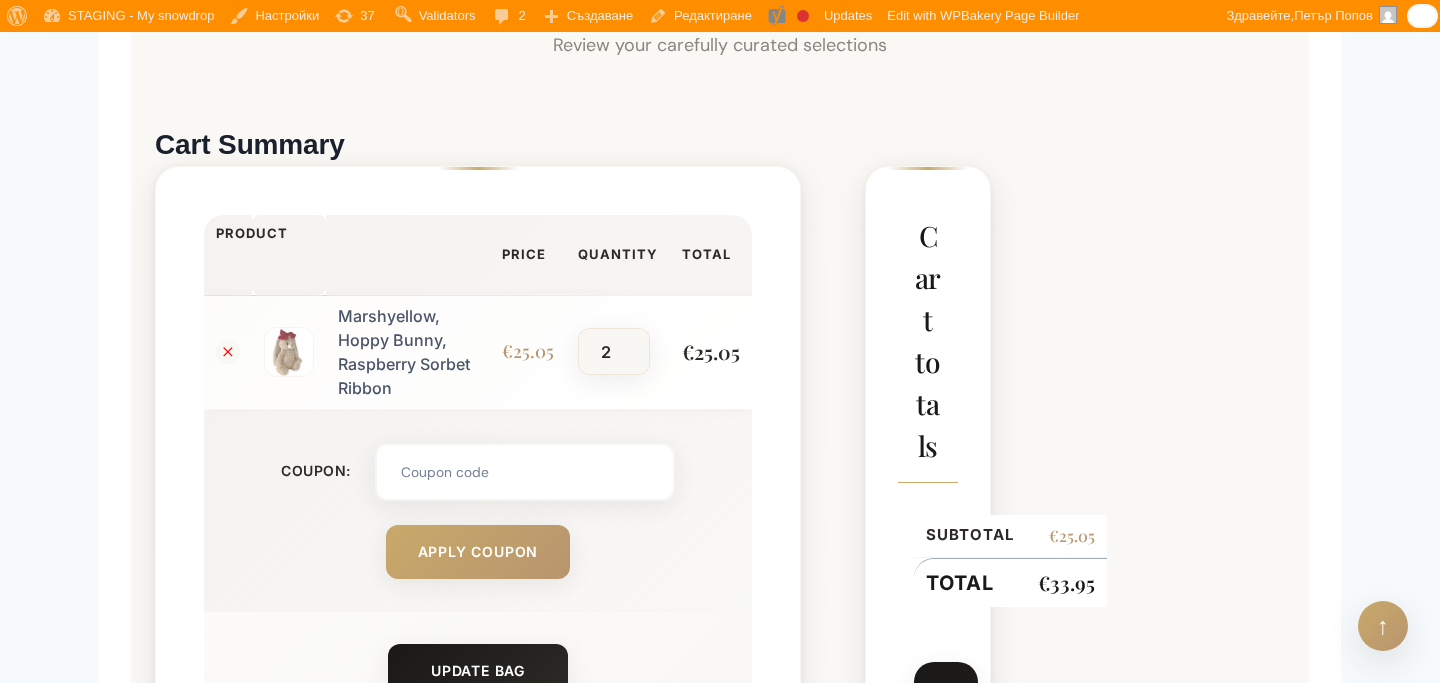 click on "2" at bounding box center (613, 352) 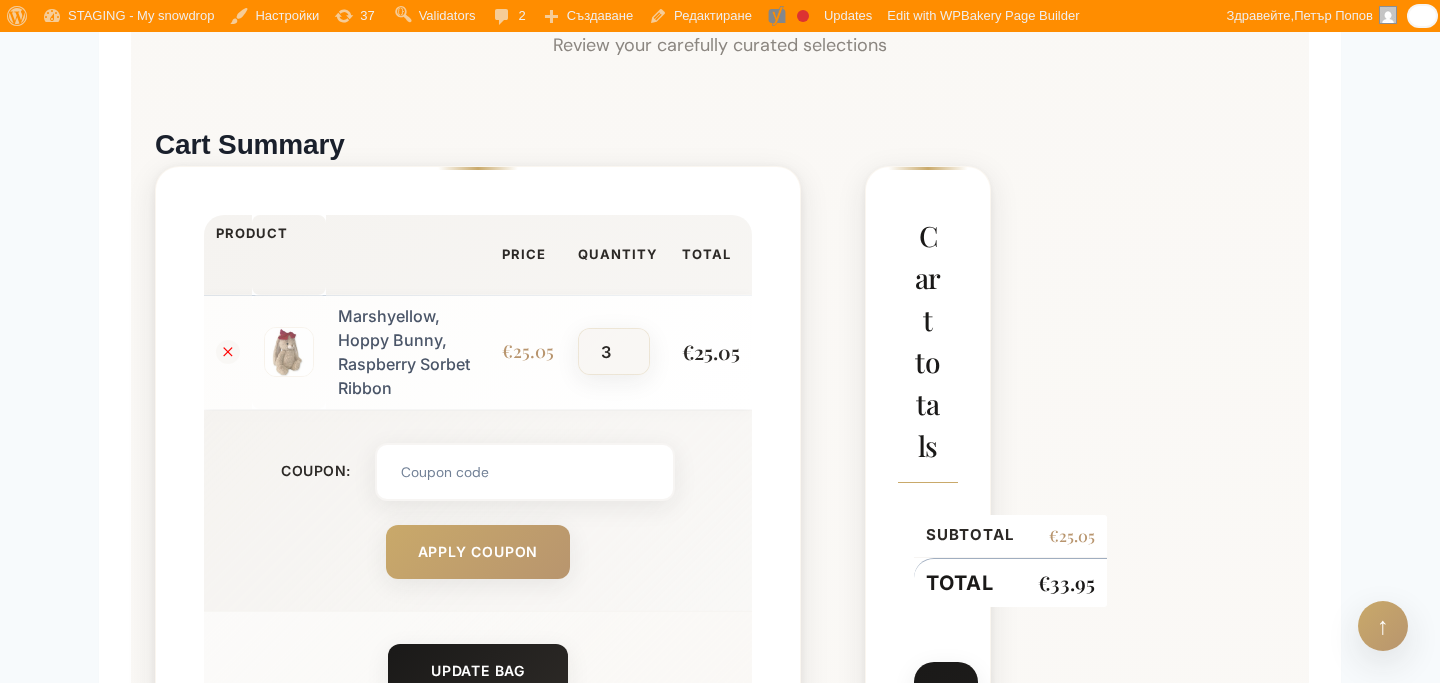 type on "3" 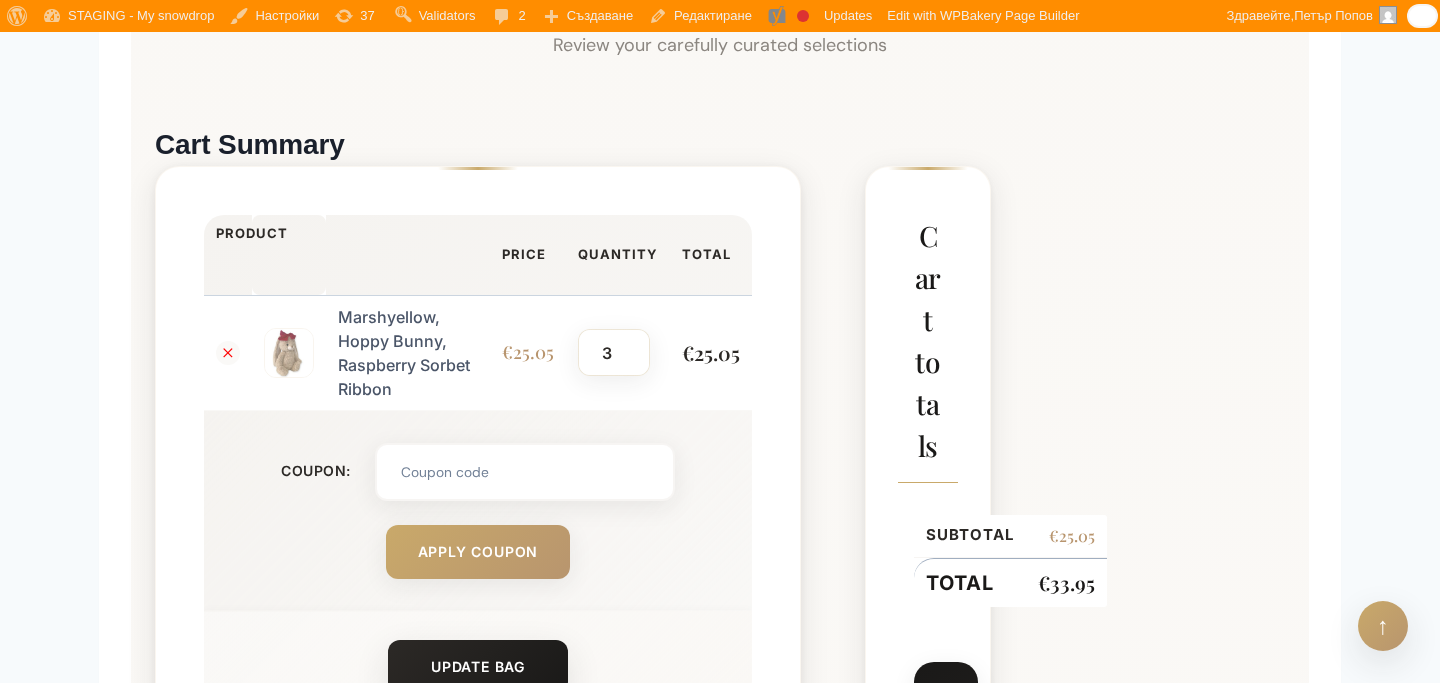 click on "Update Bag" at bounding box center [478, 667] 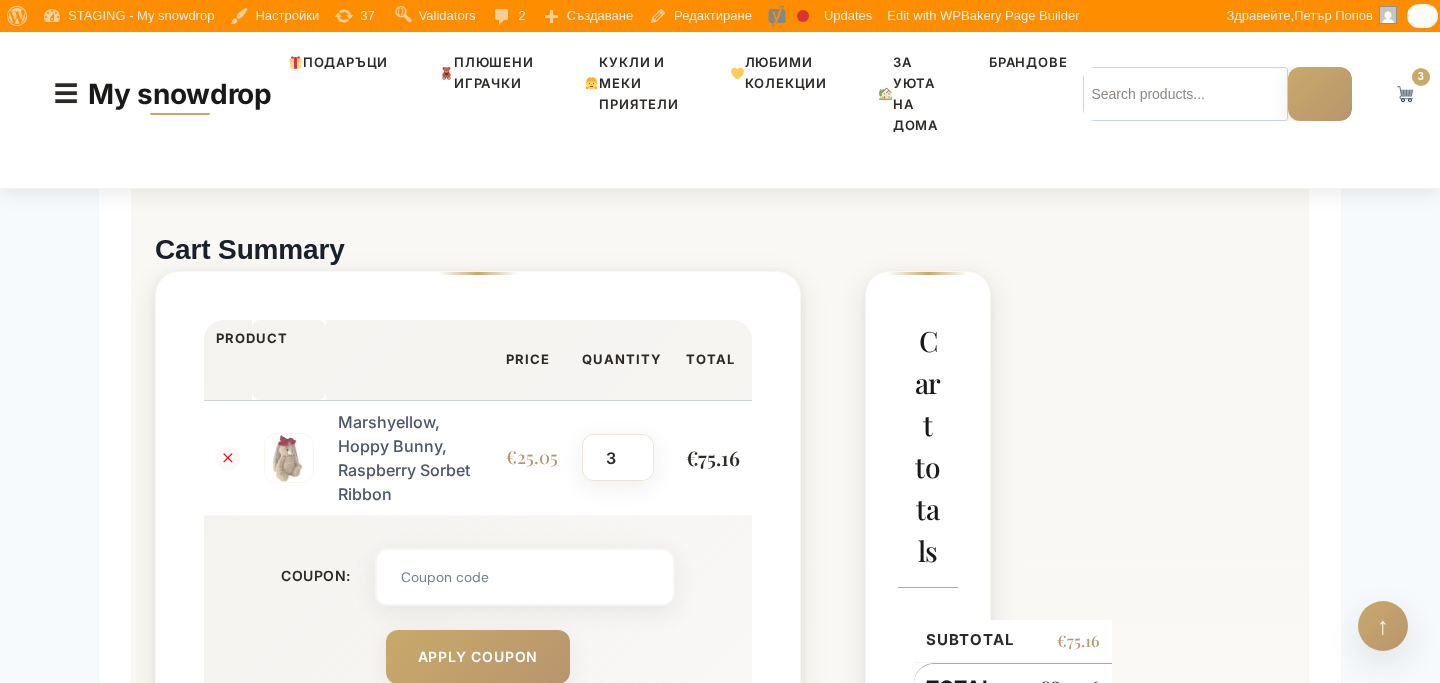 scroll, scrollTop: 704, scrollLeft: 0, axis: vertical 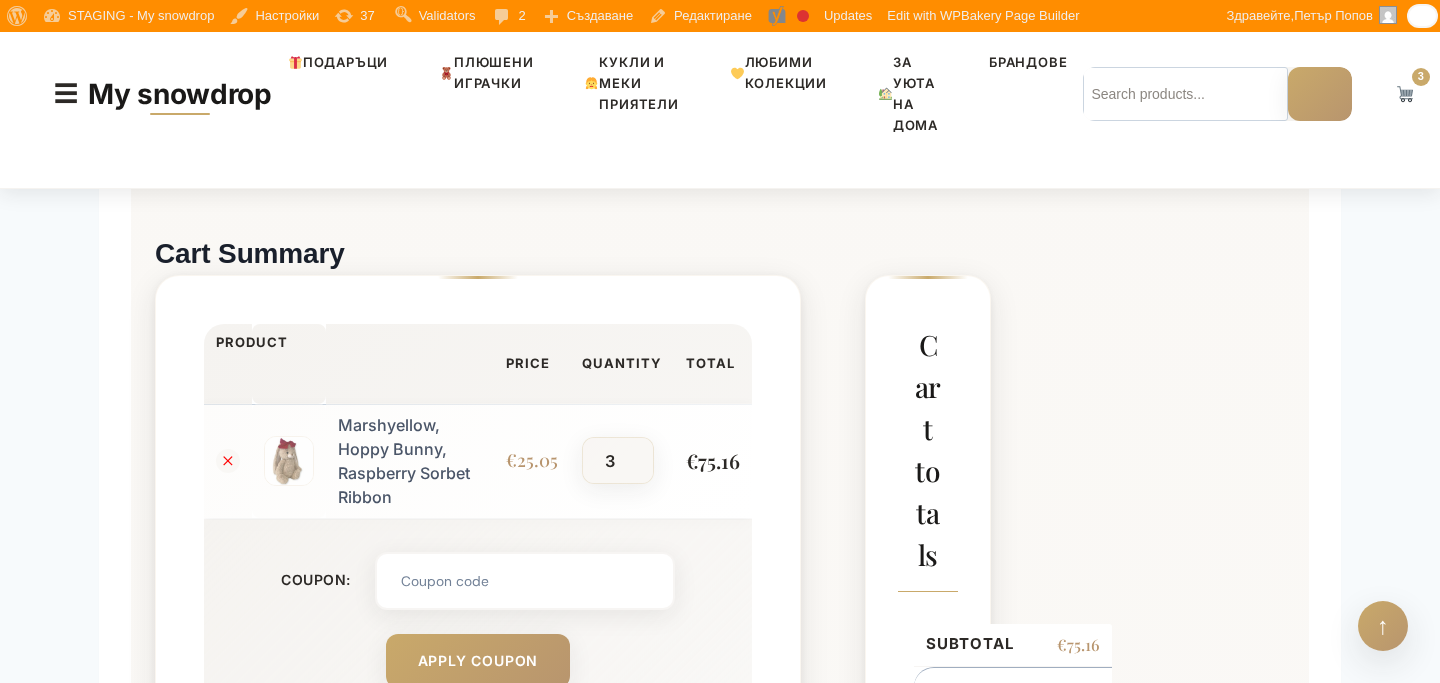 click on "3" at bounding box center (617, 461) 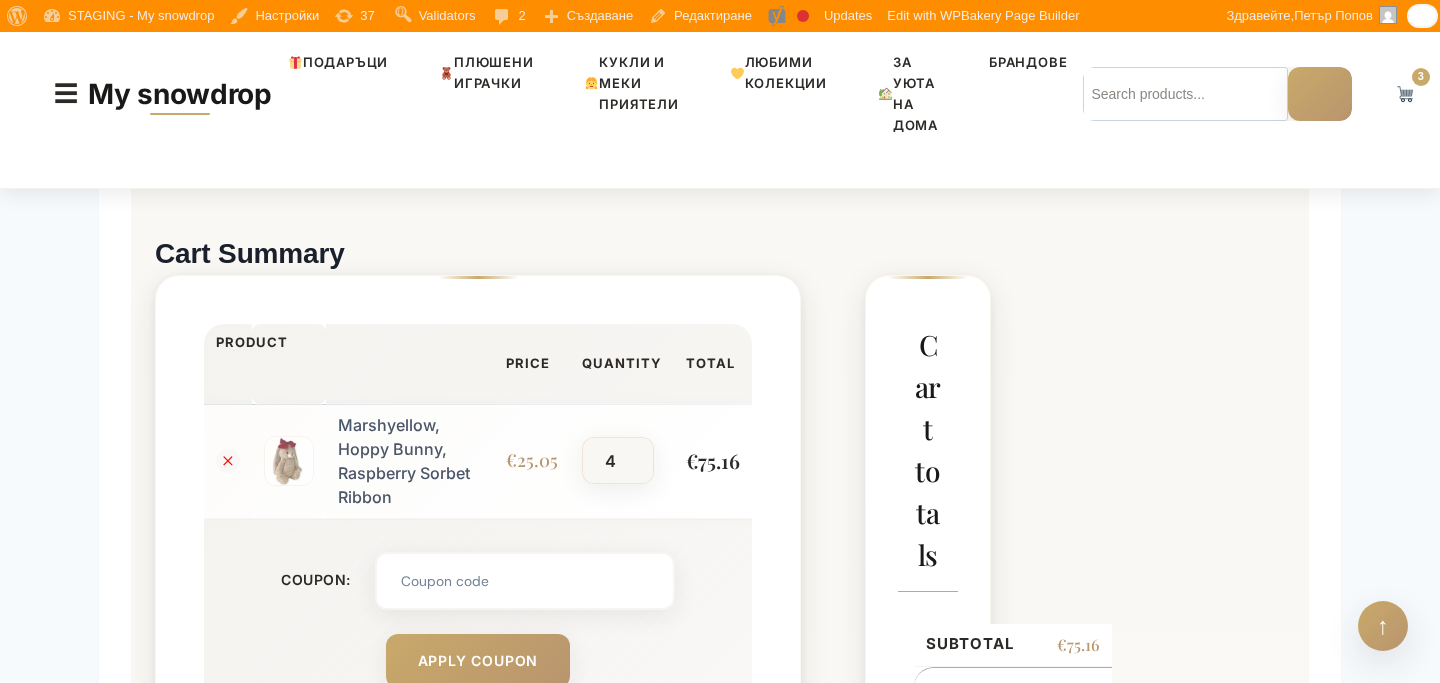 type on "4" 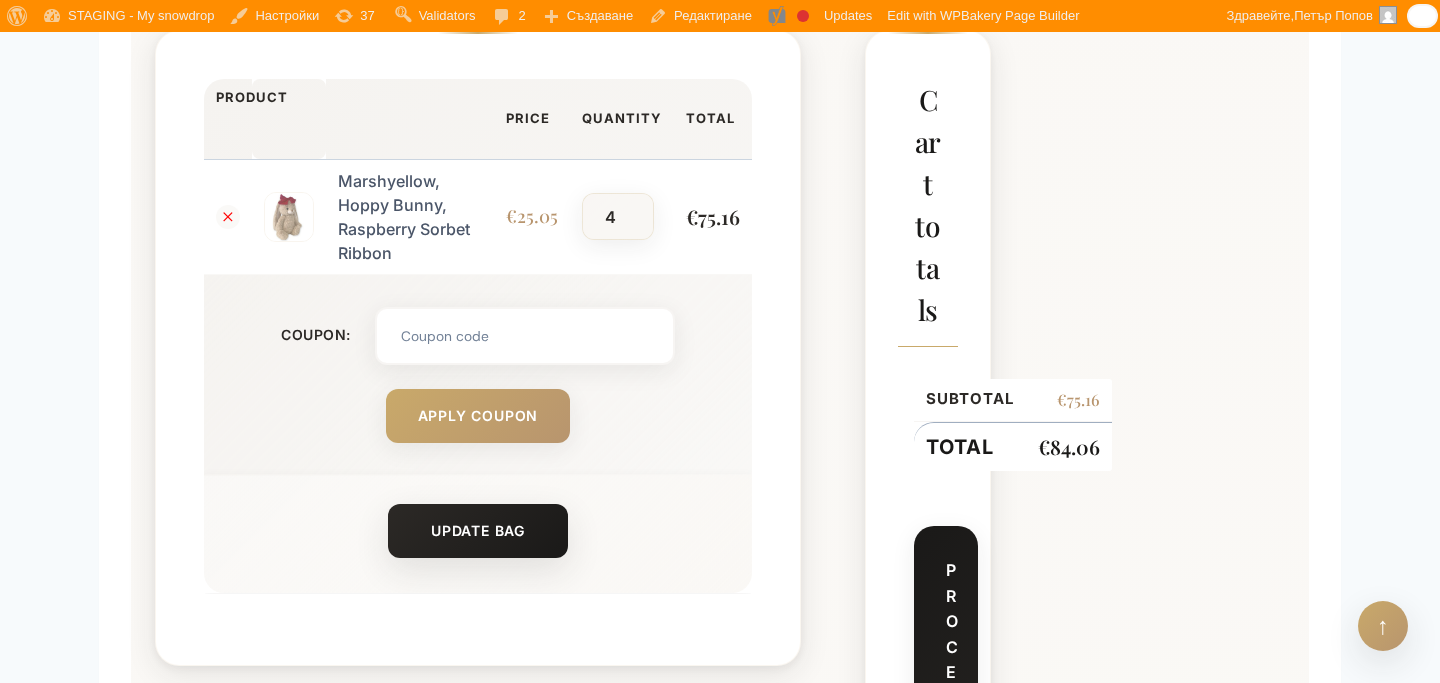 scroll, scrollTop: 970, scrollLeft: 0, axis: vertical 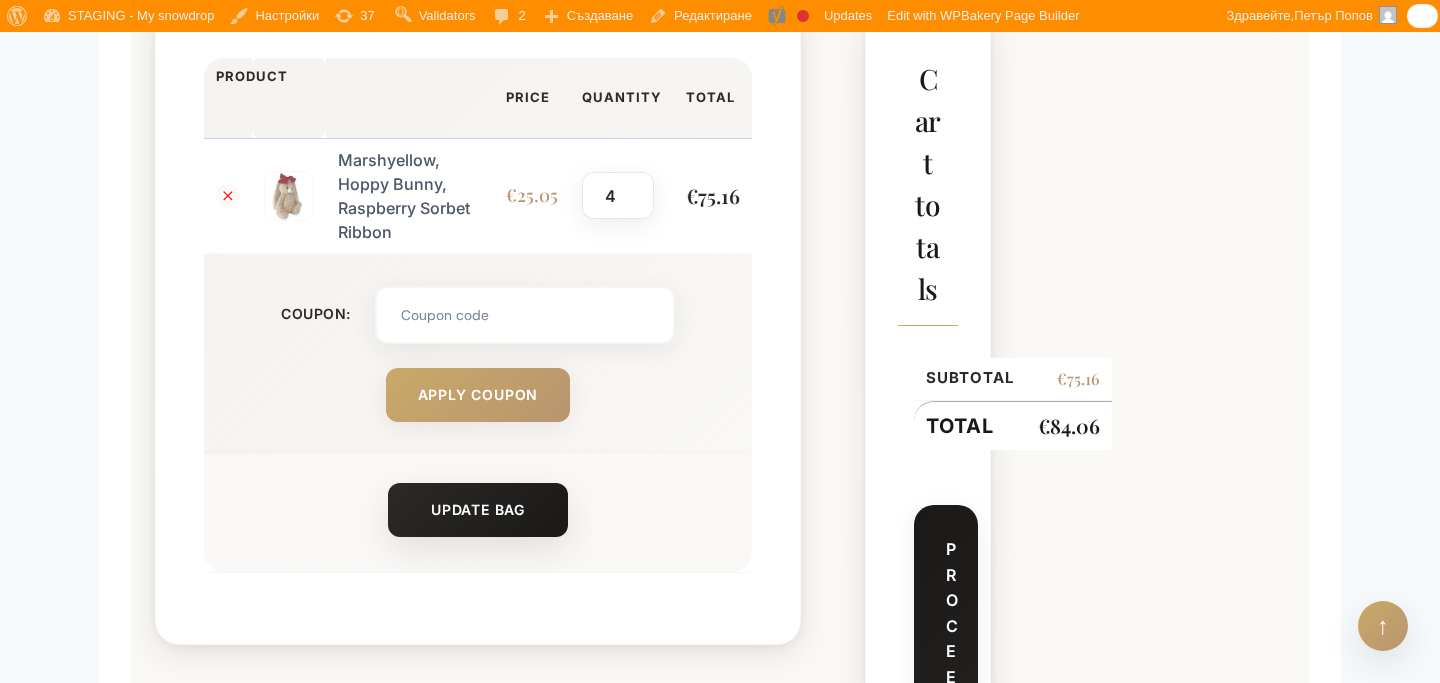 click on "Update Bag" at bounding box center (478, 510) 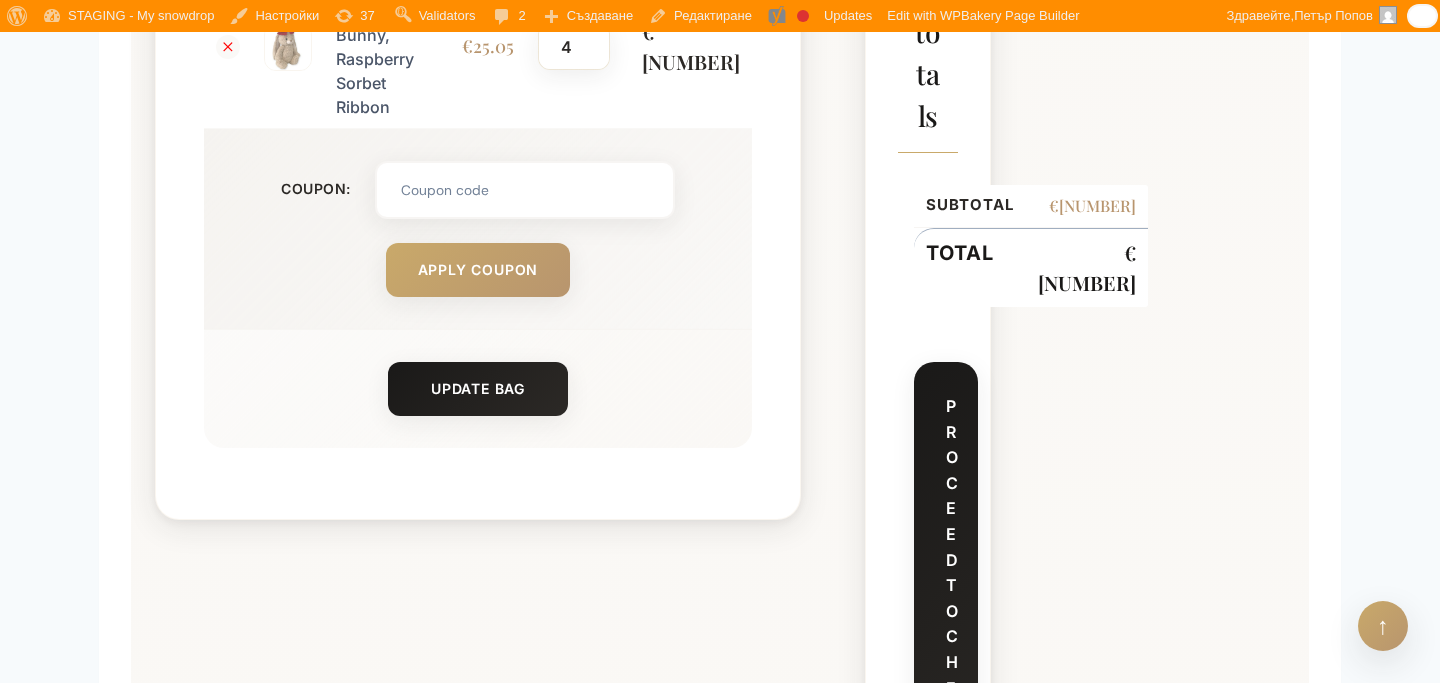 scroll, scrollTop: 1163, scrollLeft: 0, axis: vertical 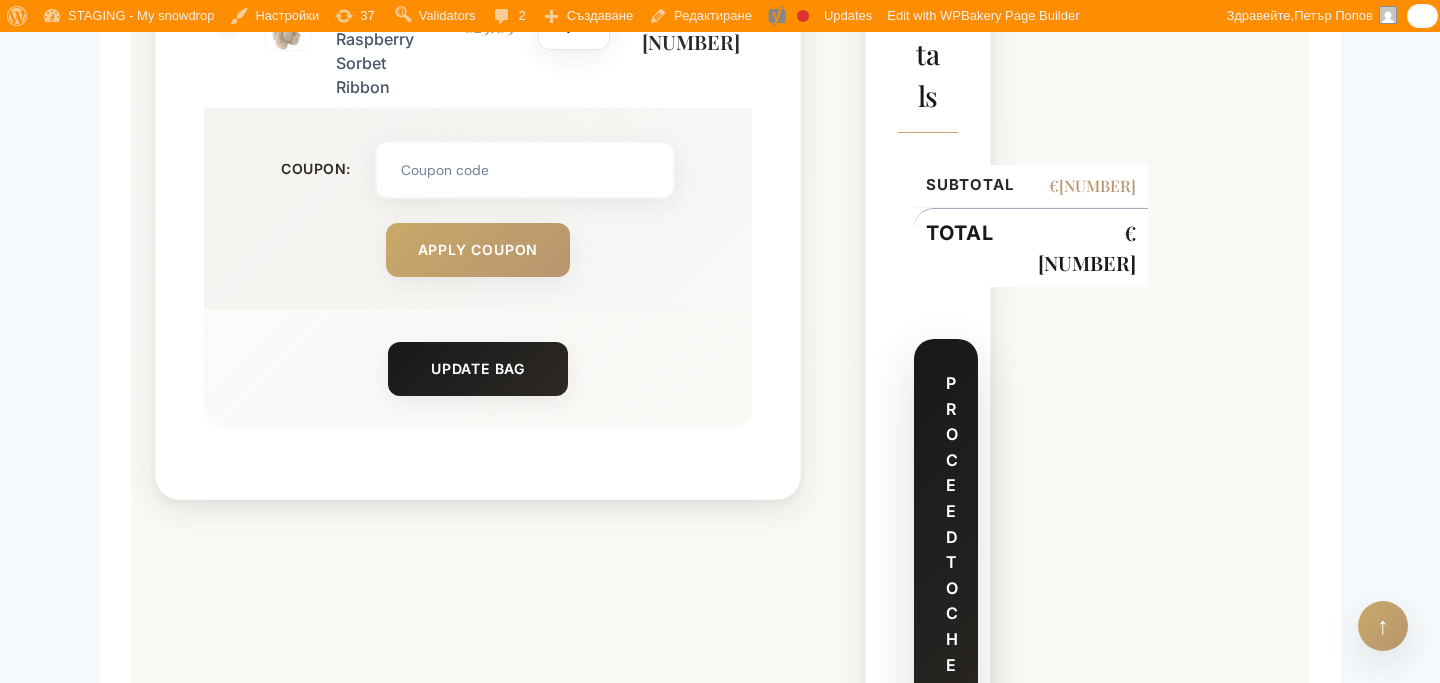 click on "Proceed to checkout" at bounding box center [946, 588] 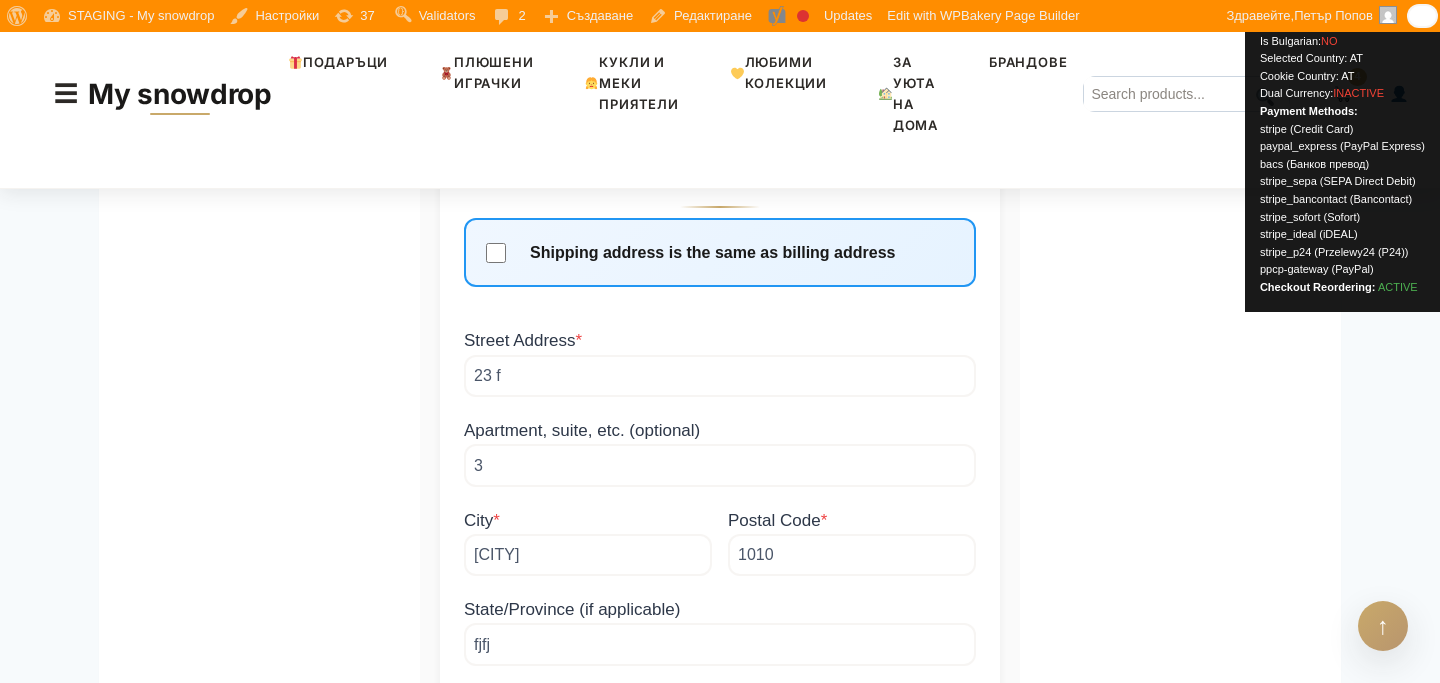scroll, scrollTop: 2291, scrollLeft: 0, axis: vertical 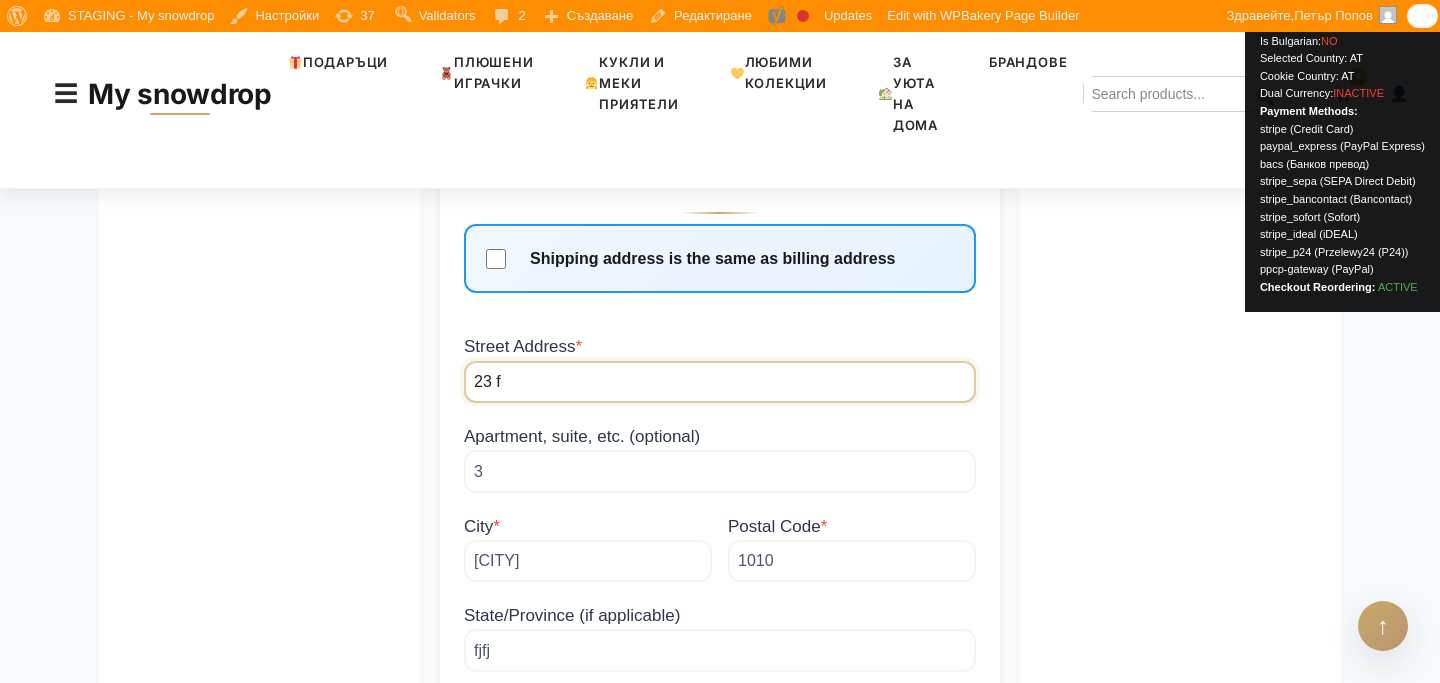 click on "23 f" at bounding box center (720, 382) 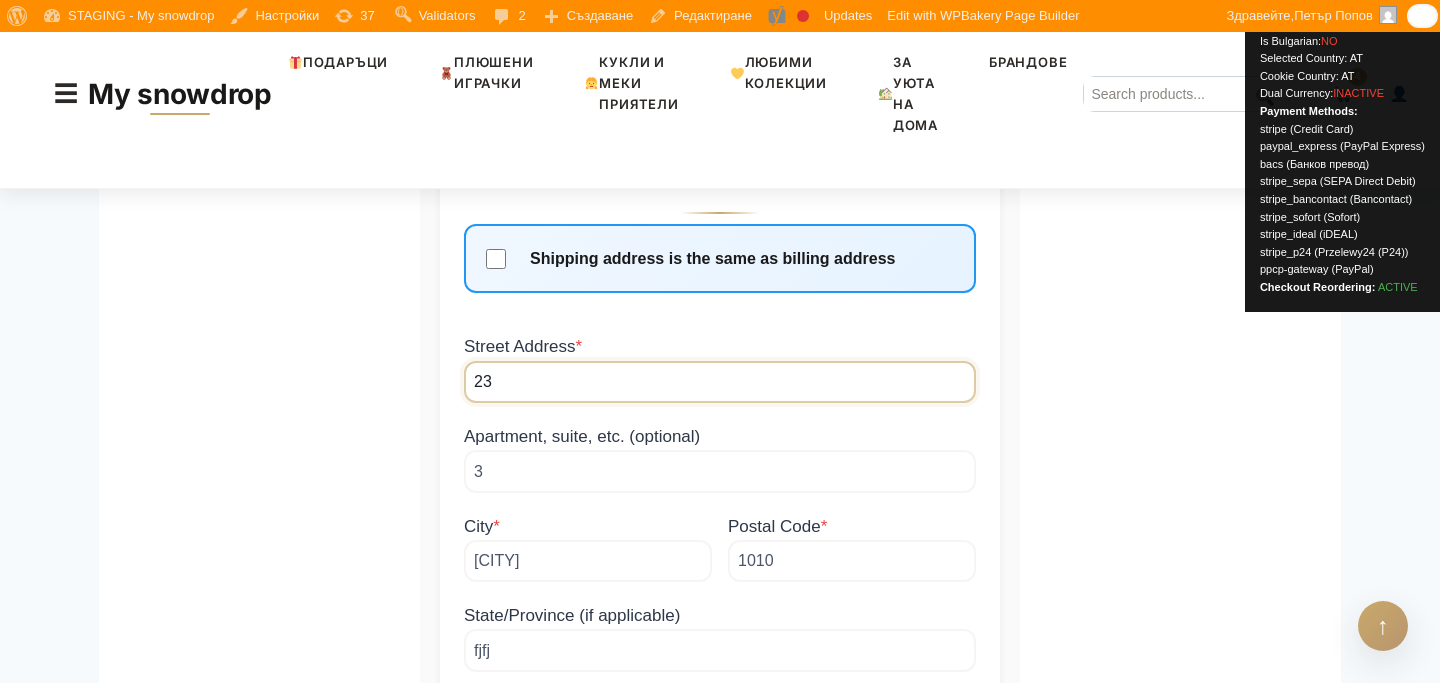 type on "2" 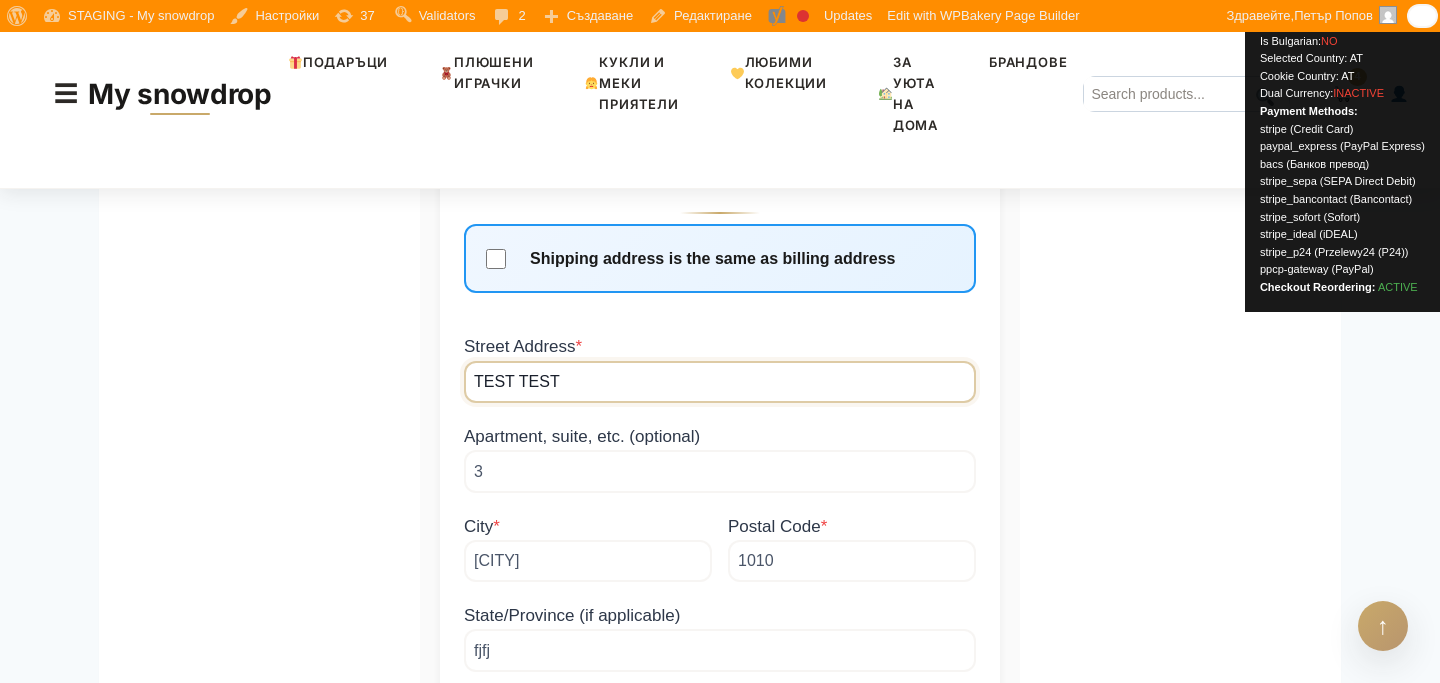 type on "TEST TEST" 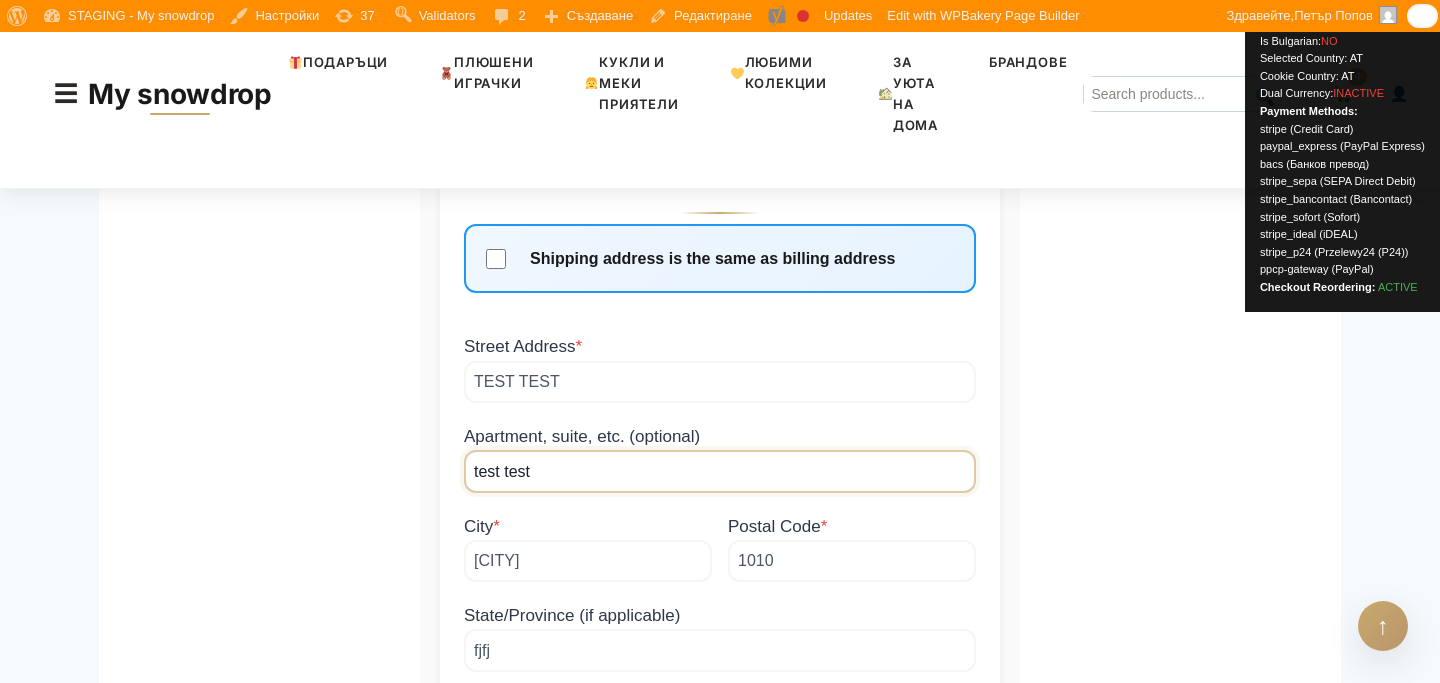 type on "test test" 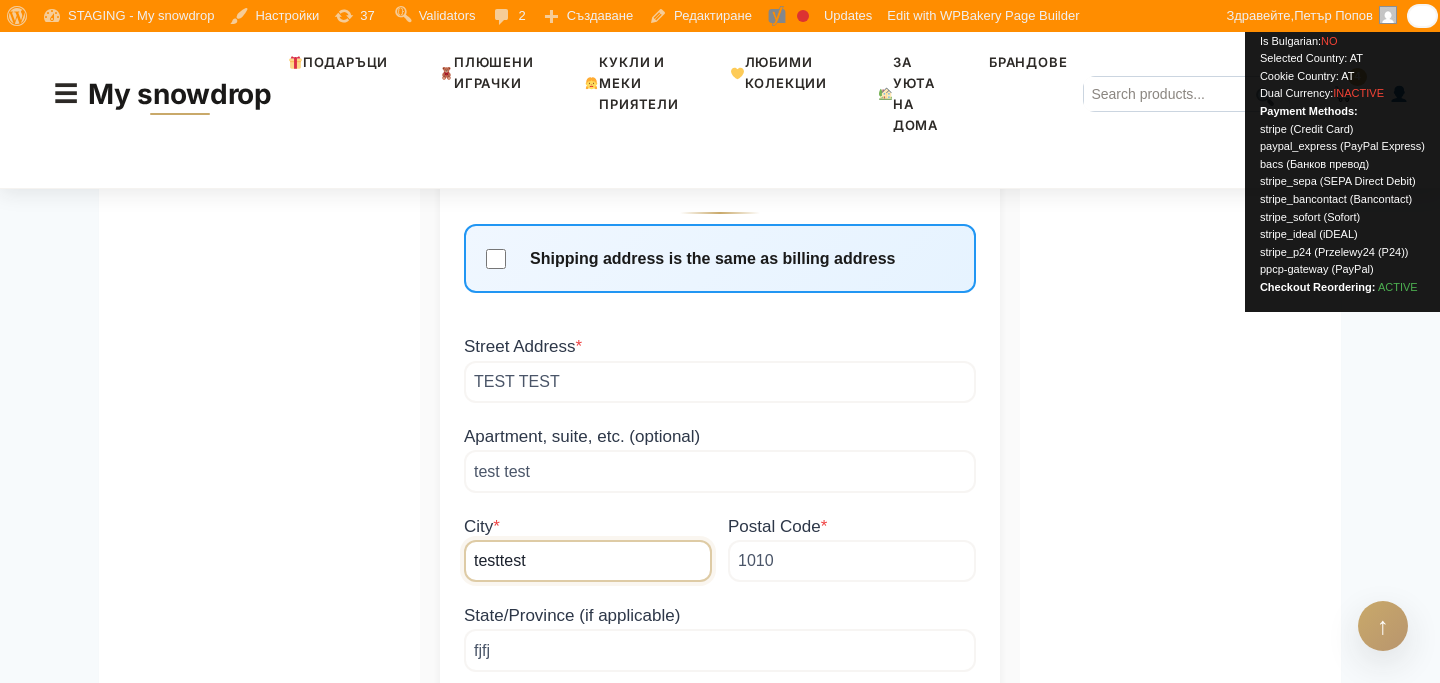 type on "testtest" 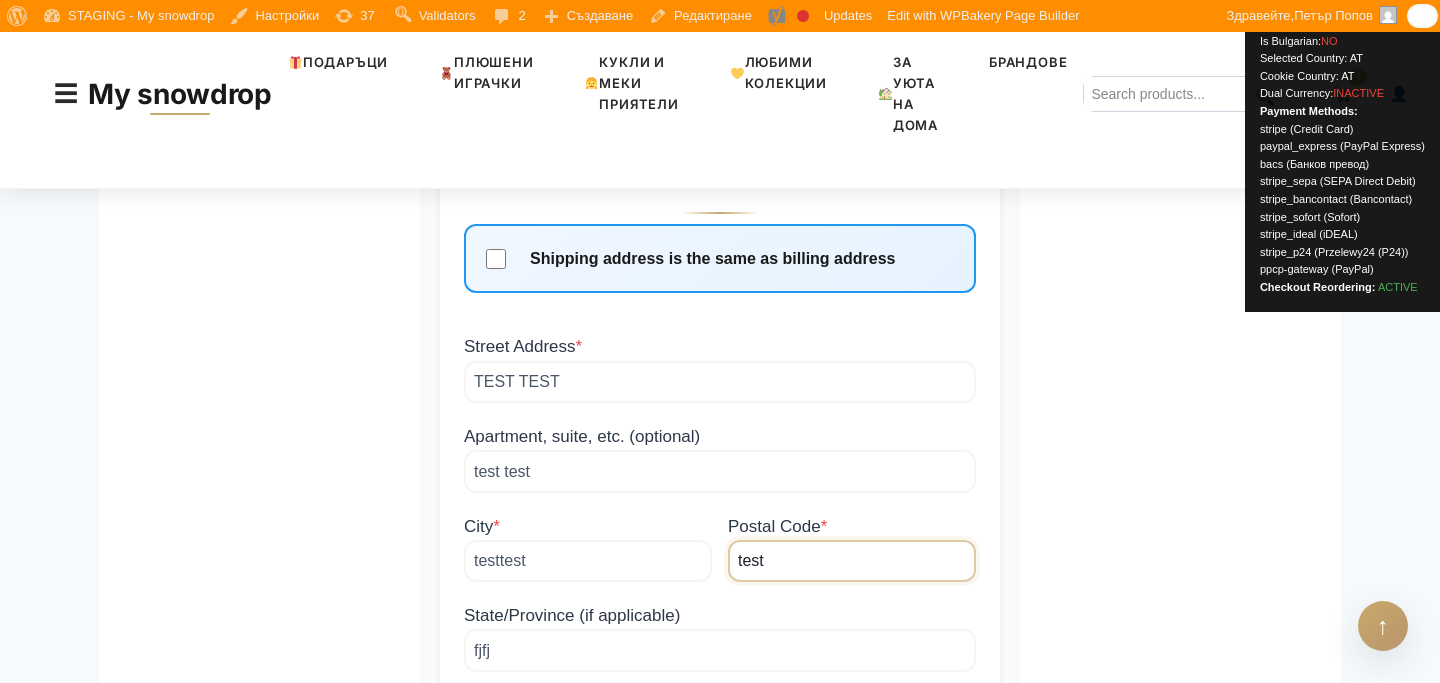 type on "test" 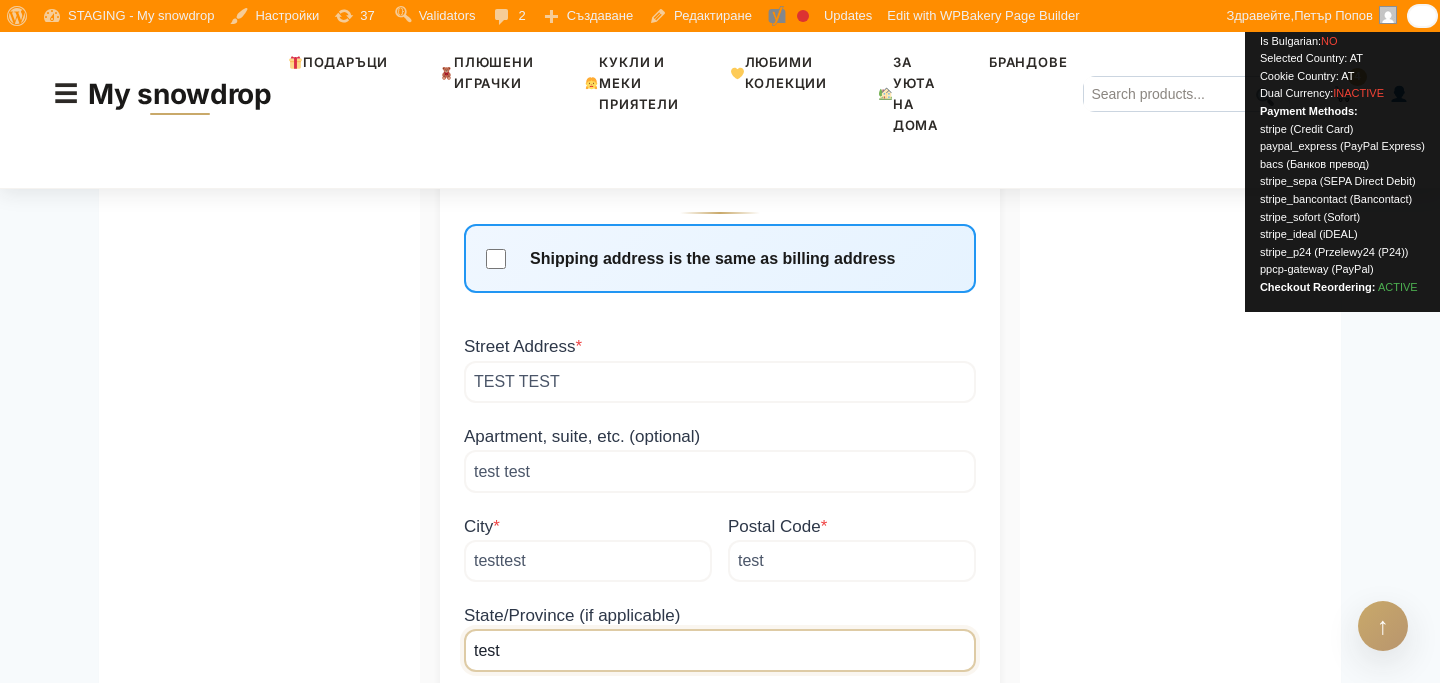 type on "test" 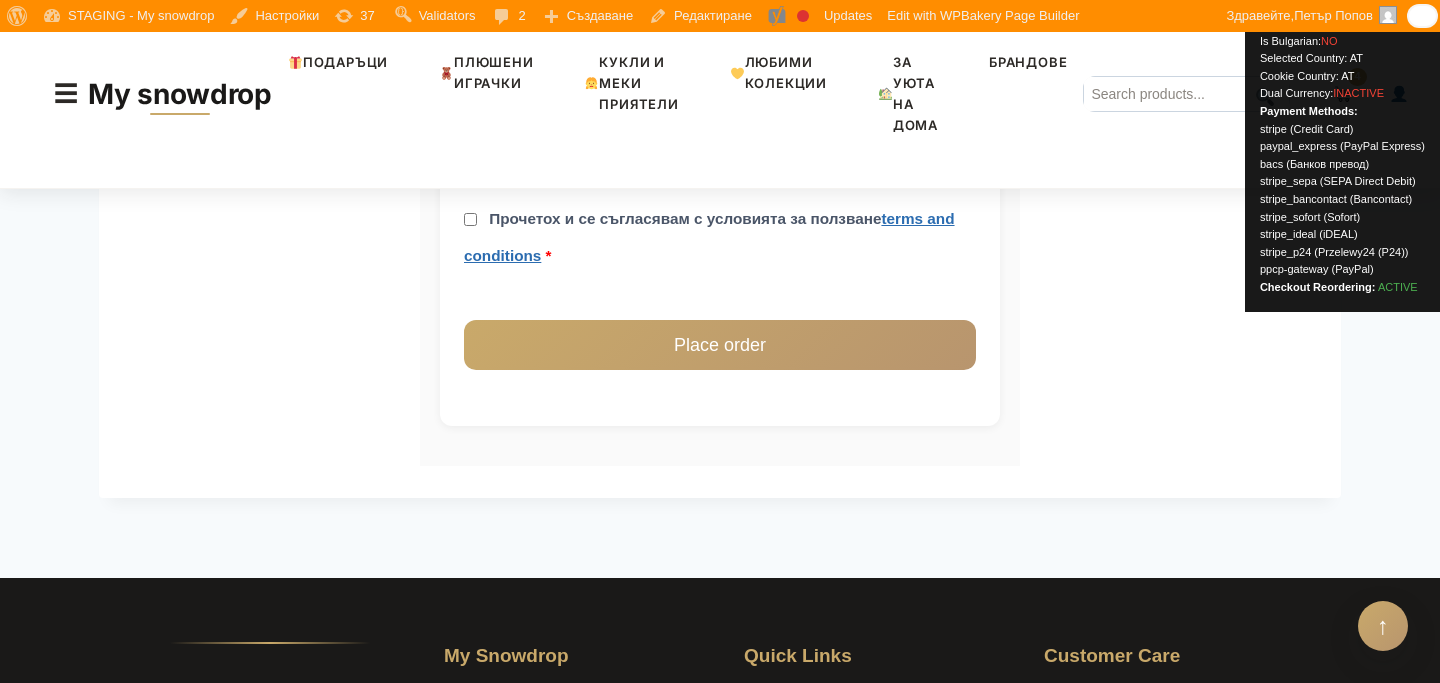 scroll, scrollTop: 4189, scrollLeft: 0, axis: vertical 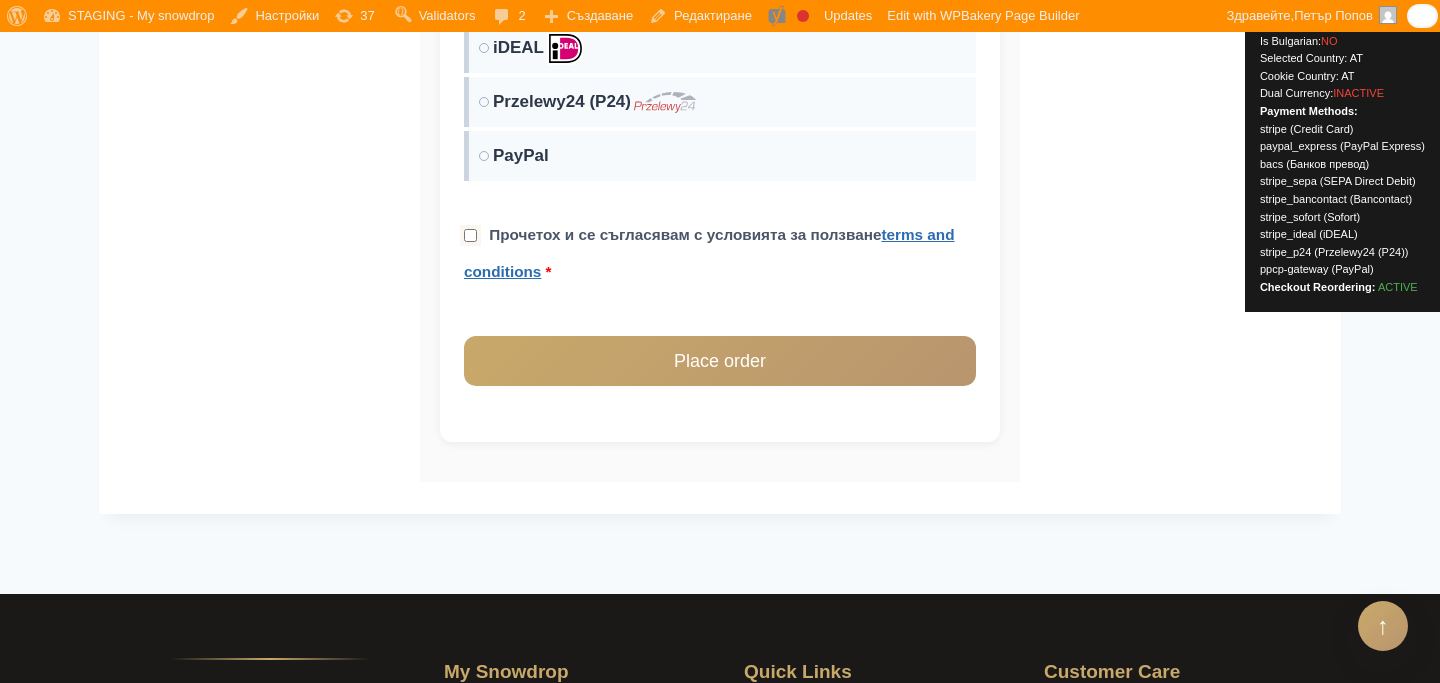 click on "Прочетох и се съгласявам с условията за ползване  terms and conditions   *" at bounding box center [470, 235] 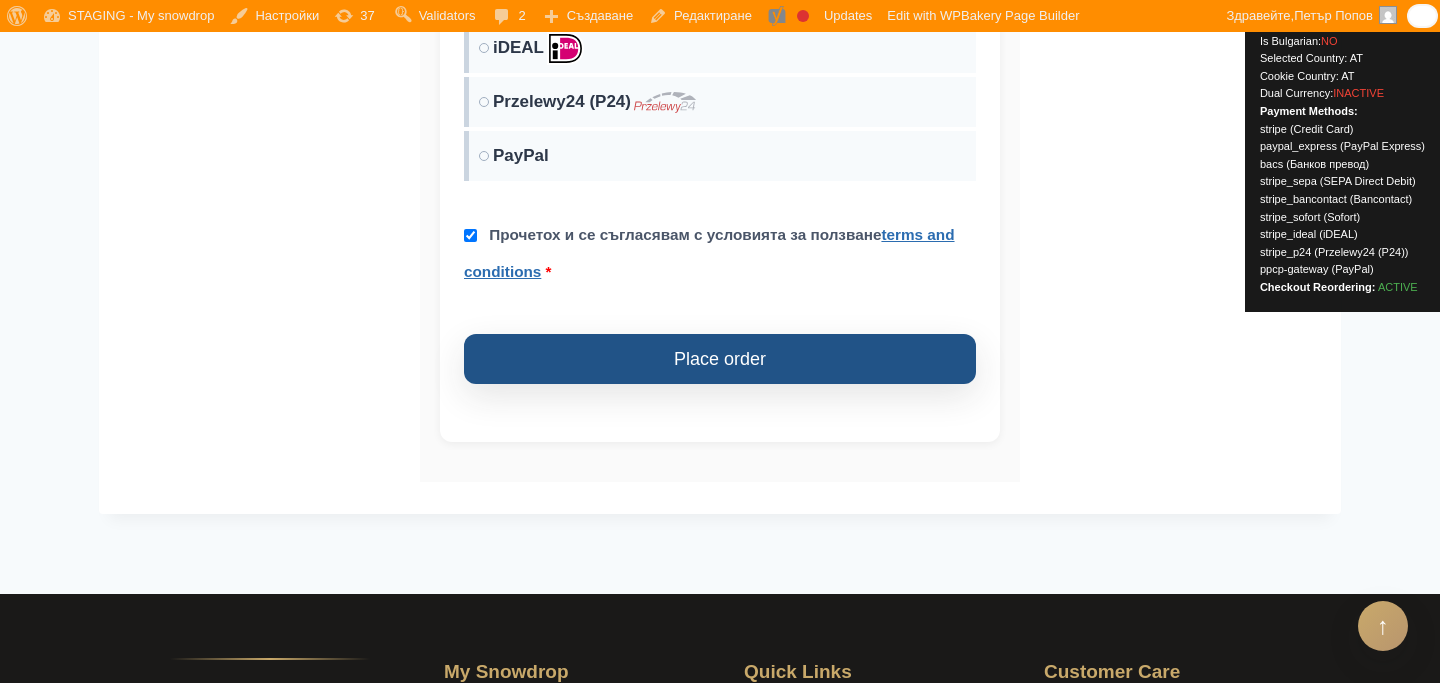 click on "Place order" at bounding box center [720, 359] 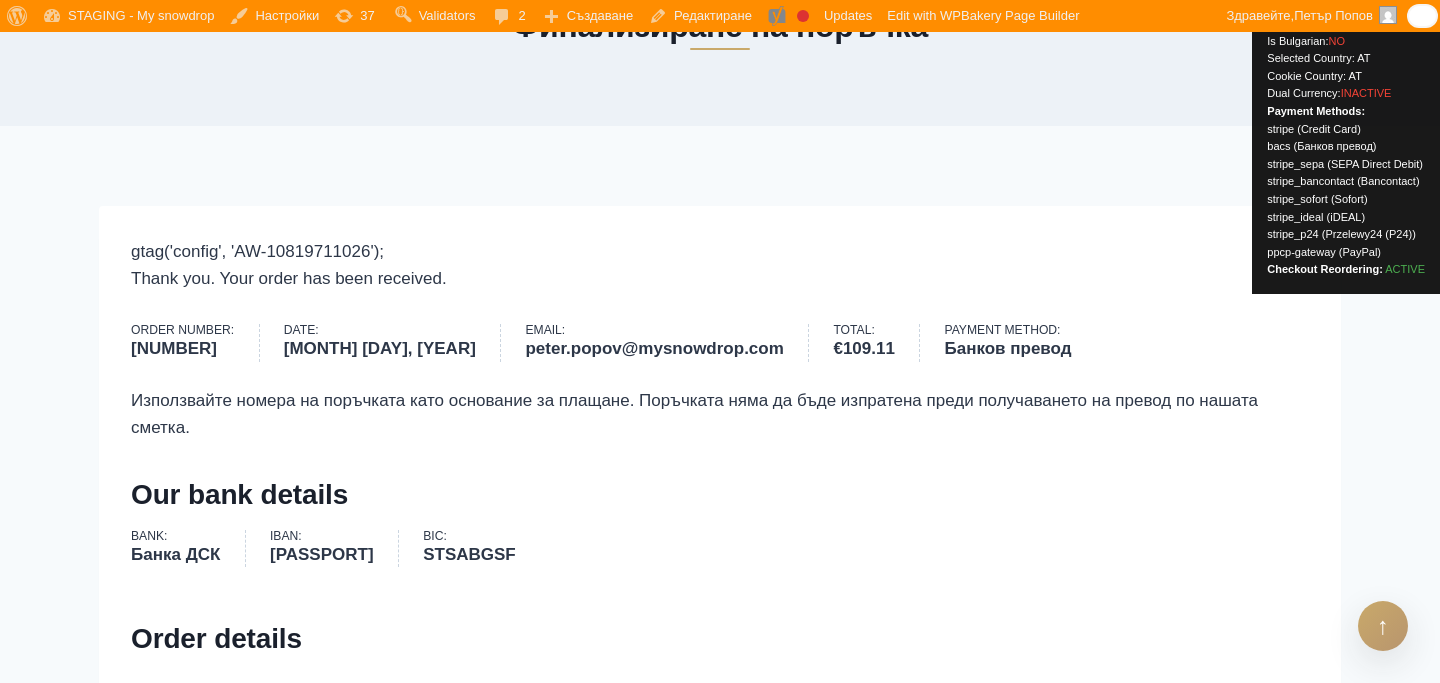 scroll, scrollTop: 346, scrollLeft: 0, axis: vertical 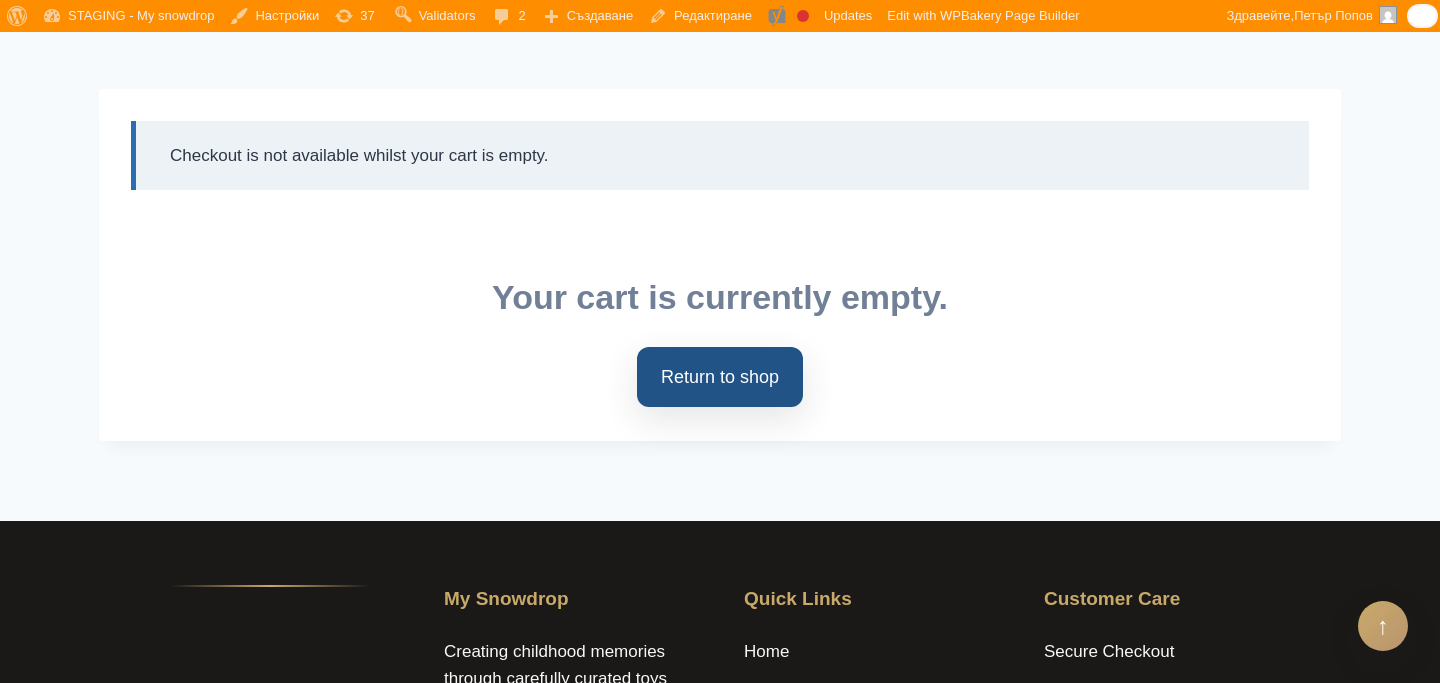 click on "Return to shop" at bounding box center (720, 377) 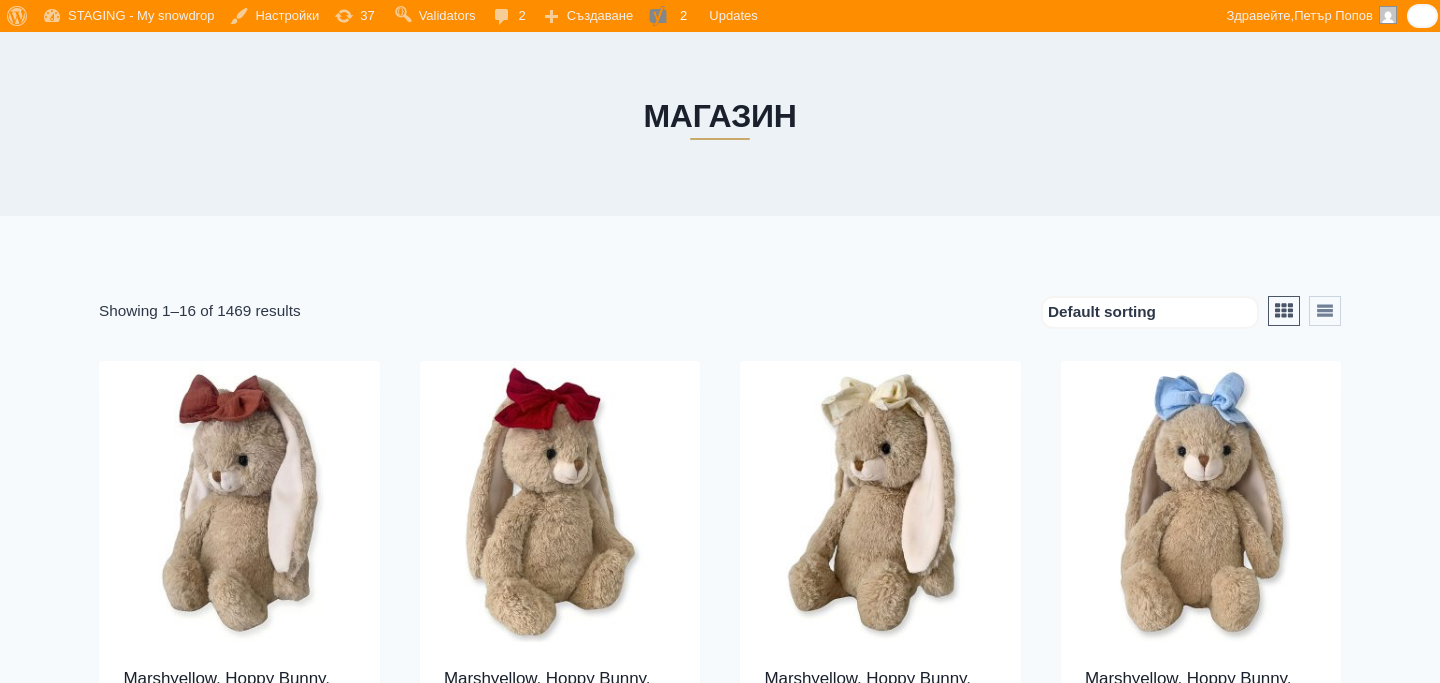 scroll, scrollTop: 438, scrollLeft: 0, axis: vertical 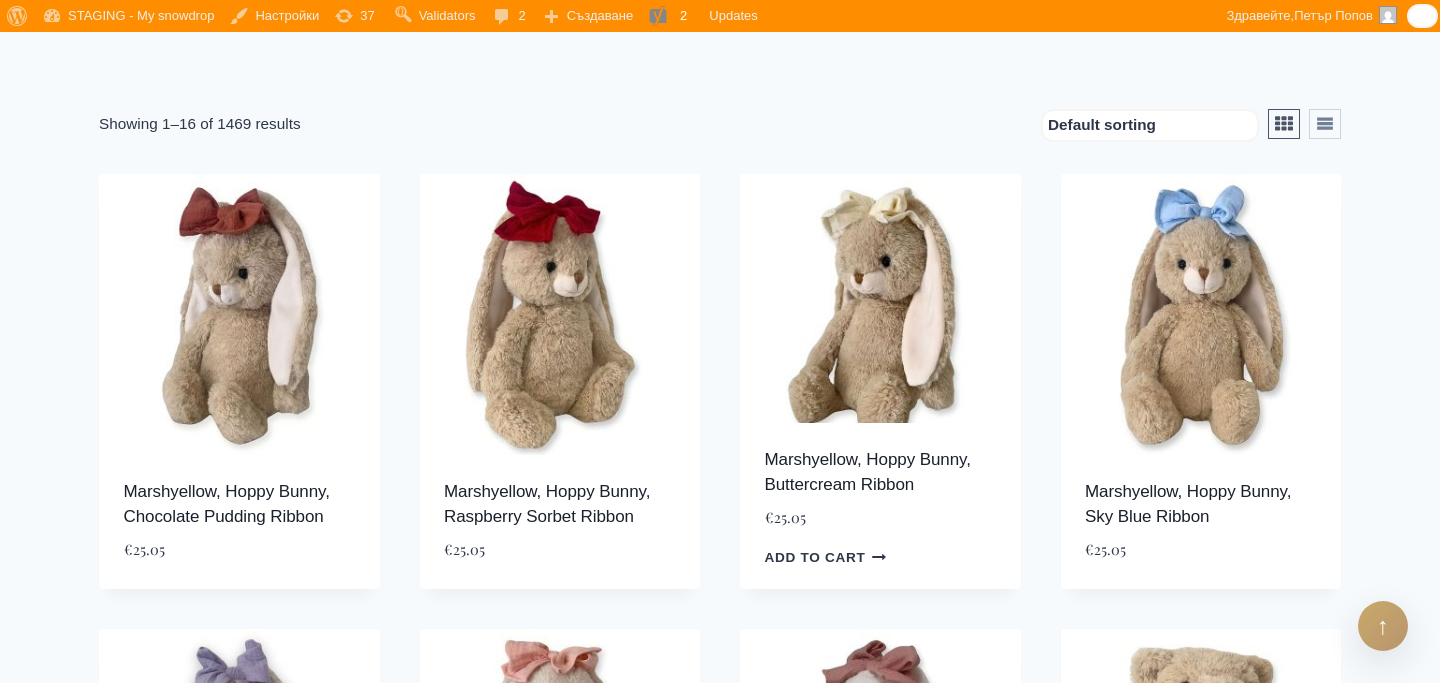 click 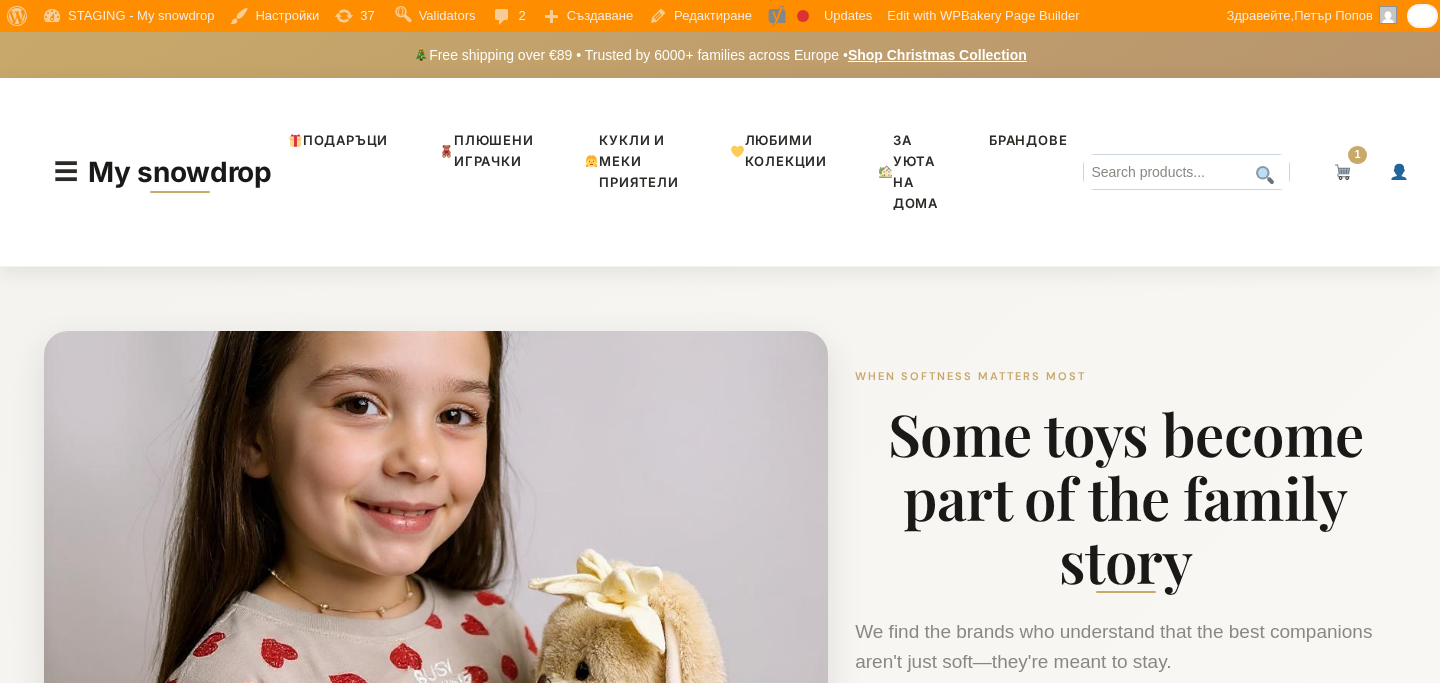 scroll, scrollTop: 0, scrollLeft: 0, axis: both 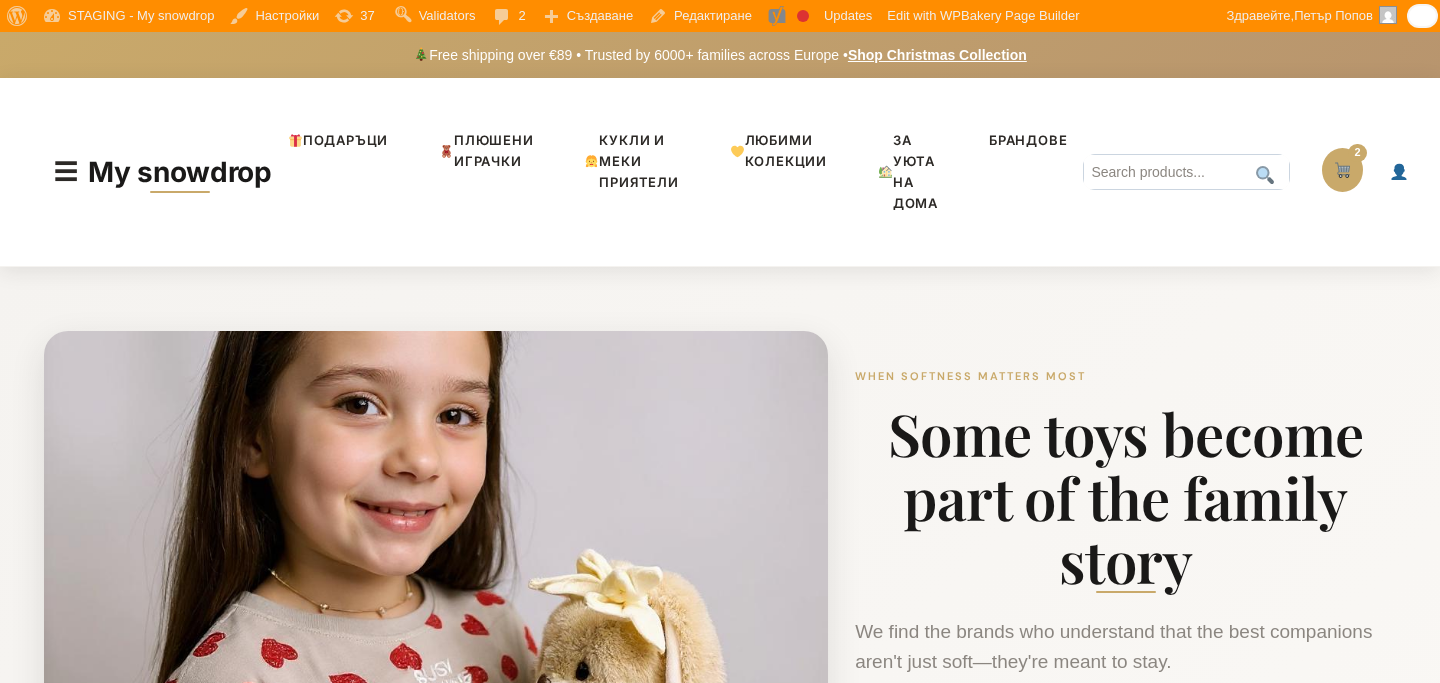 click at bounding box center (1342, 170) 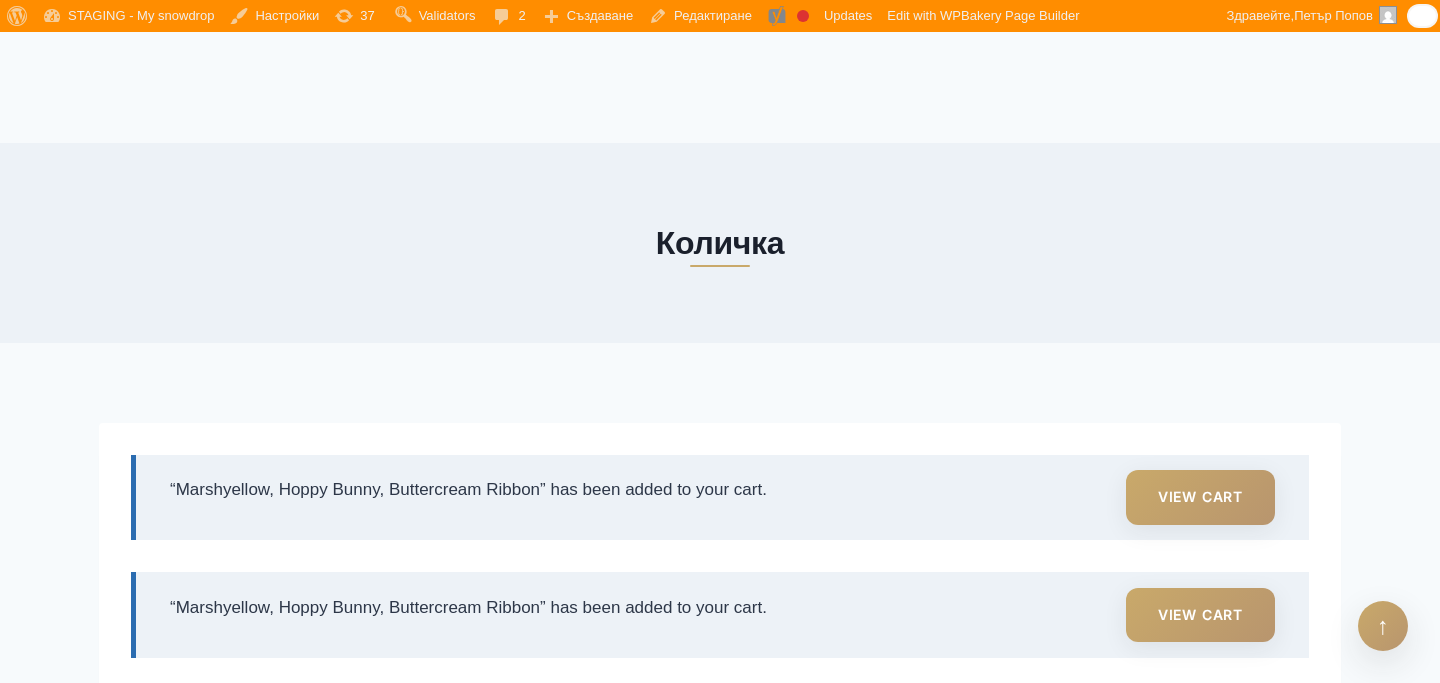 scroll, scrollTop: 345, scrollLeft: 0, axis: vertical 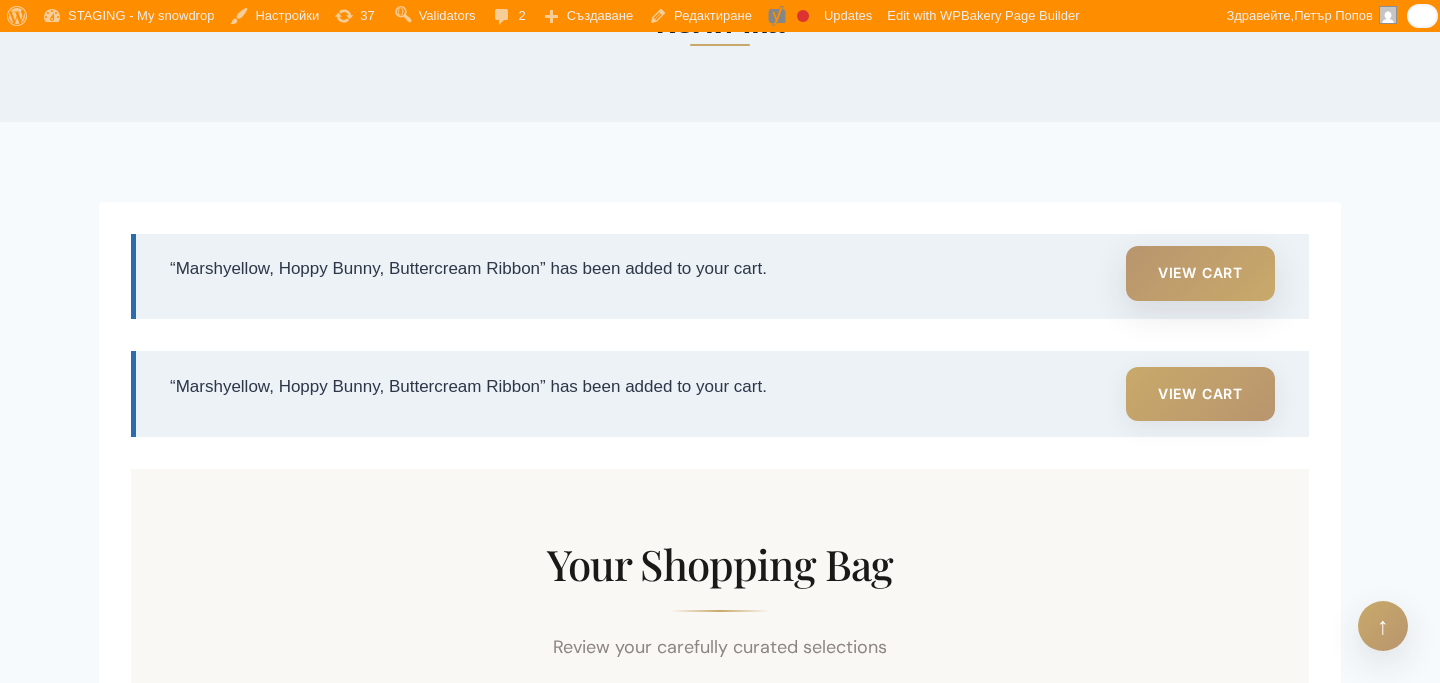 click on "View cart" at bounding box center (1200, 273) 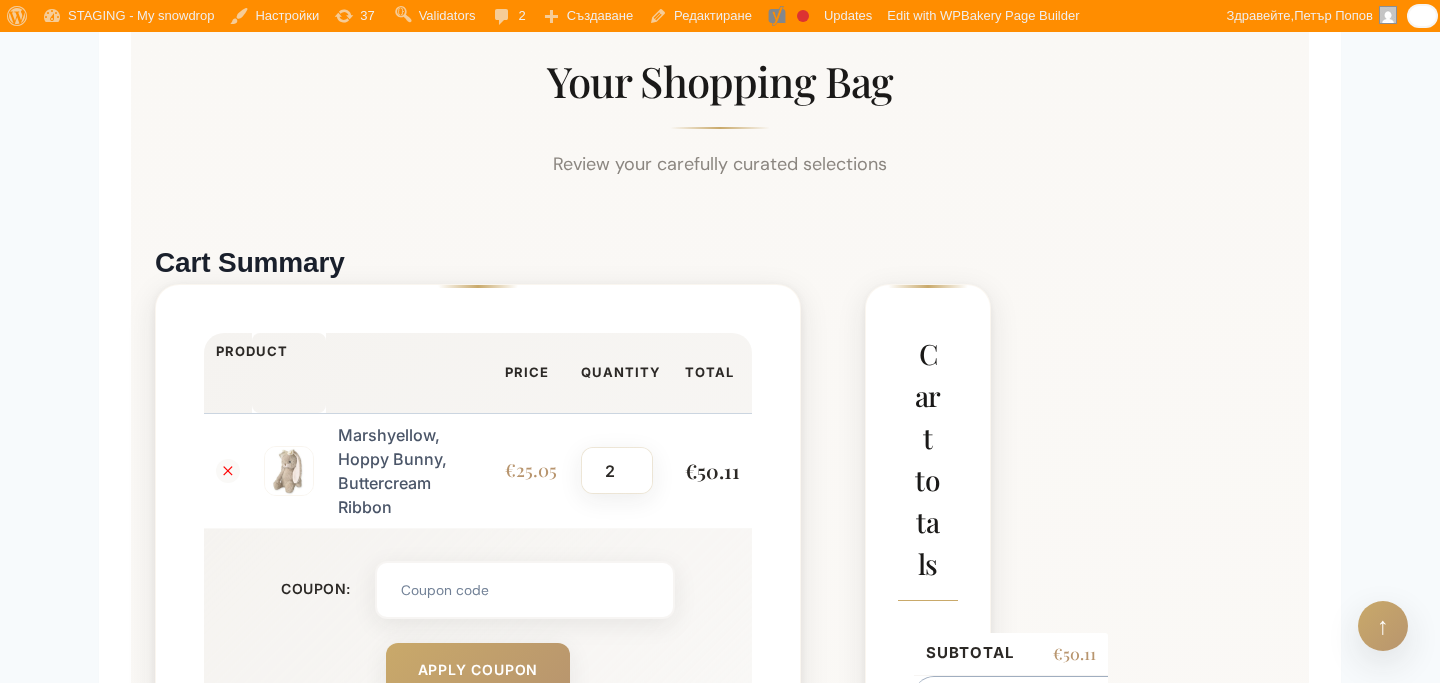 scroll, scrollTop: 847, scrollLeft: 0, axis: vertical 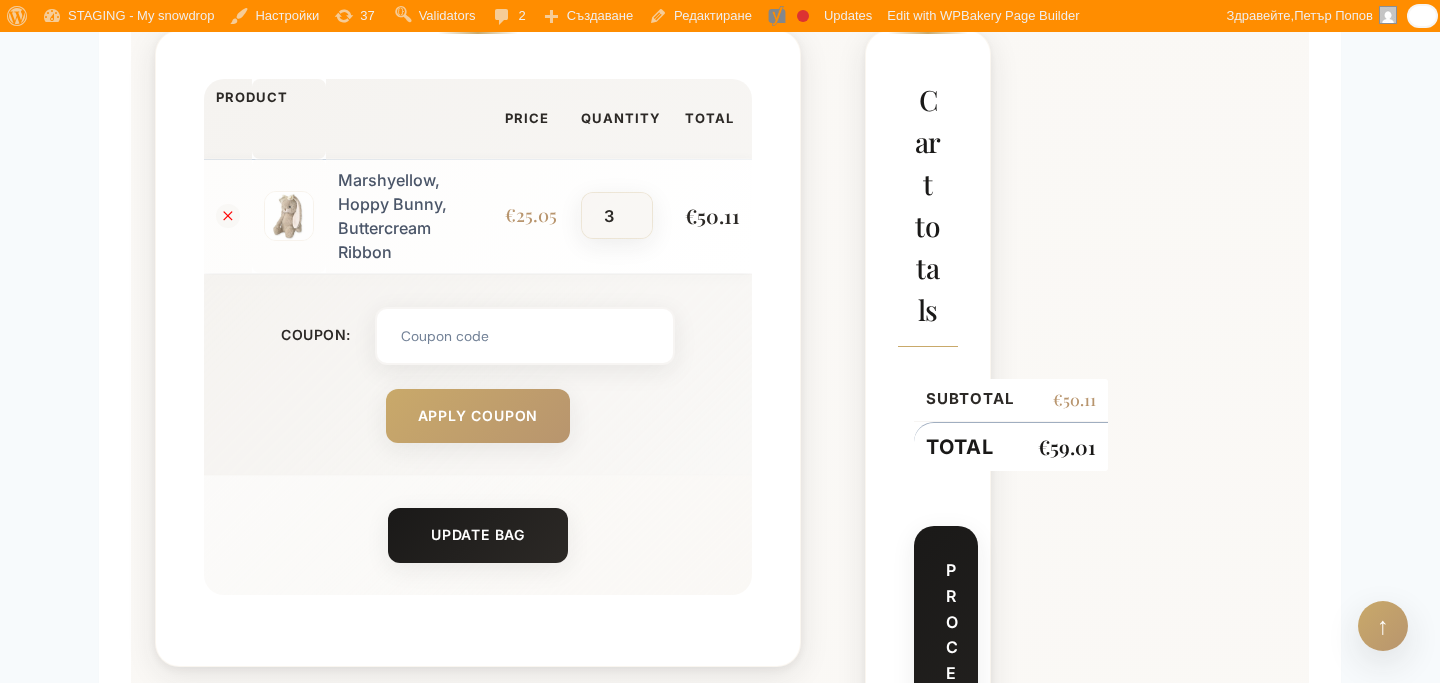 click on "3" at bounding box center (616, 216) 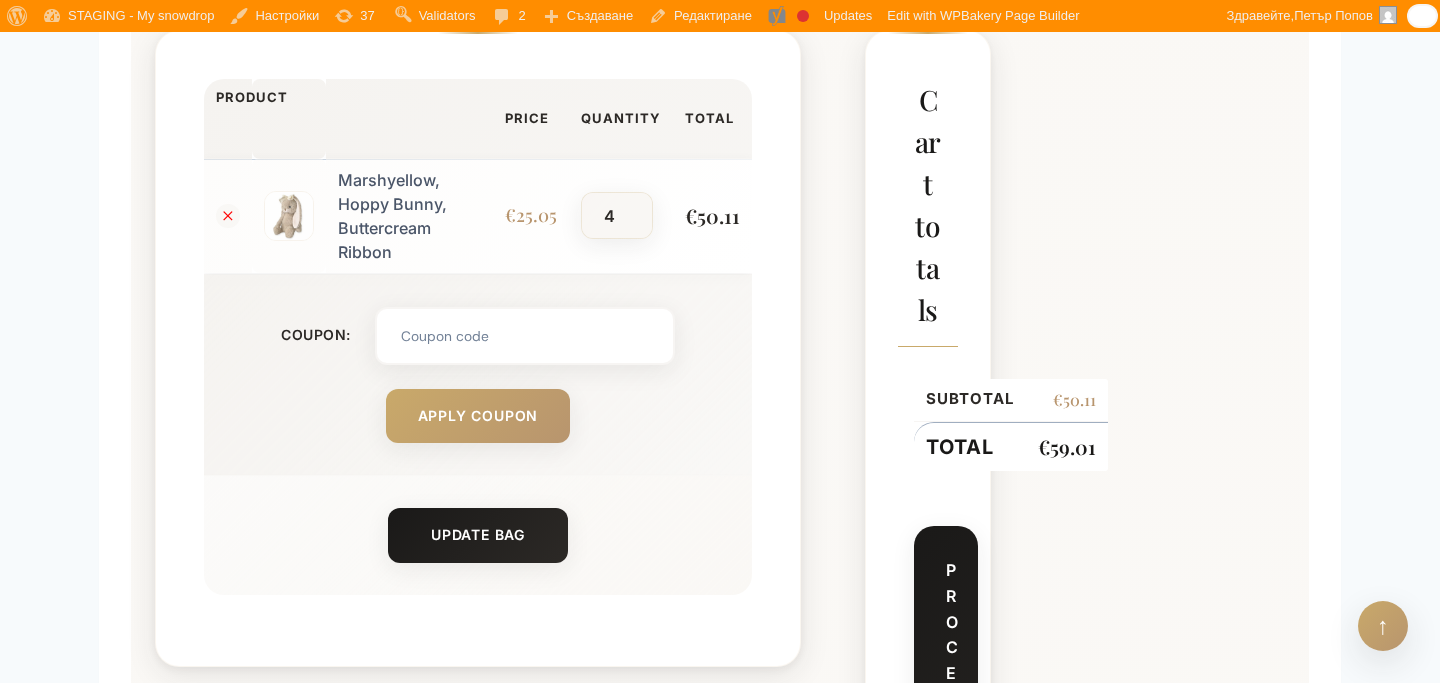 click on "4" at bounding box center [616, 216] 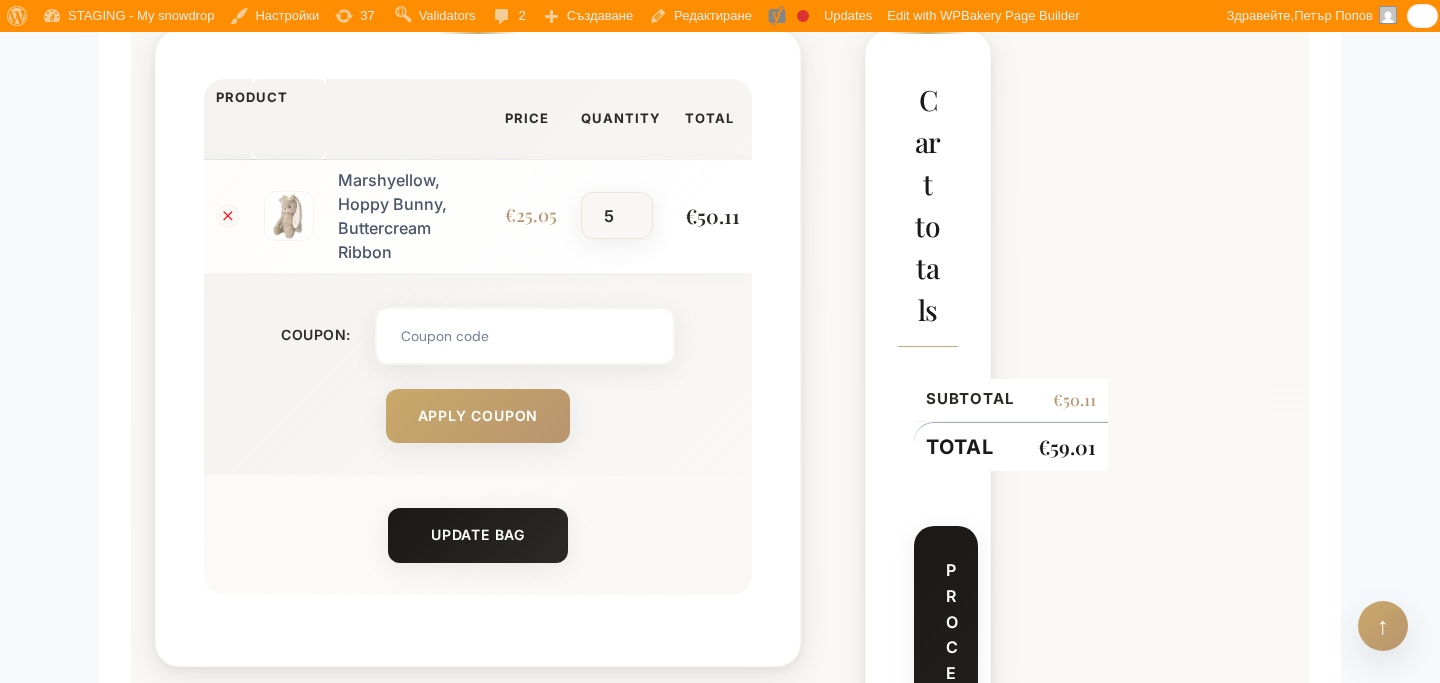 click on "5" at bounding box center [616, 216] 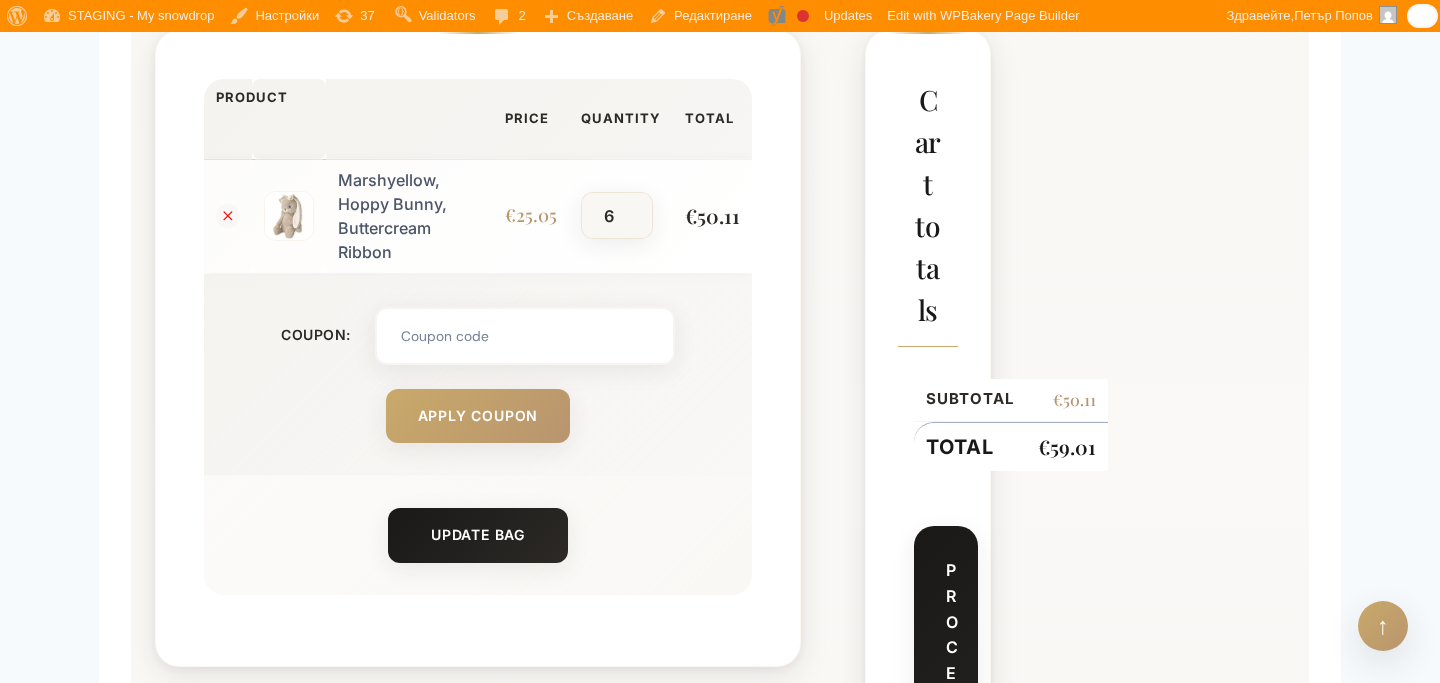 type on "6" 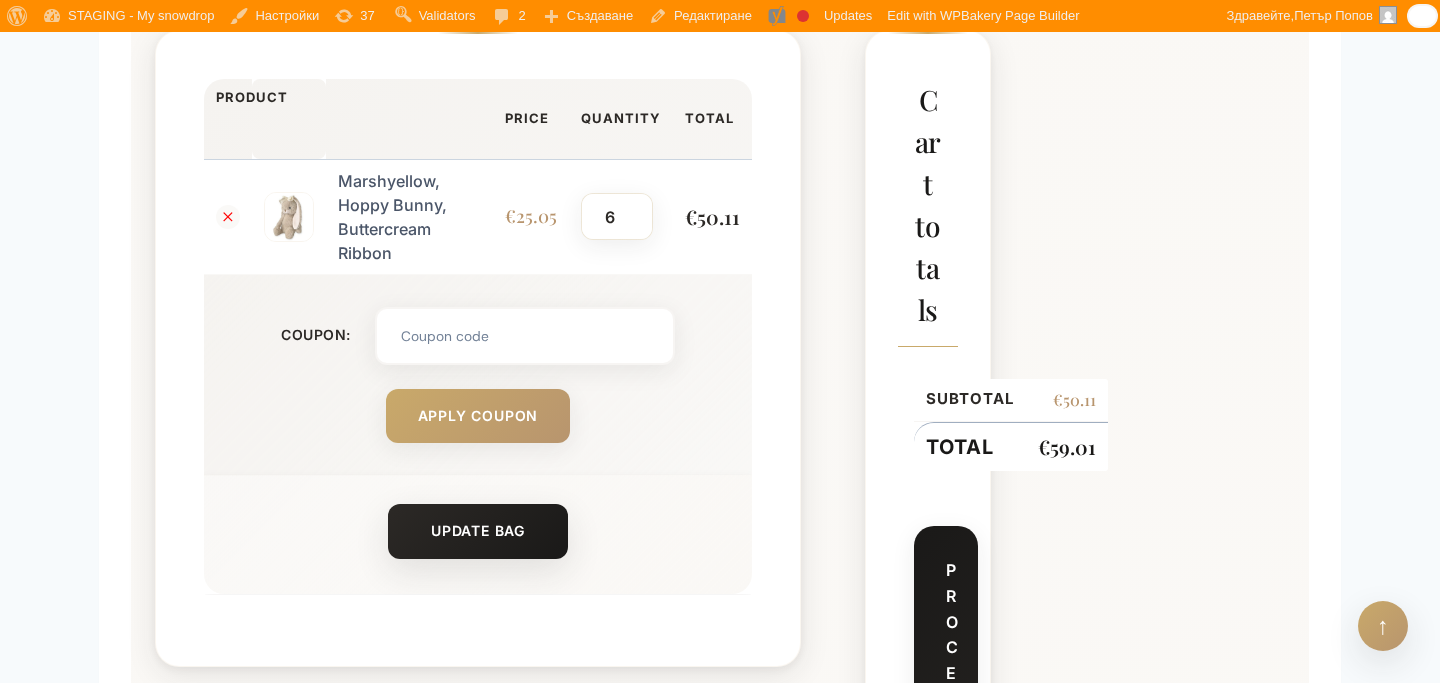 click on "Update Bag" at bounding box center (478, 531) 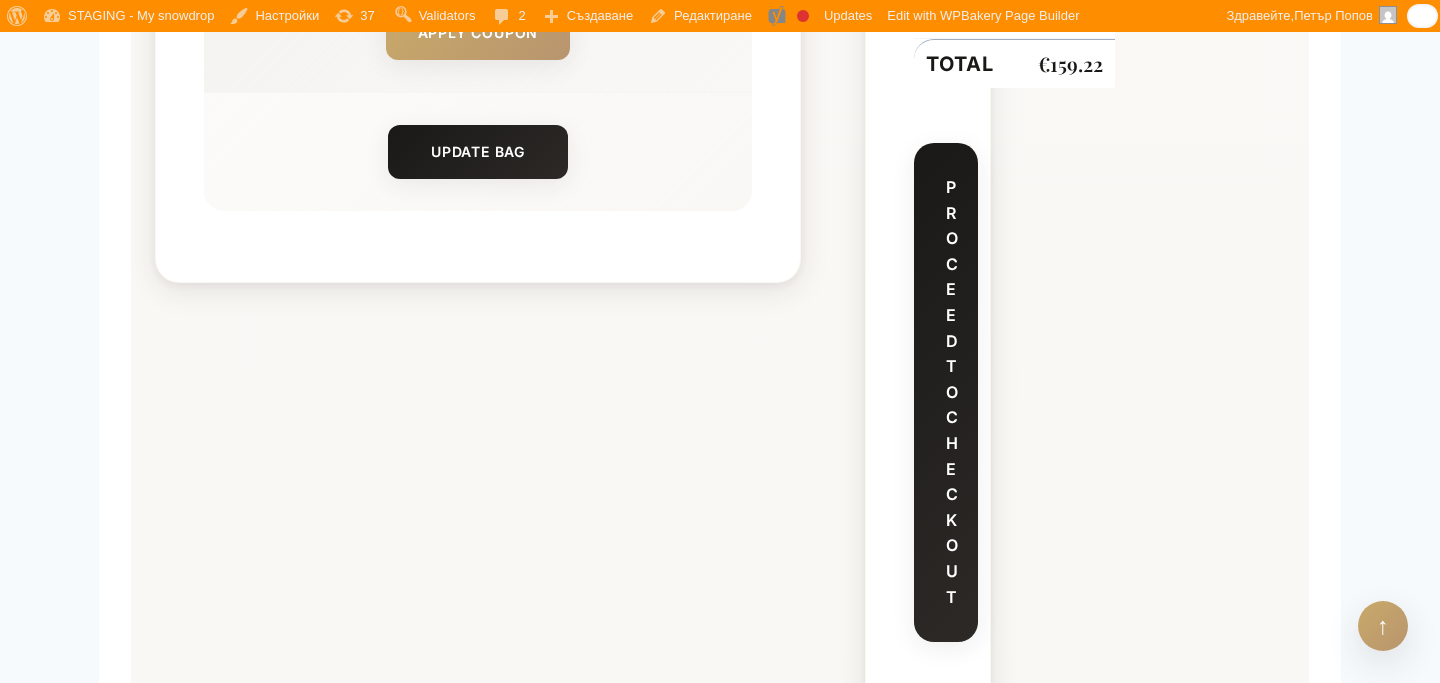 scroll, scrollTop: 1385, scrollLeft: 0, axis: vertical 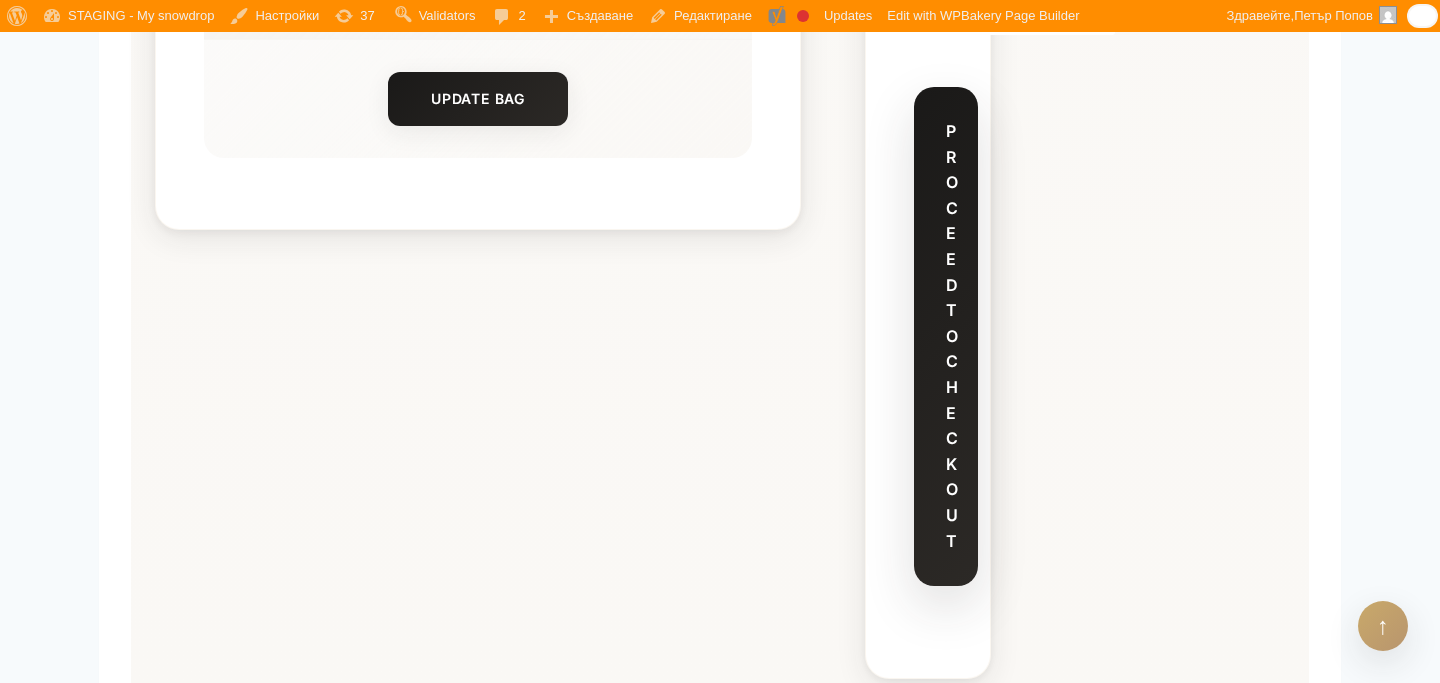 click on "Proceed to checkout" at bounding box center [946, 336] 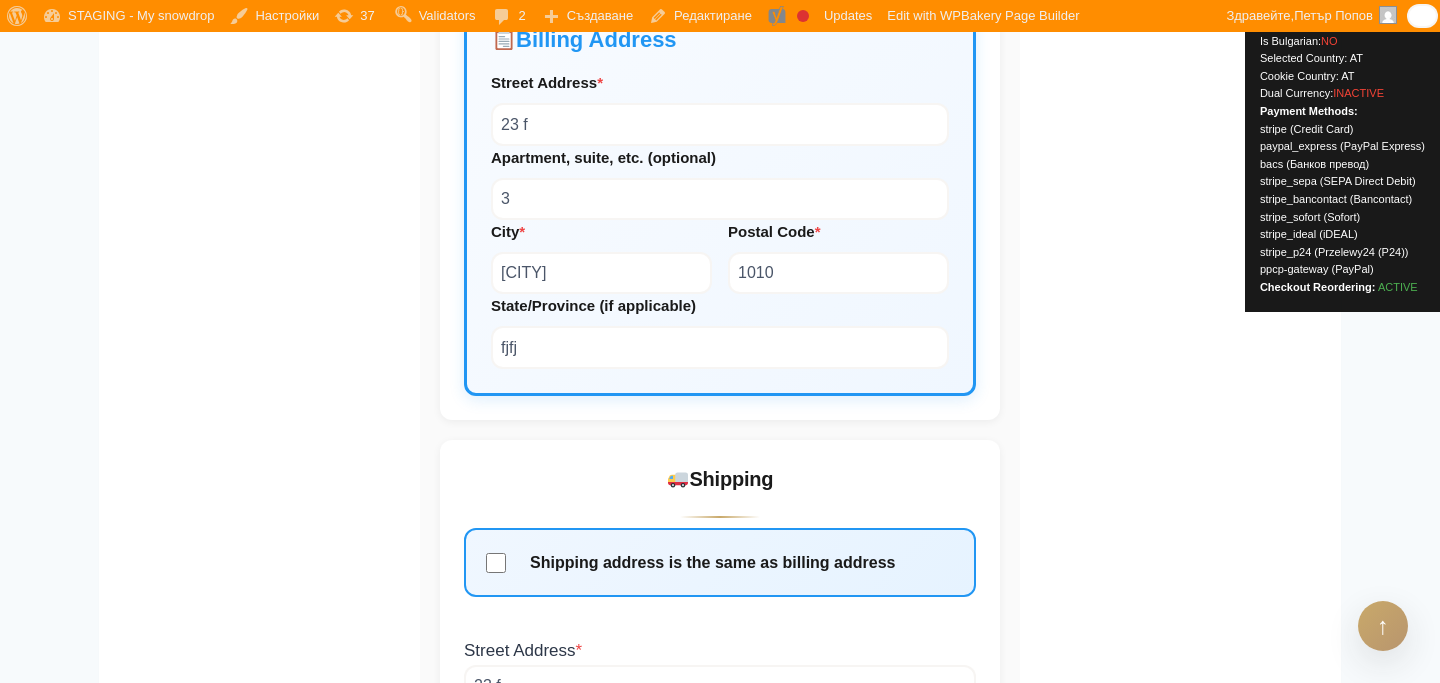 scroll, scrollTop: 2259, scrollLeft: 0, axis: vertical 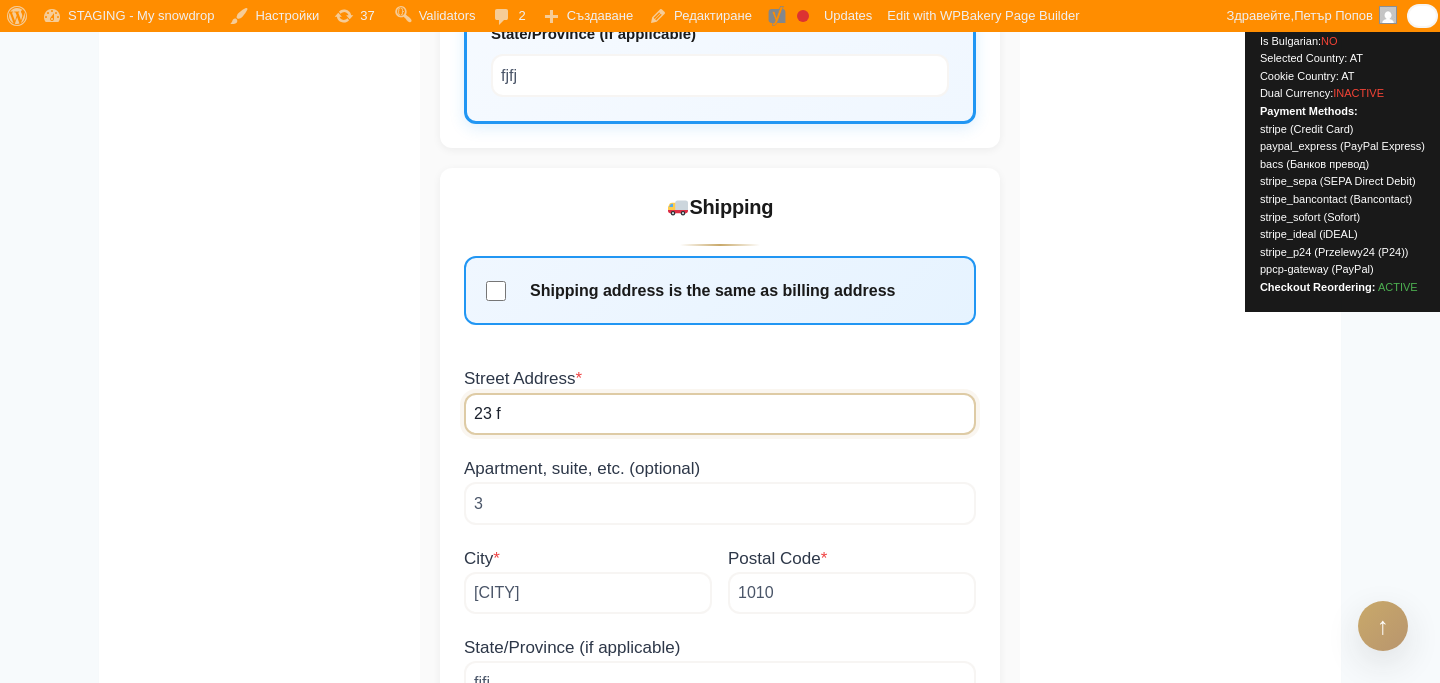 click on "23 f" at bounding box center [720, 414] 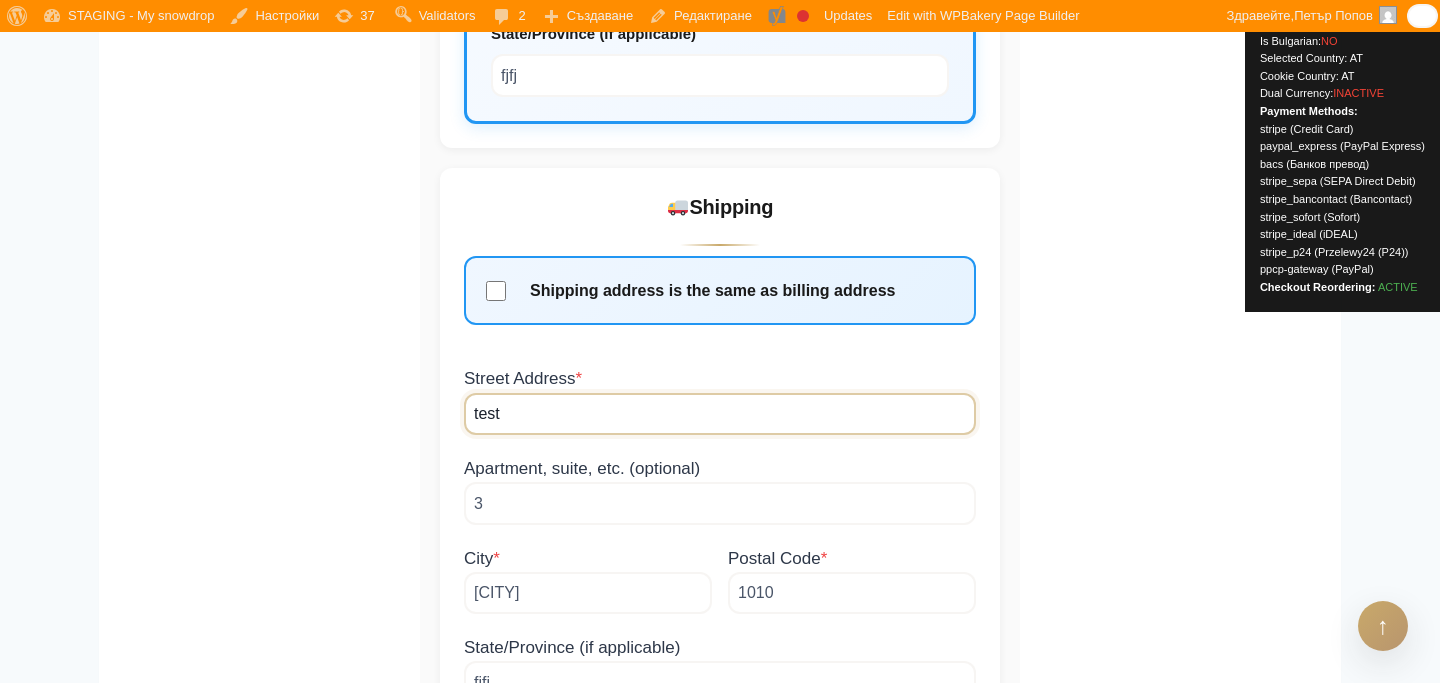 type on "test" 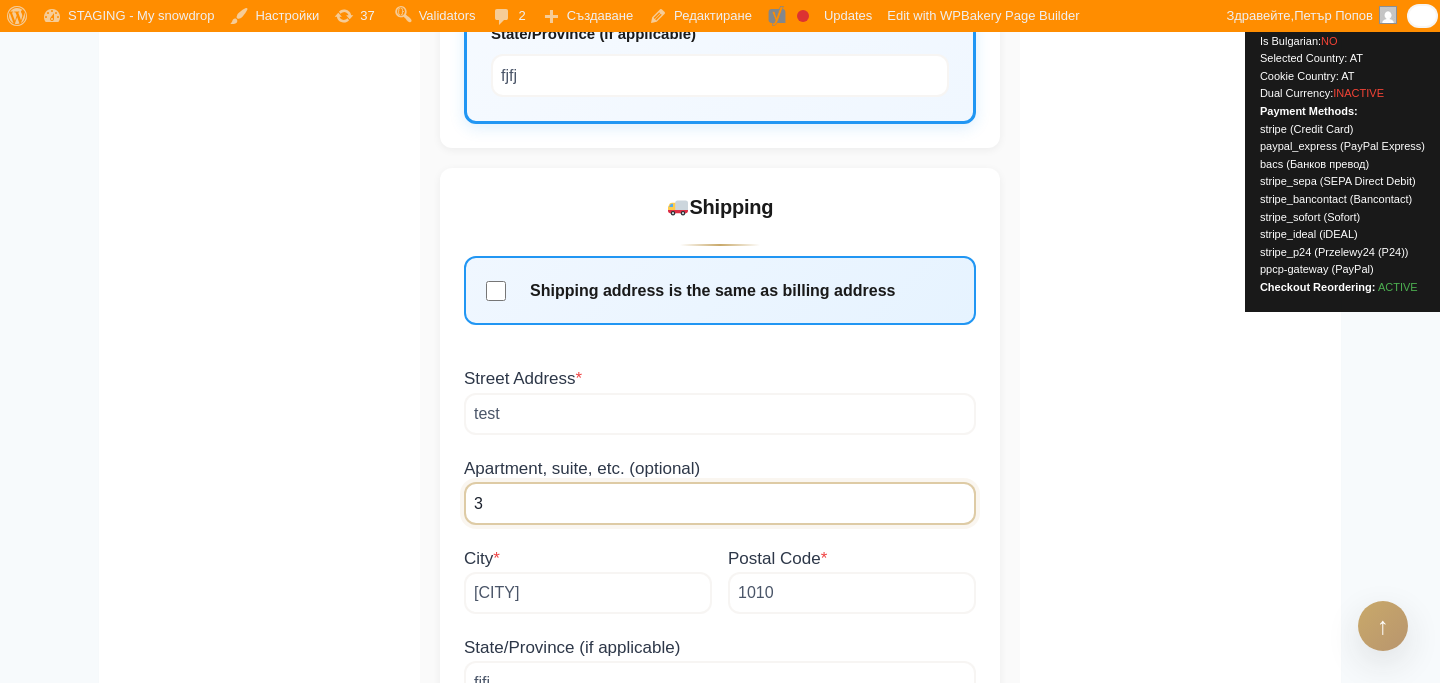 paste on "test" 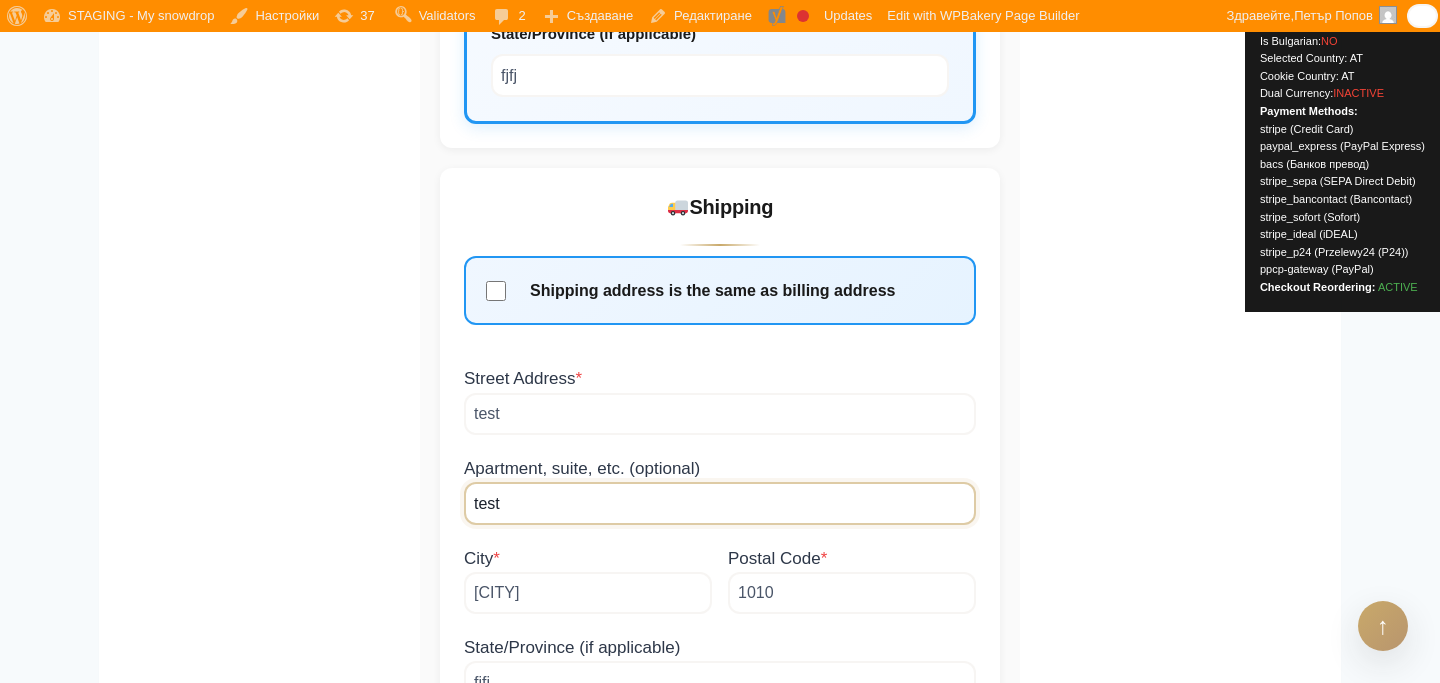 type on "test" 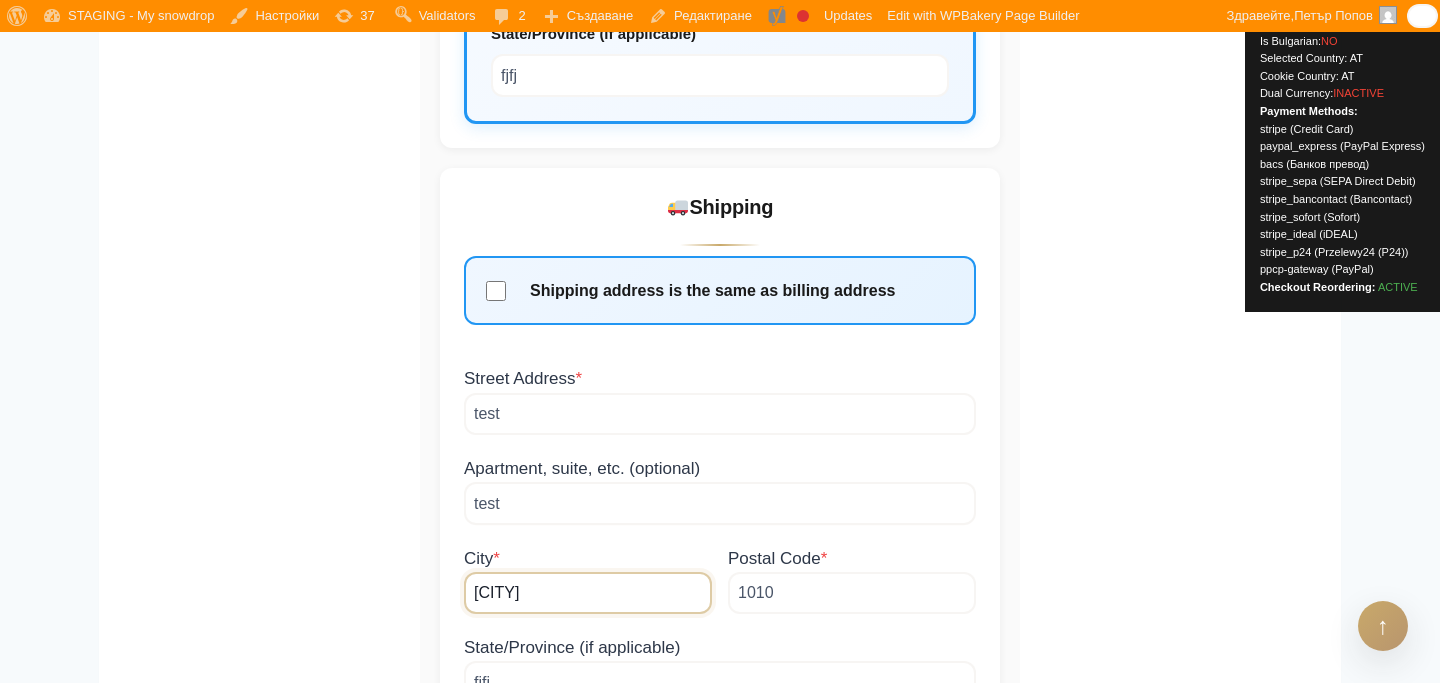 paste on "test" 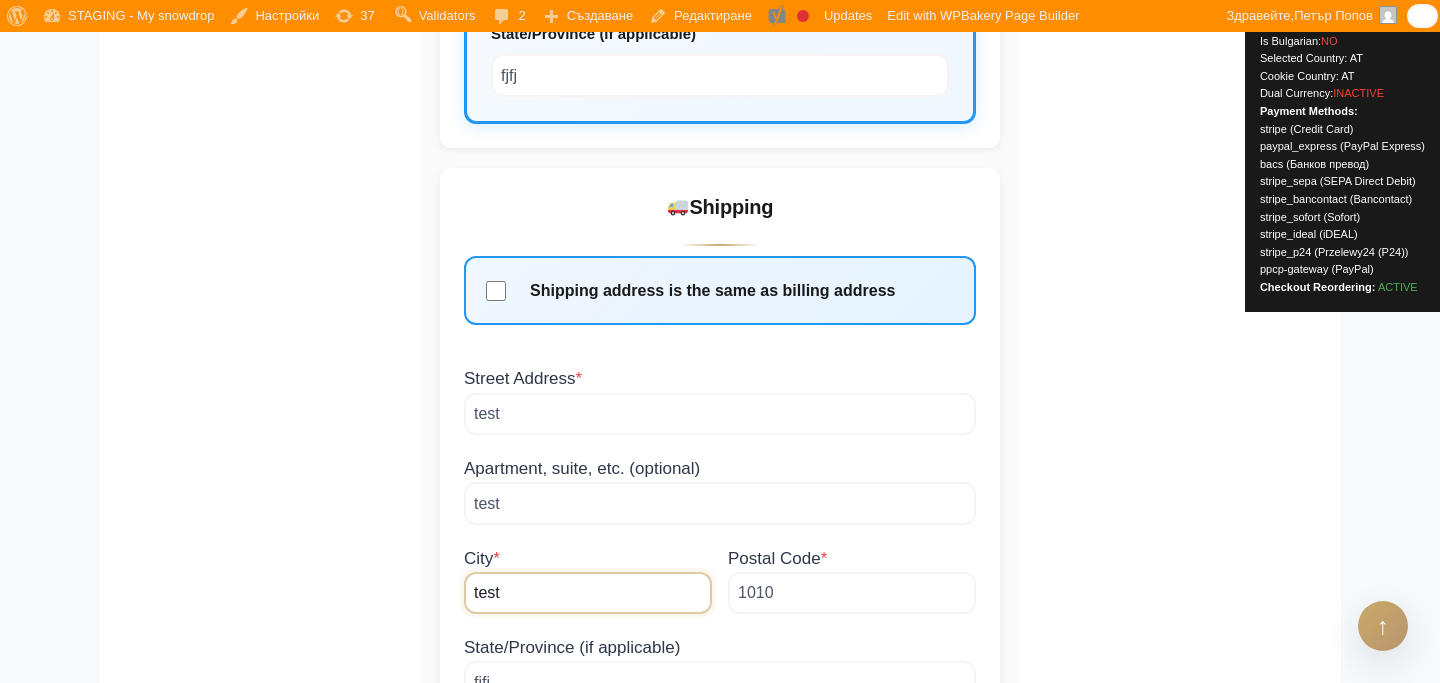 type on "test" 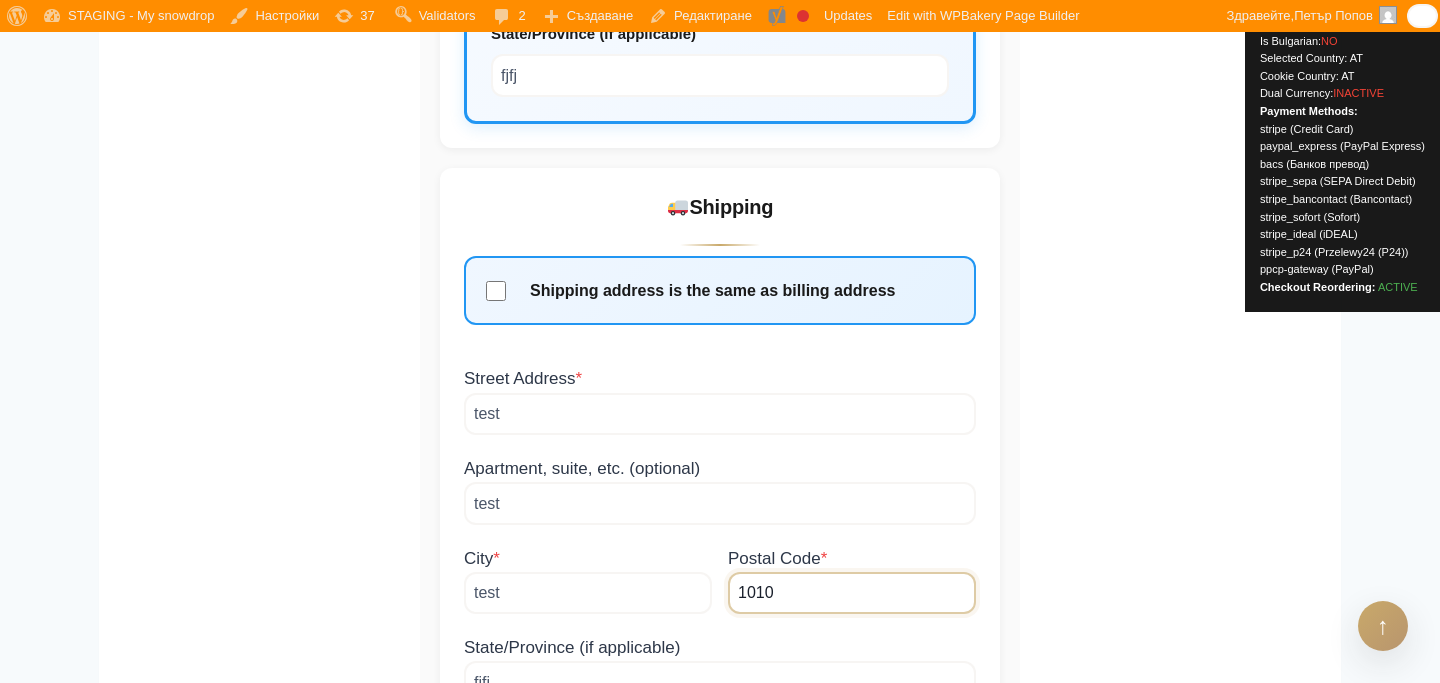 paste on "test" 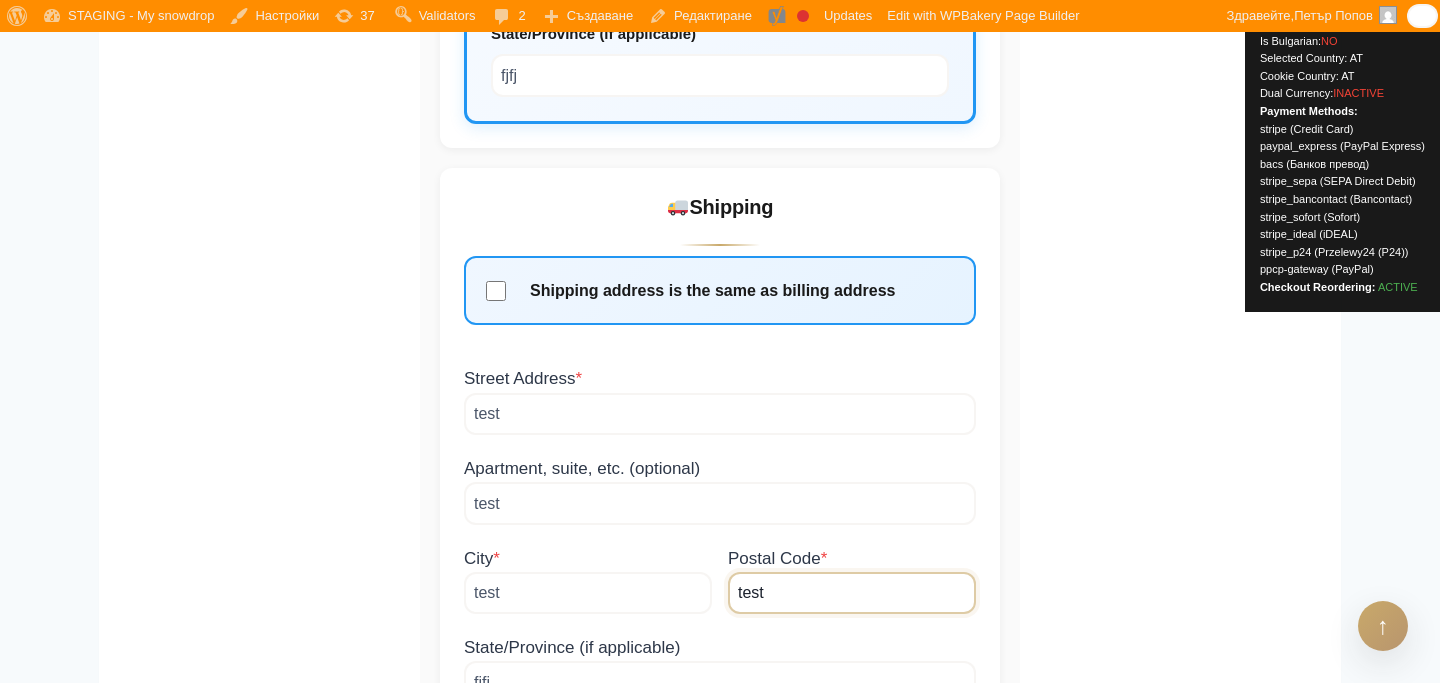 type on "test" 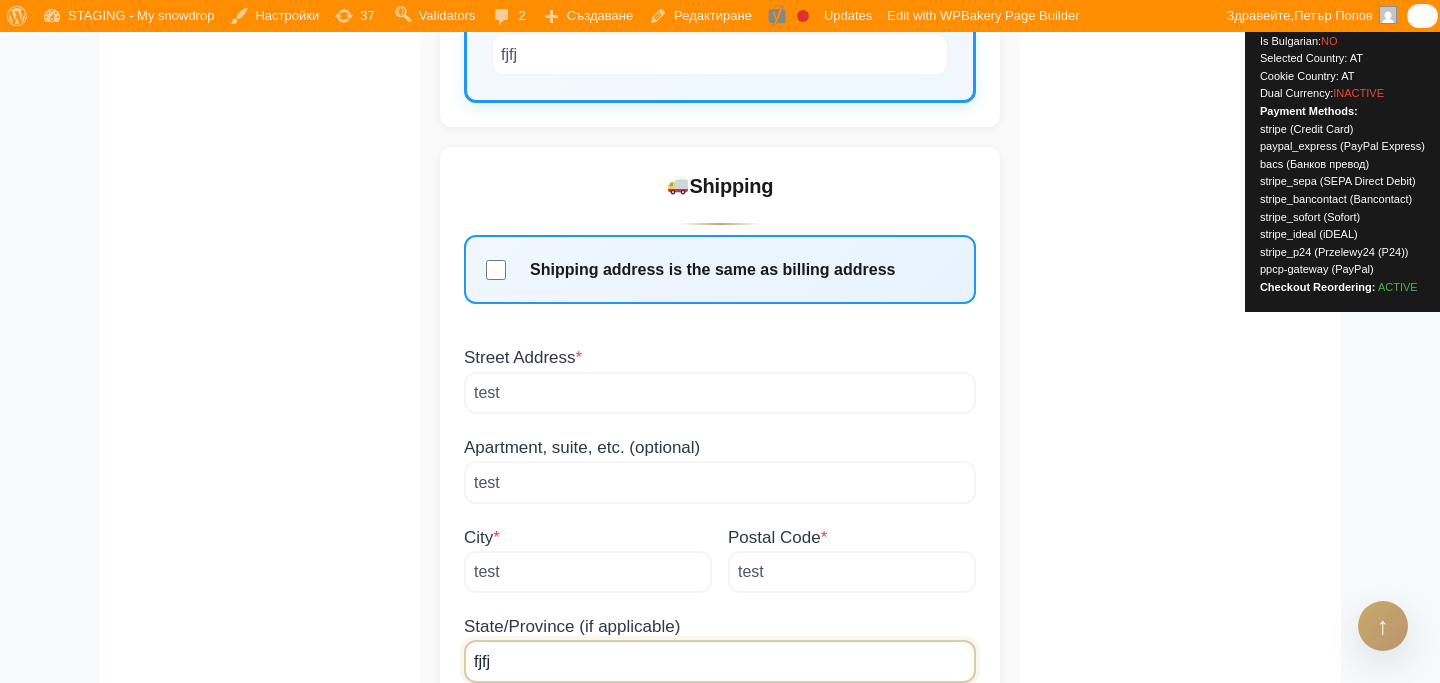 paste on "test" 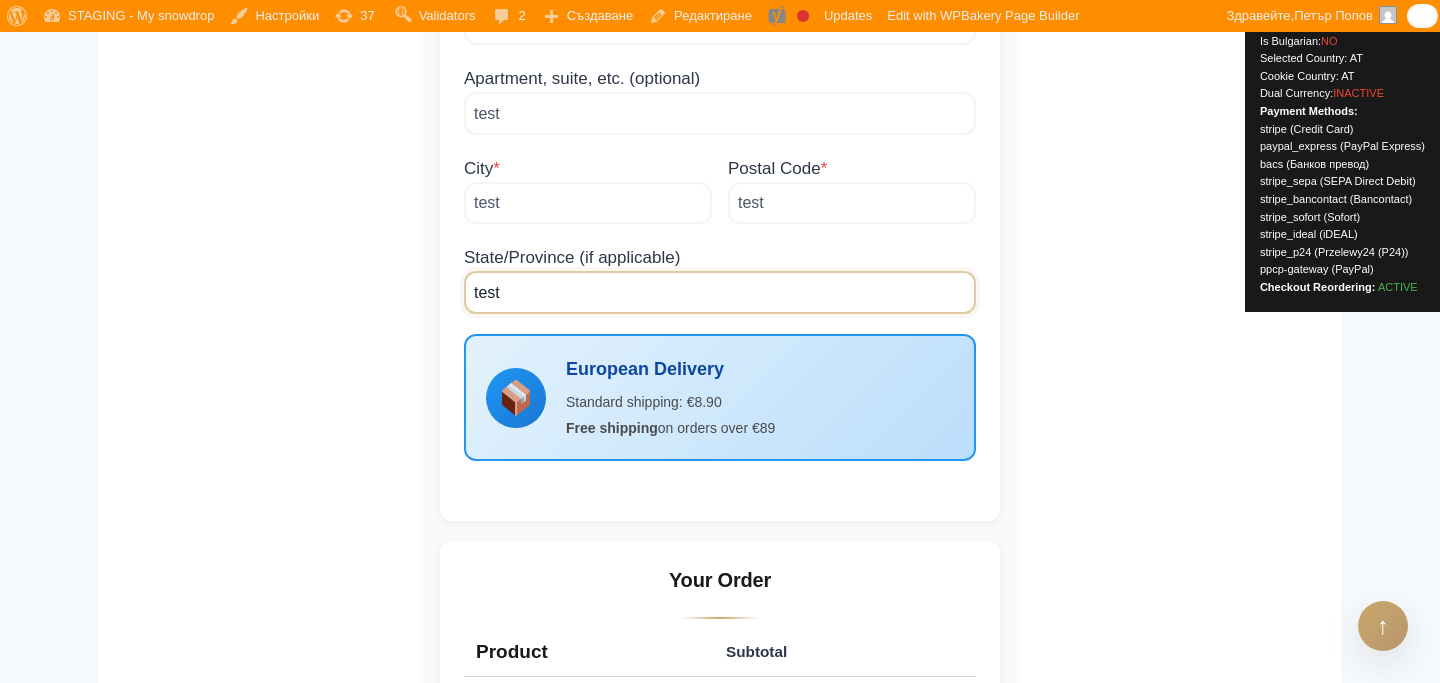 scroll, scrollTop: 2817, scrollLeft: 0, axis: vertical 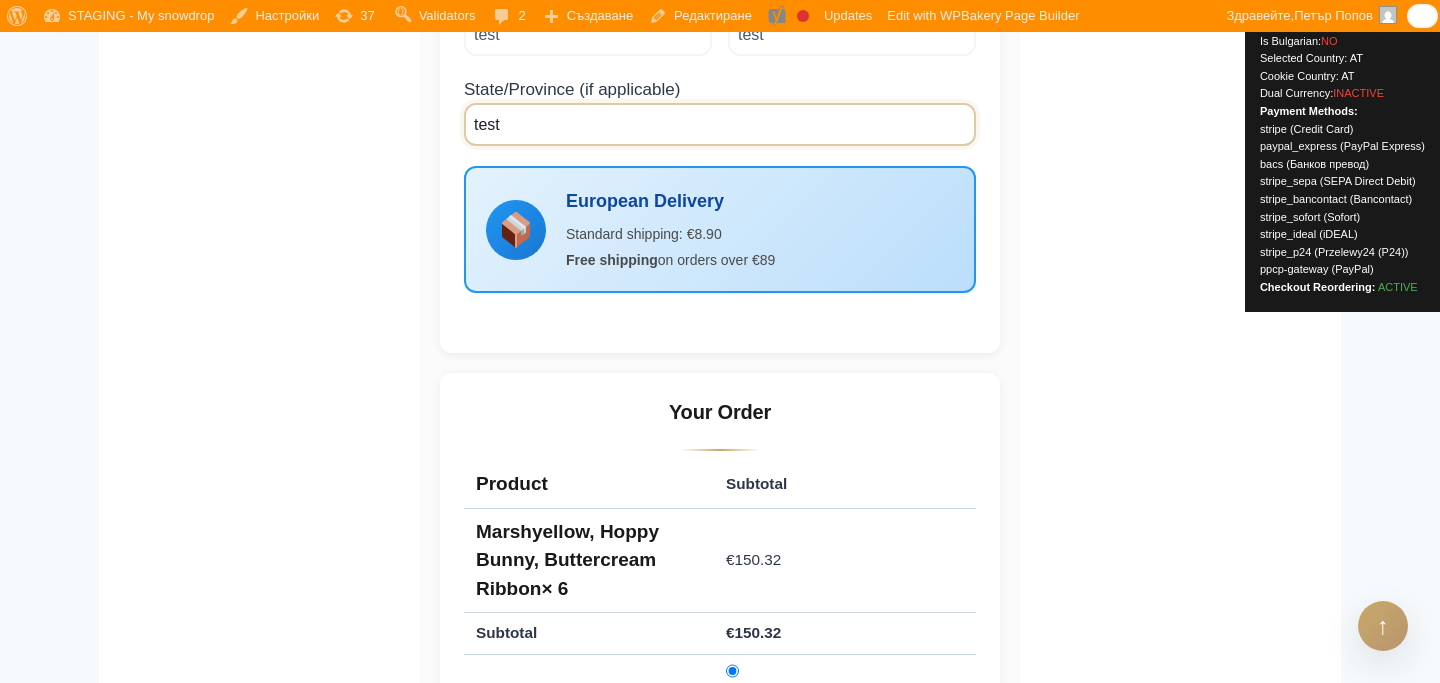 type on "test" 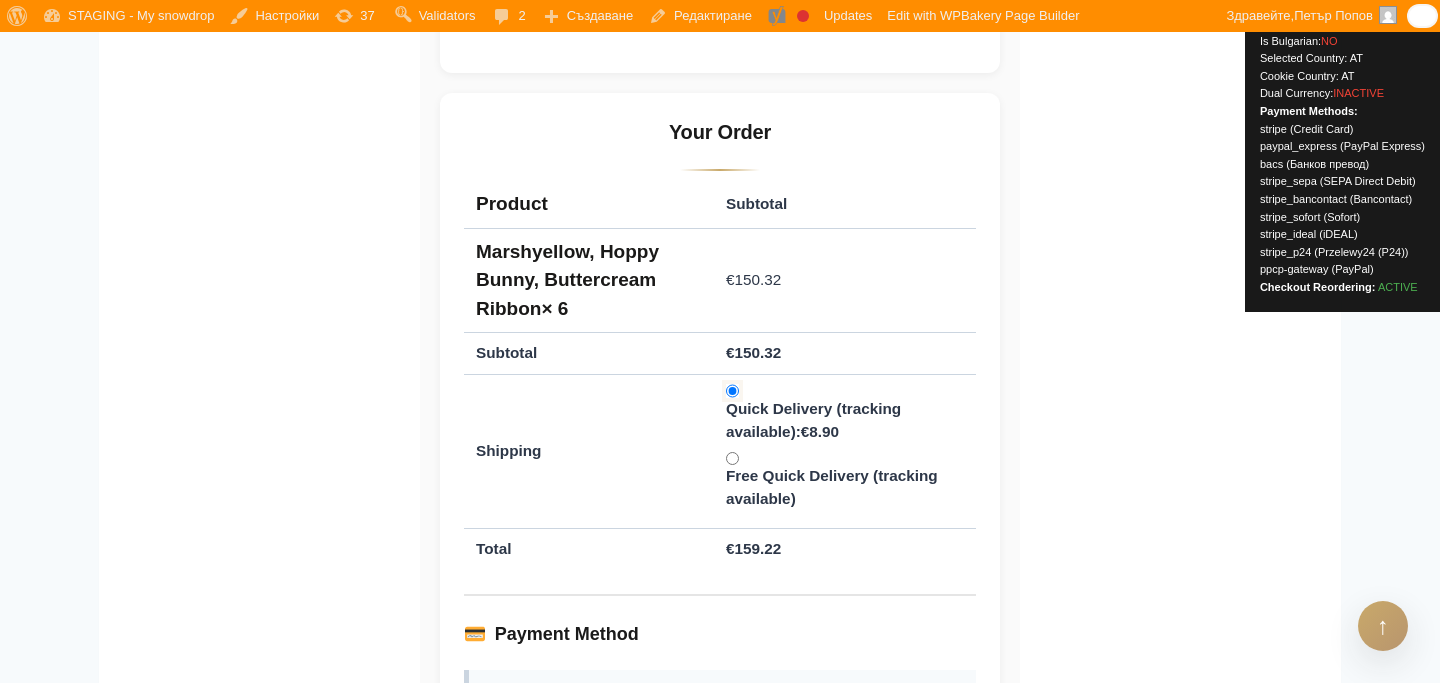 scroll, scrollTop: 3104, scrollLeft: 0, axis: vertical 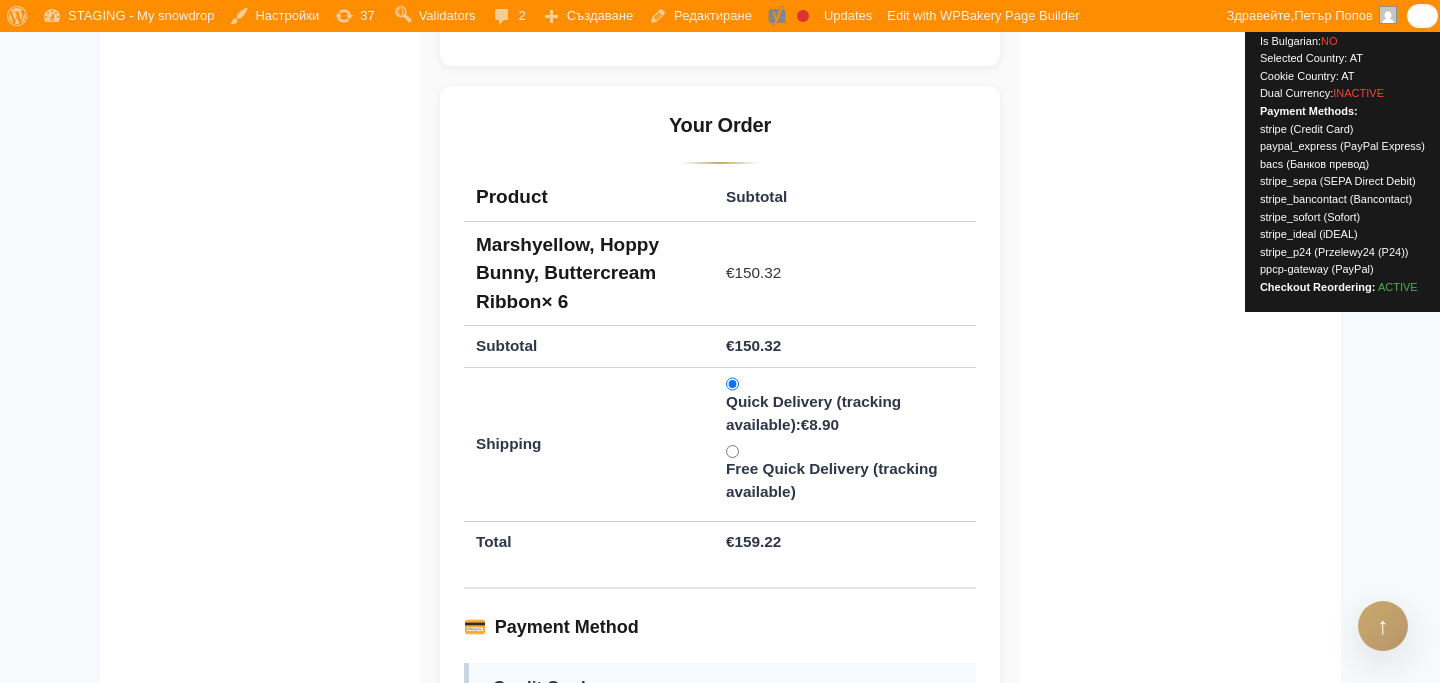 click on "Free Quick Delivery (tracking available)" at bounding box center (845, 481) 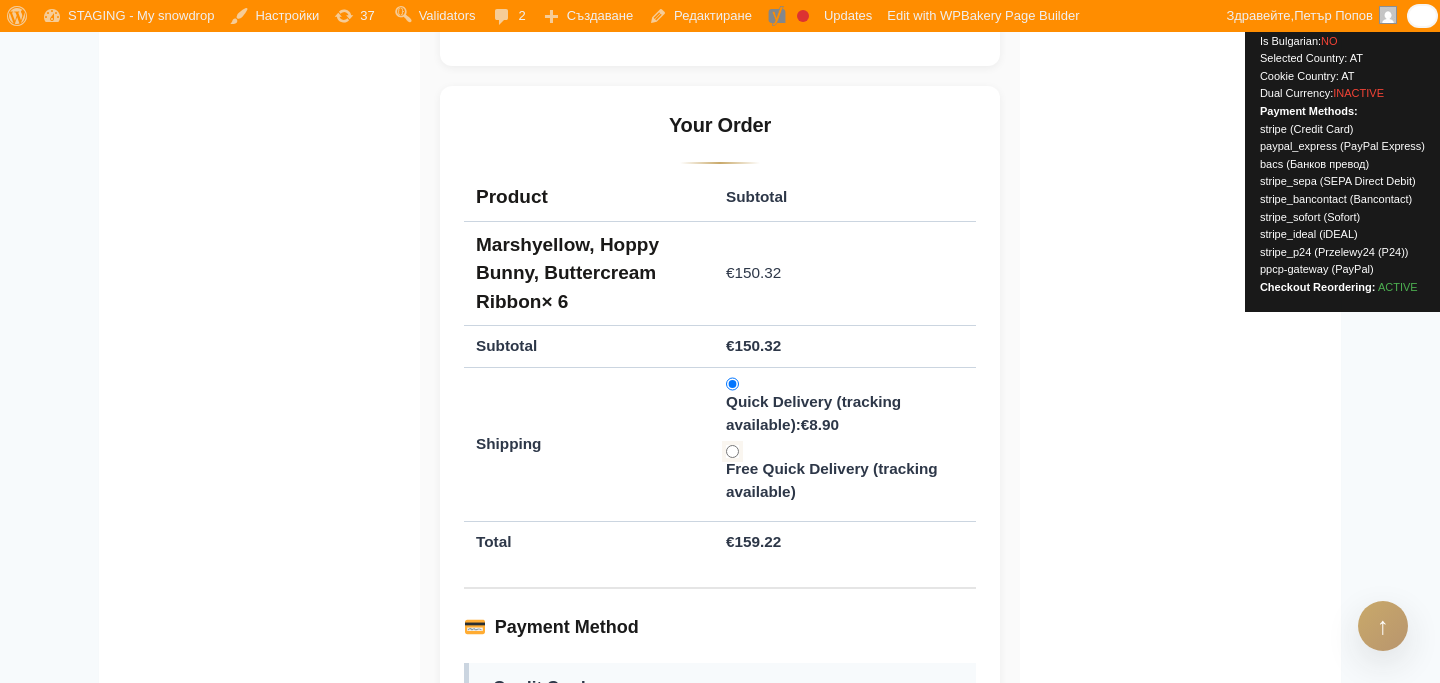 click on "Free Quick Delivery (tracking available)" at bounding box center [732, 452] 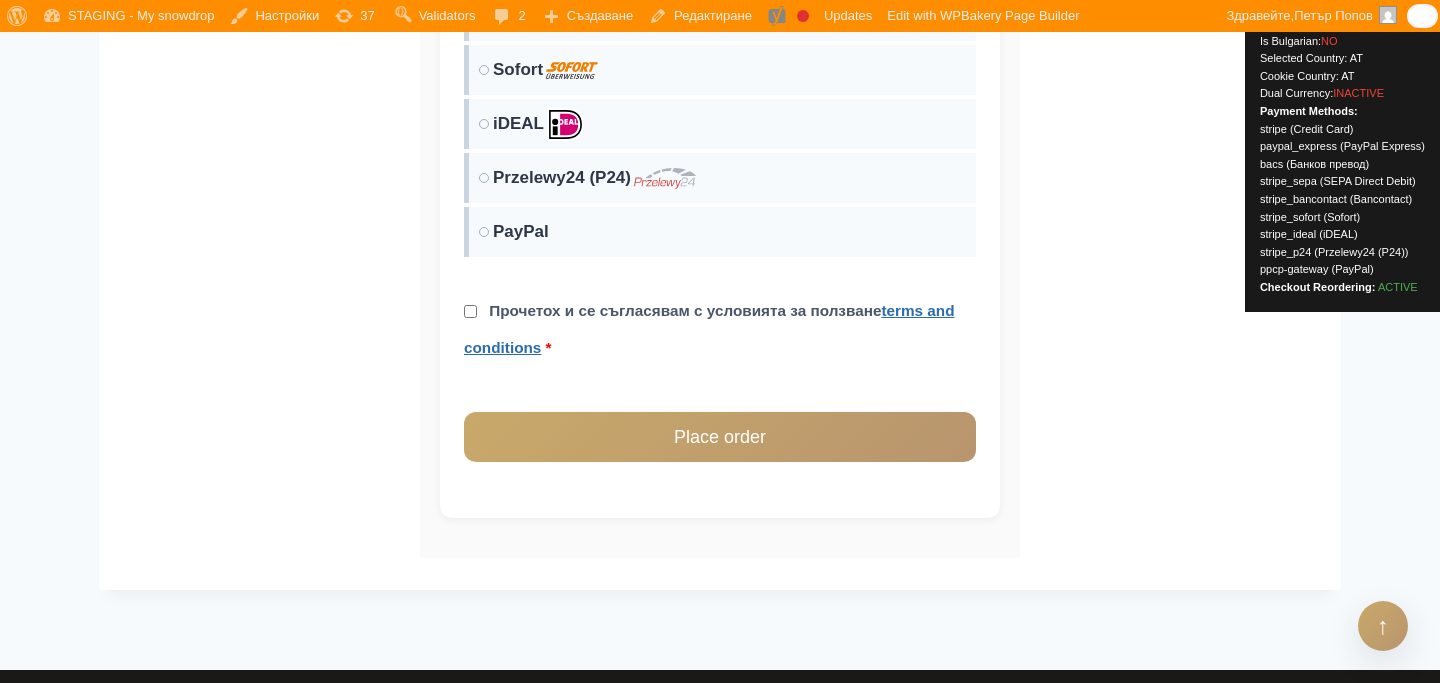 scroll, scrollTop: 4118, scrollLeft: 0, axis: vertical 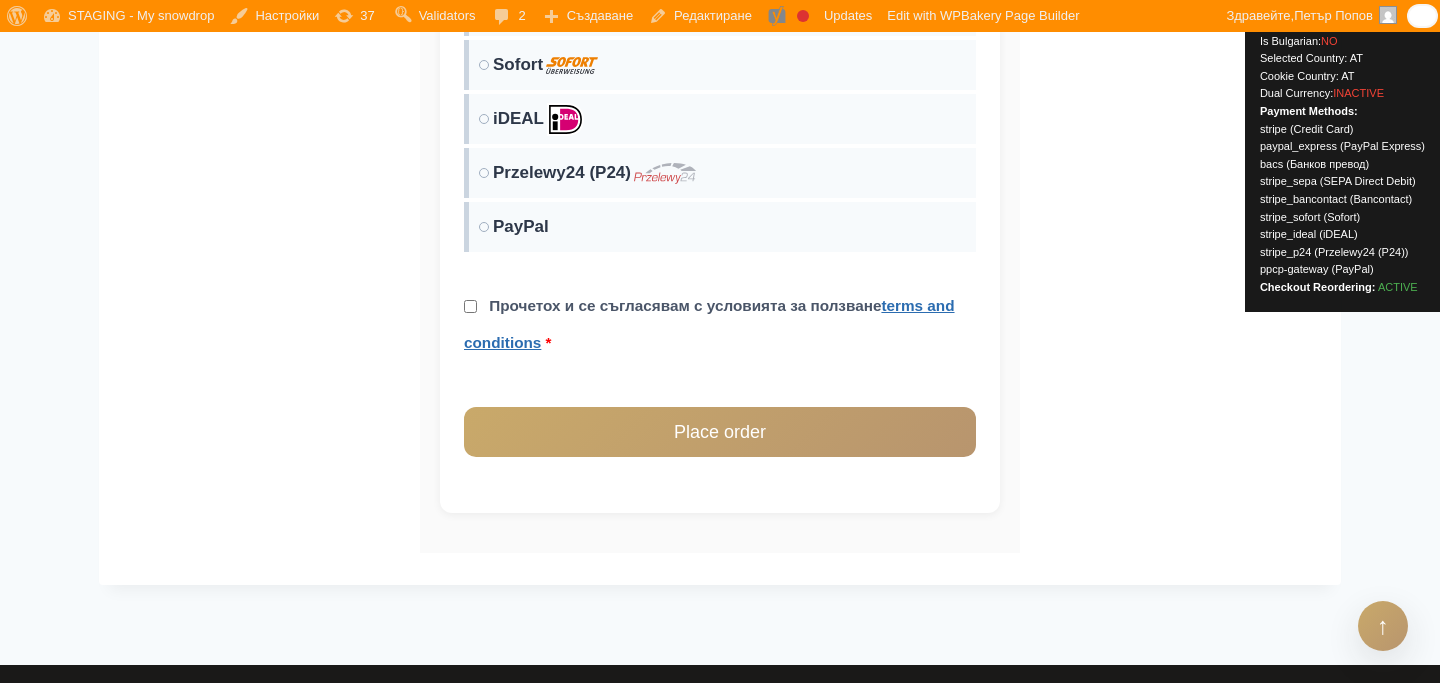click on "Прочетох и се съгласявам с условията за ползване  terms and conditions" at bounding box center [709, 324] 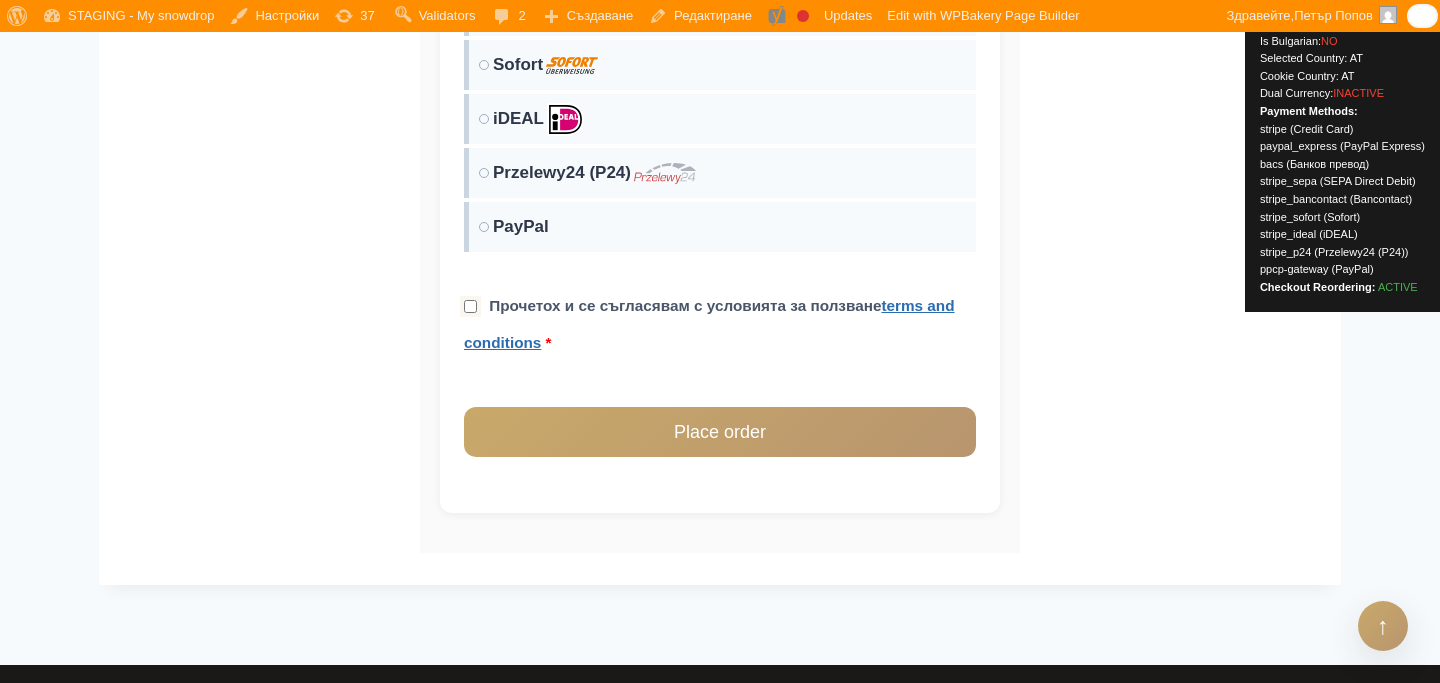 click on "Прочетох и се съгласявам с условията за ползване  terms and conditions   *" at bounding box center [470, 306] 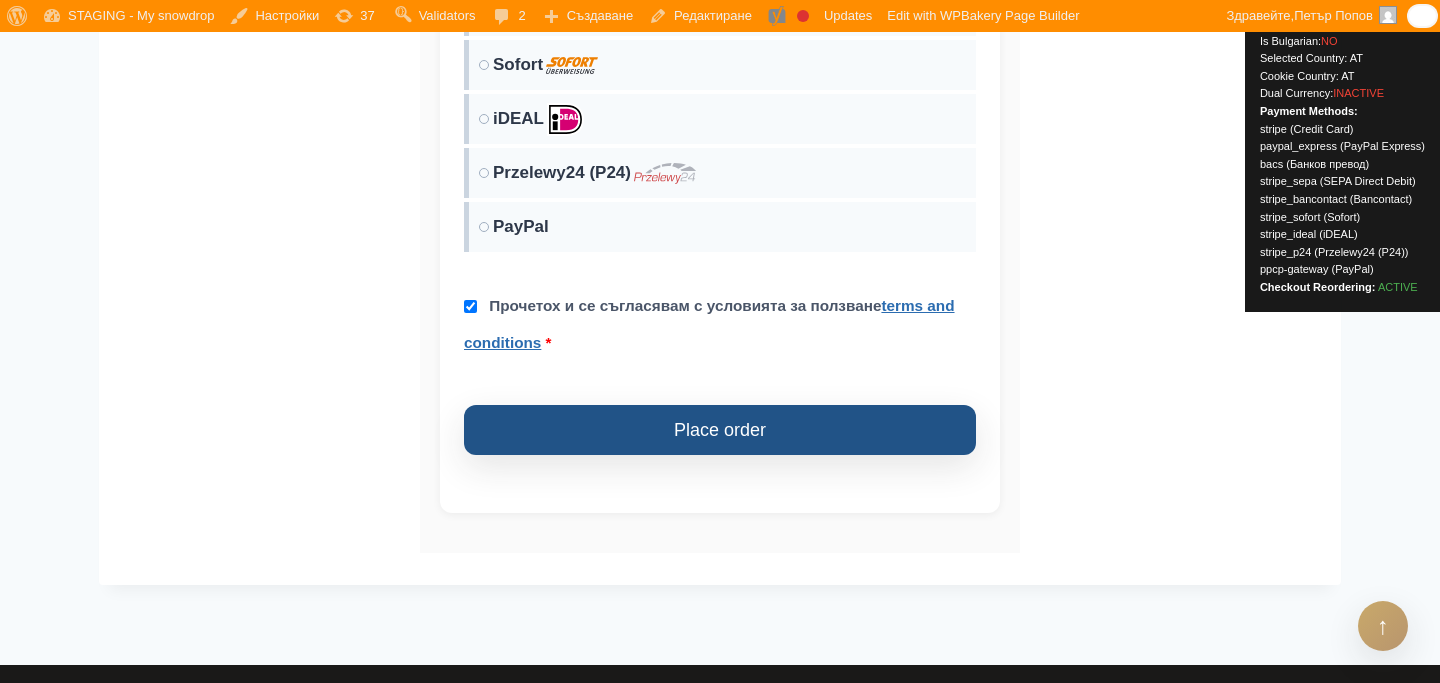 click on "Place order" at bounding box center (720, 430) 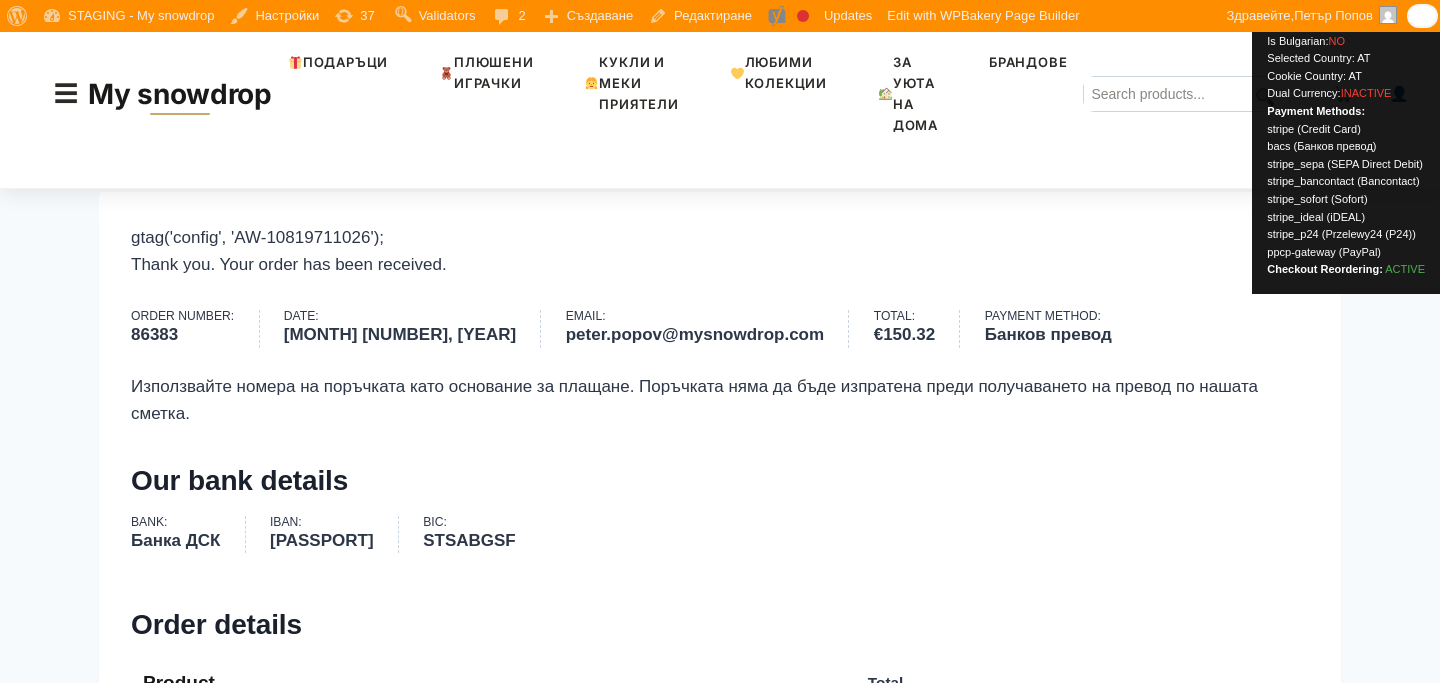 scroll, scrollTop: 0, scrollLeft: 0, axis: both 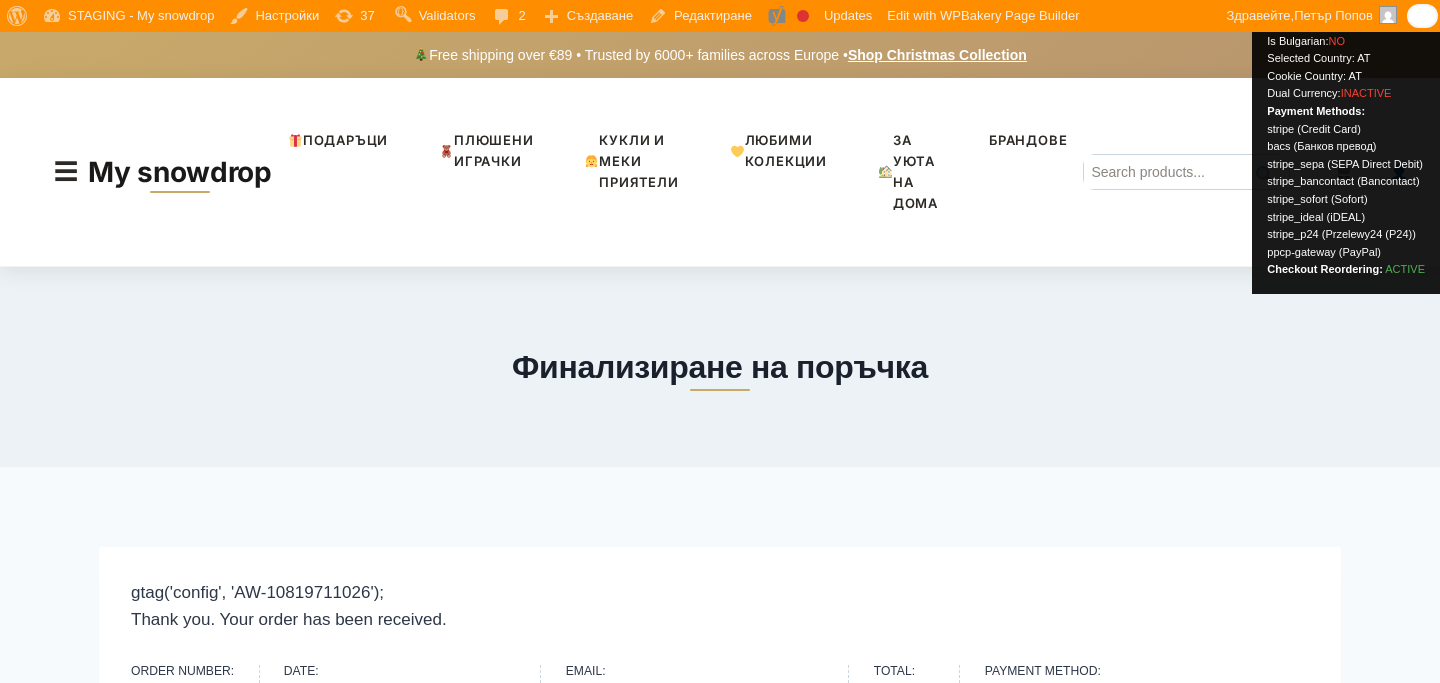 click on "My snowdrop" at bounding box center (180, 172) 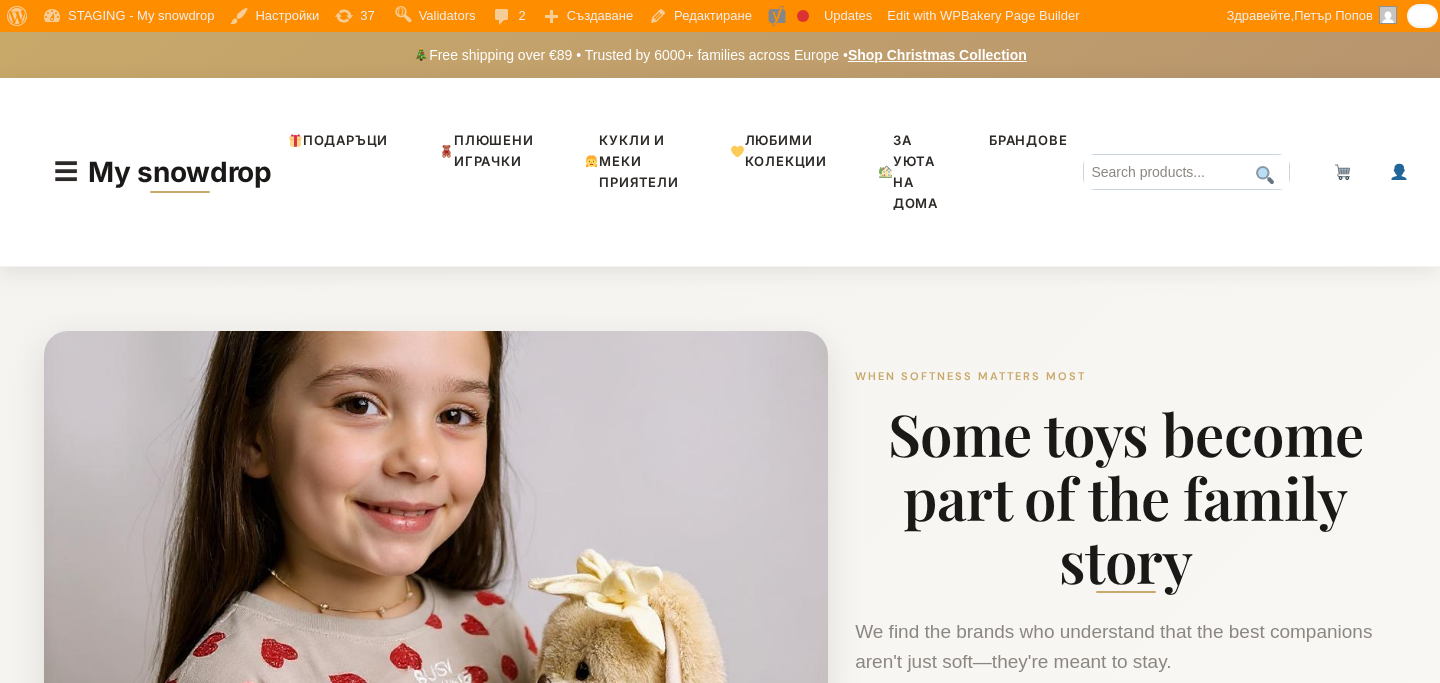 scroll, scrollTop: 0, scrollLeft: 0, axis: both 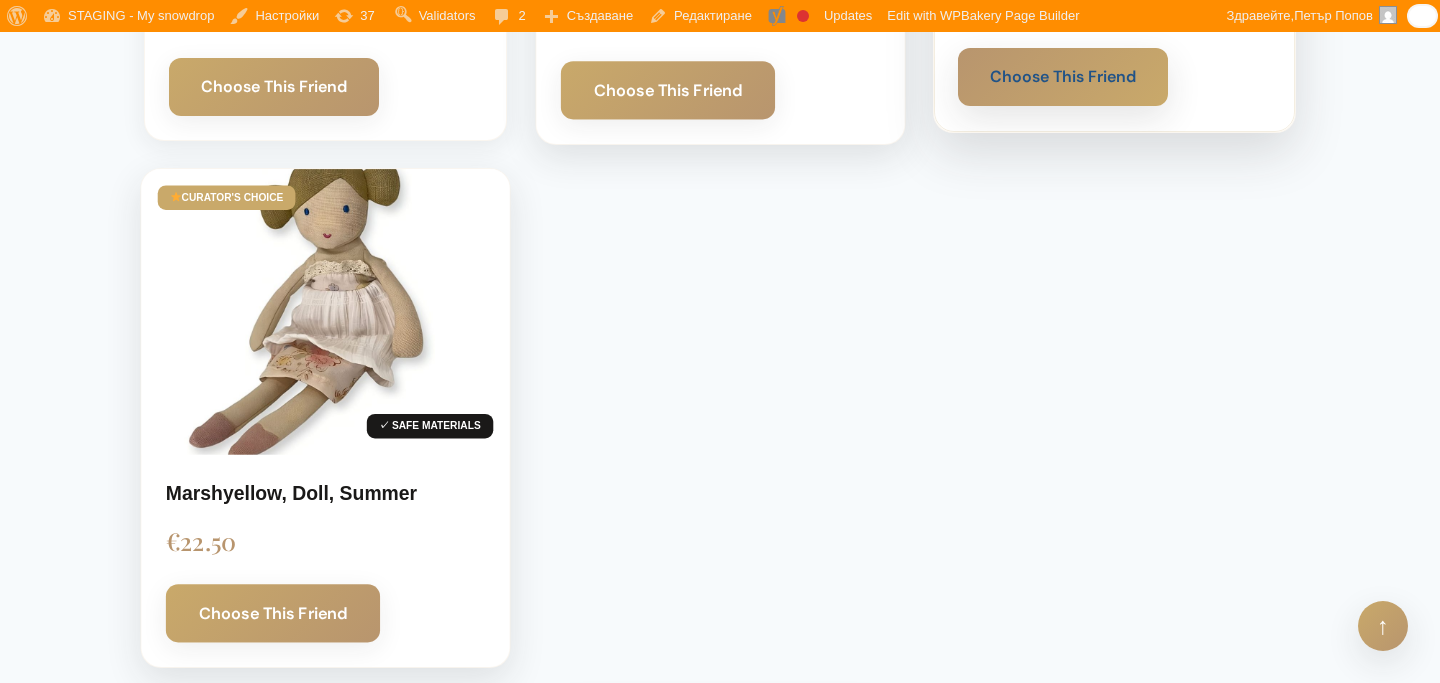 click on "Choose This Friend" at bounding box center (1063, 77) 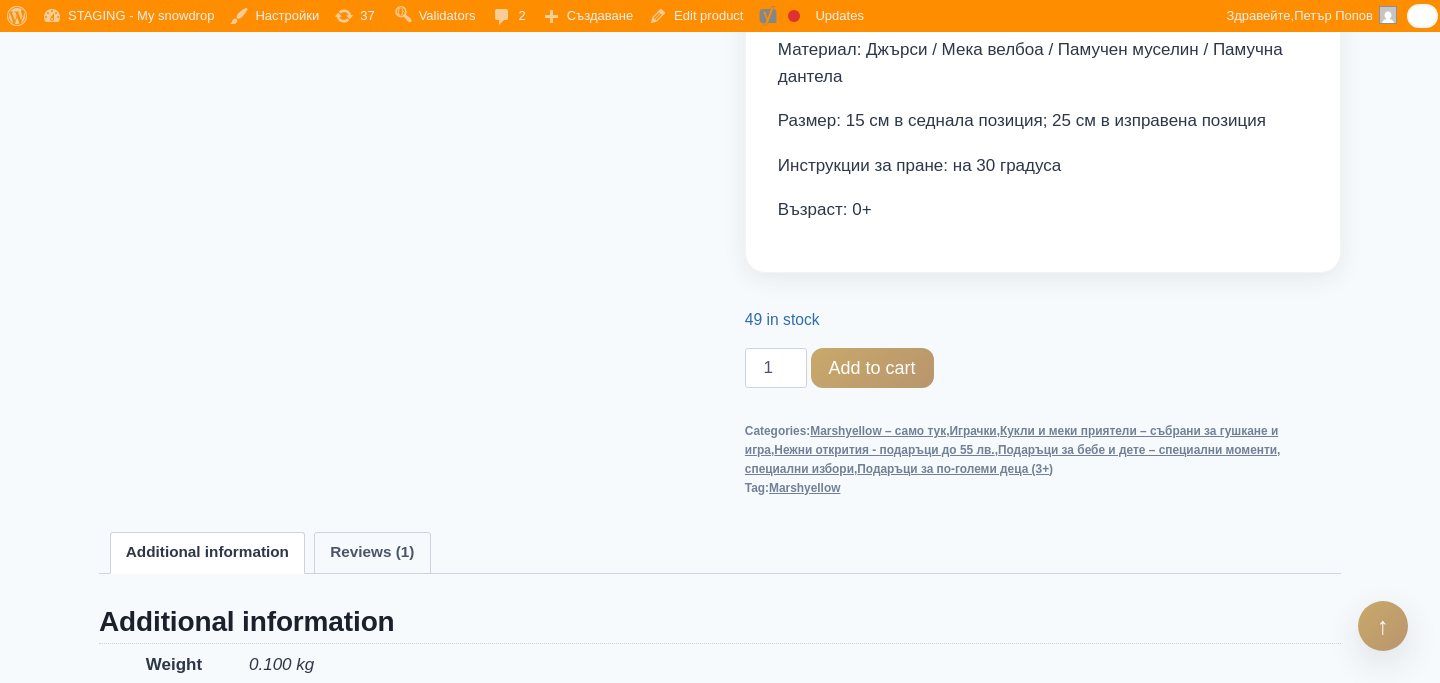 scroll, scrollTop: 1714, scrollLeft: 0, axis: vertical 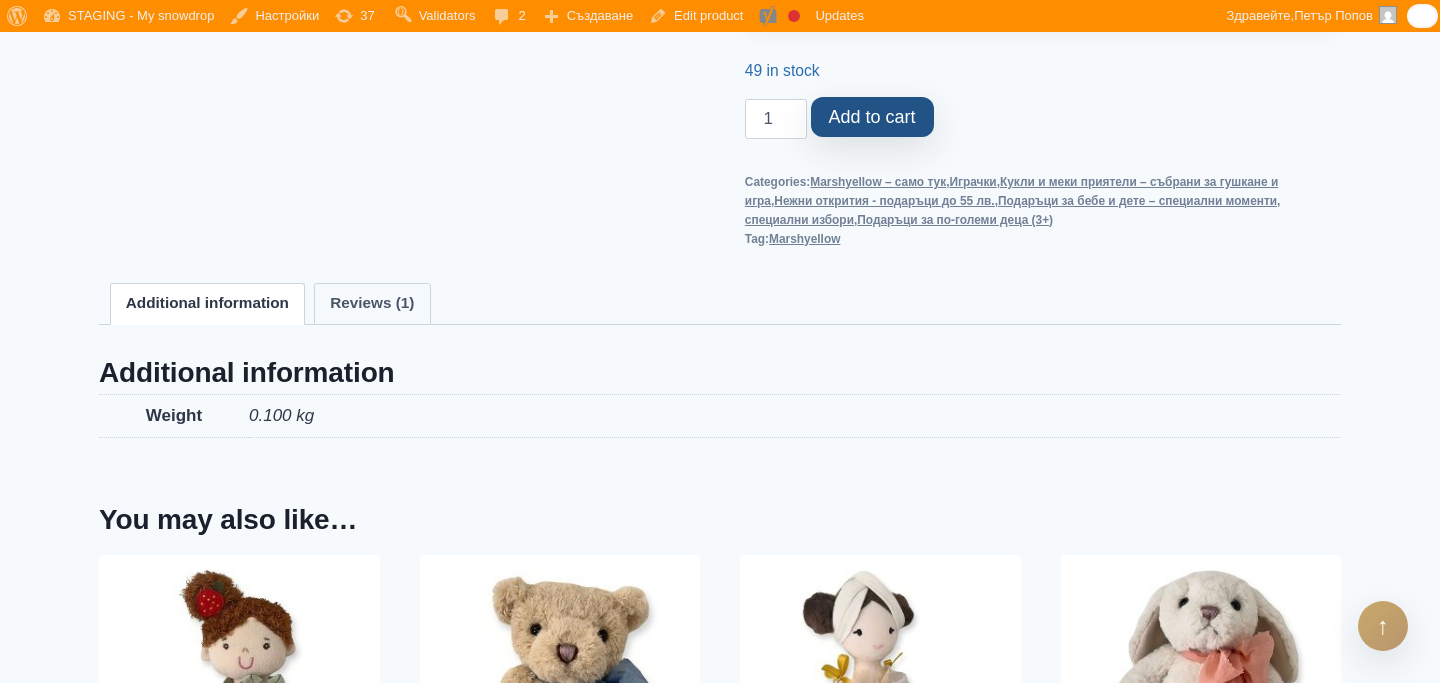 click on "Add to cart" at bounding box center [872, 117] 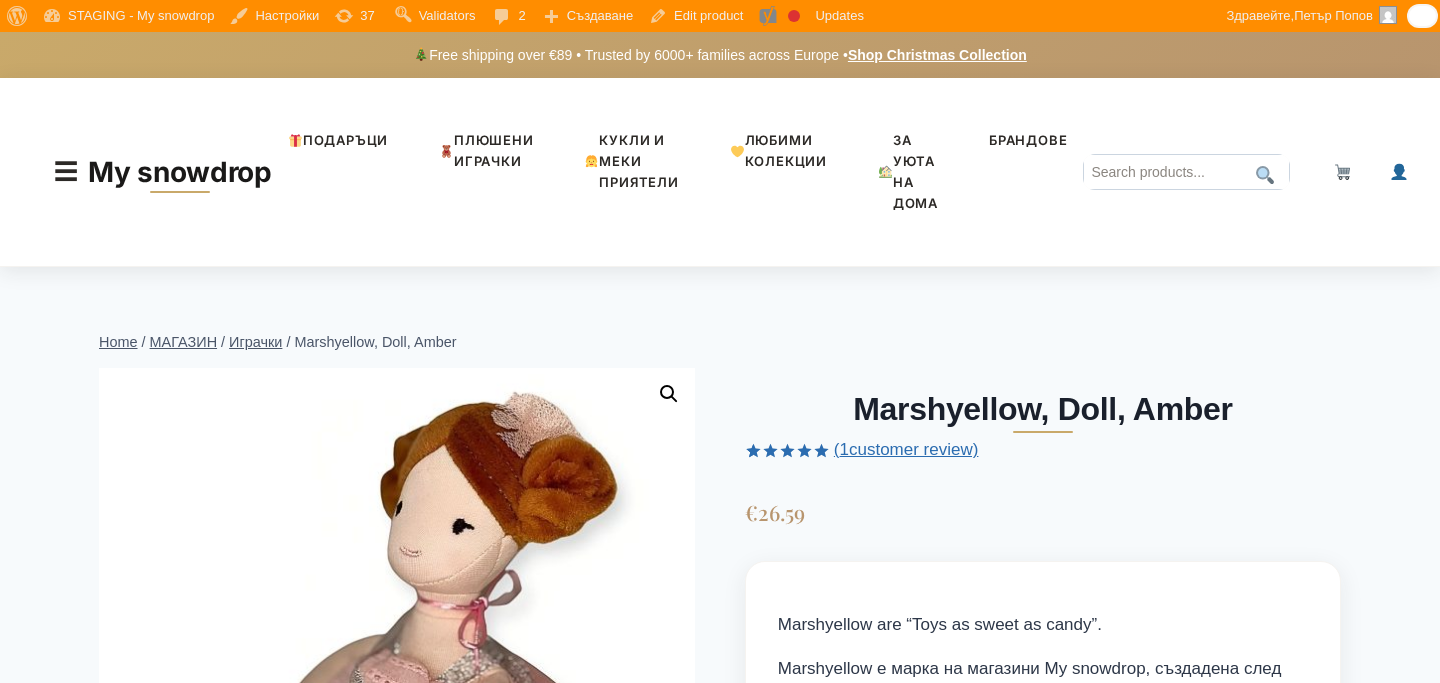 scroll, scrollTop: 1710, scrollLeft: 0, axis: vertical 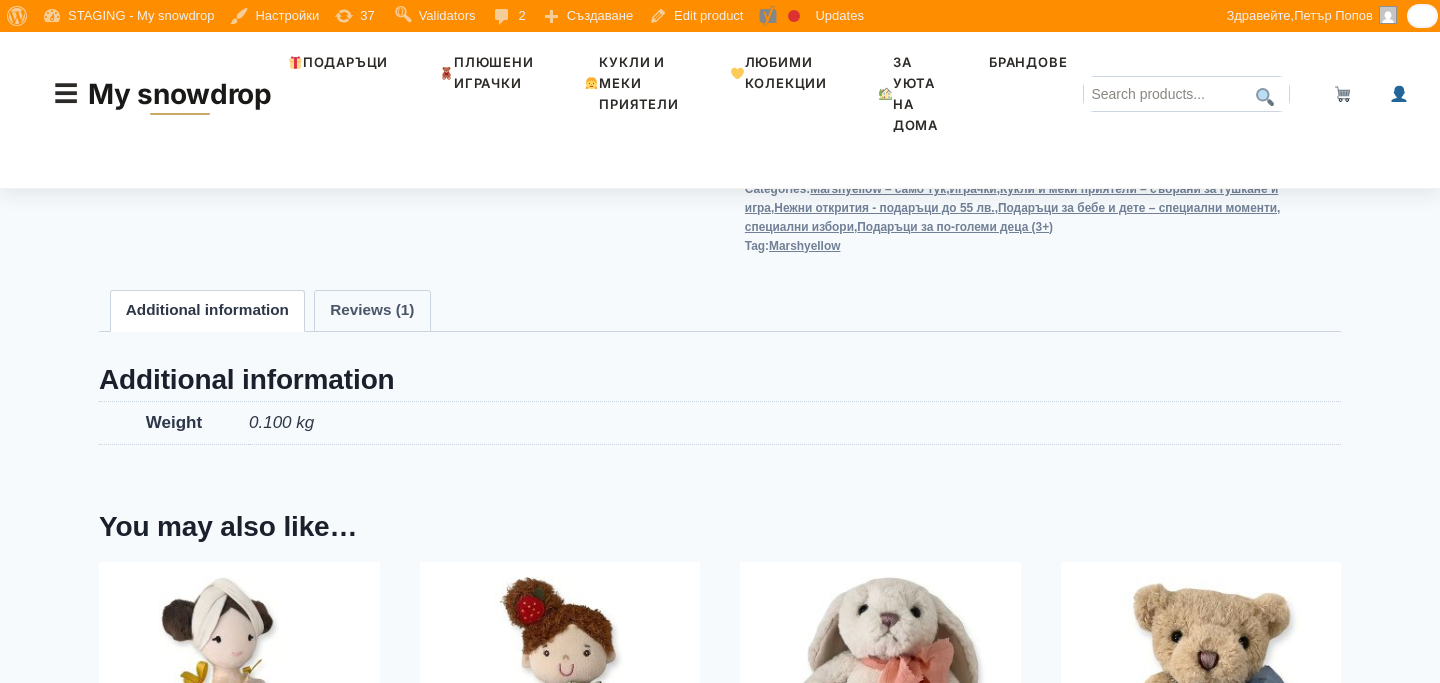 click on "Add to cart" at bounding box center (872, 124) 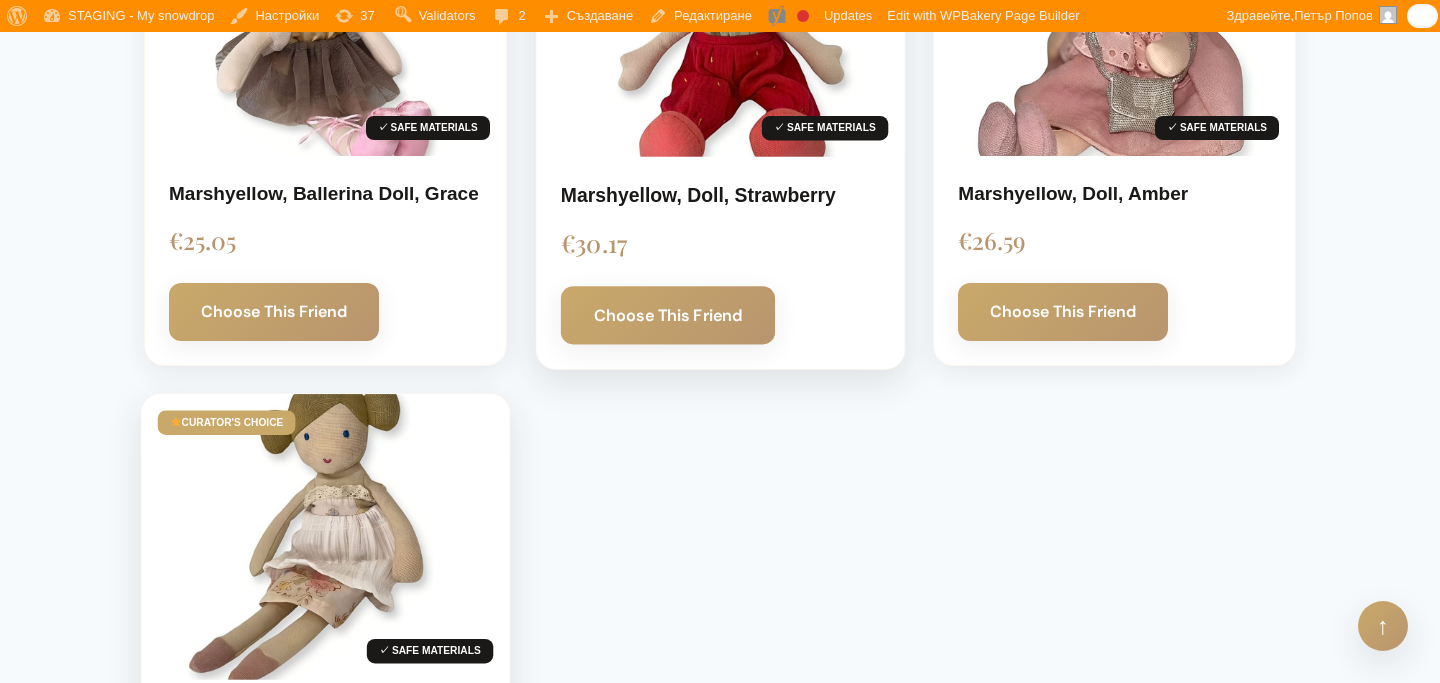 scroll, scrollTop: 1740, scrollLeft: 0, axis: vertical 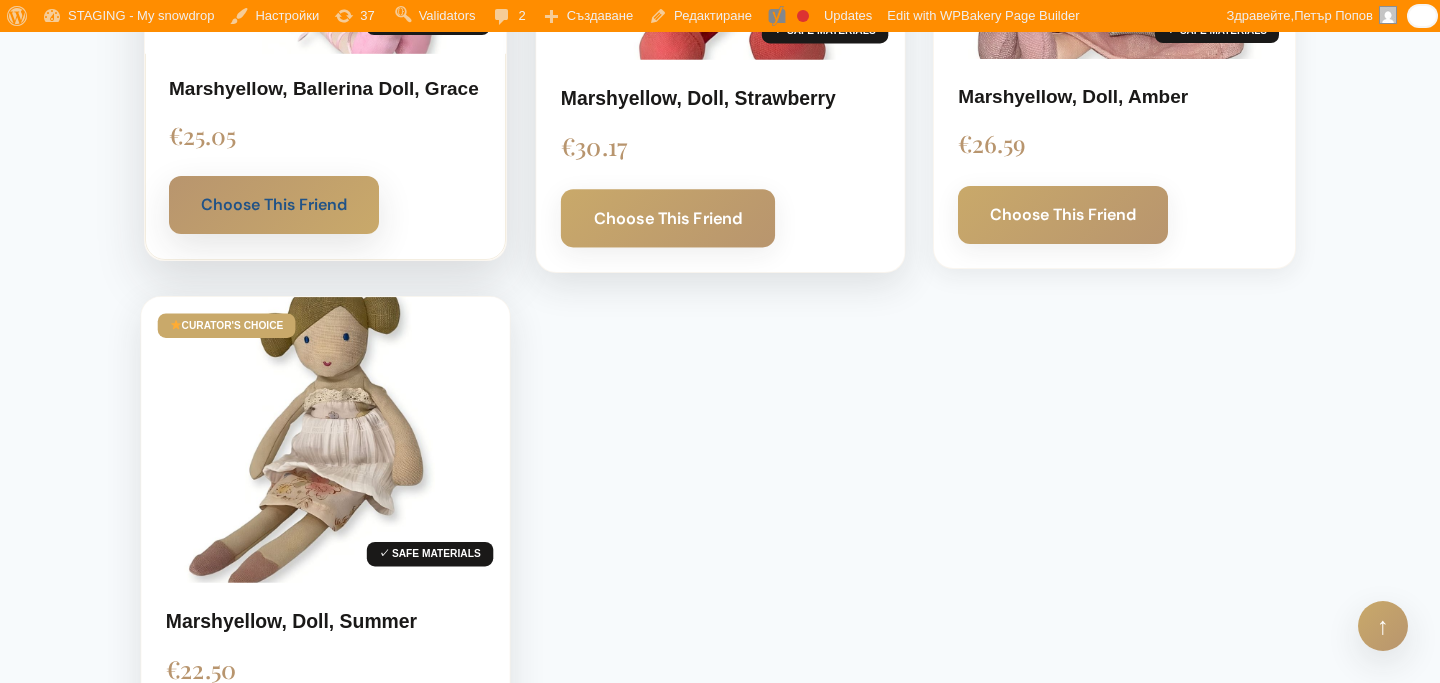 click on "Choose This Friend" at bounding box center [274, 205] 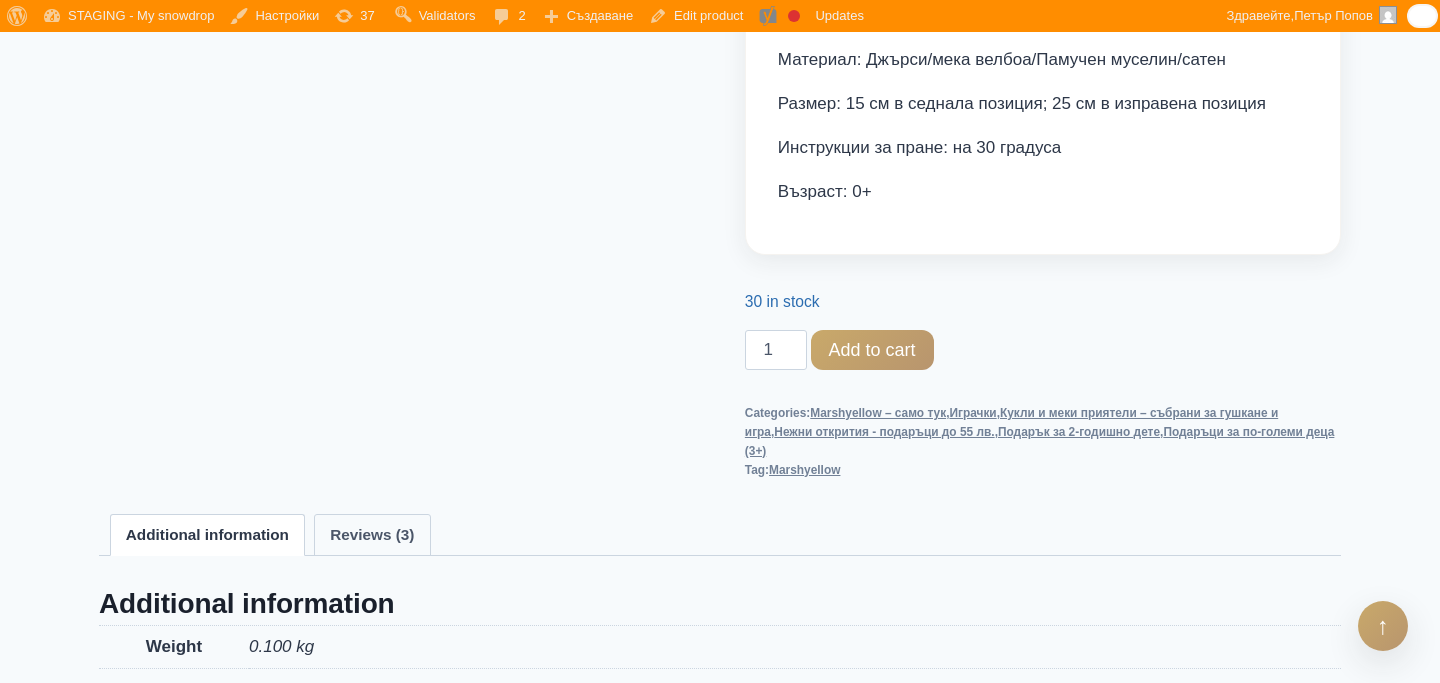 scroll, scrollTop: 1402, scrollLeft: 0, axis: vertical 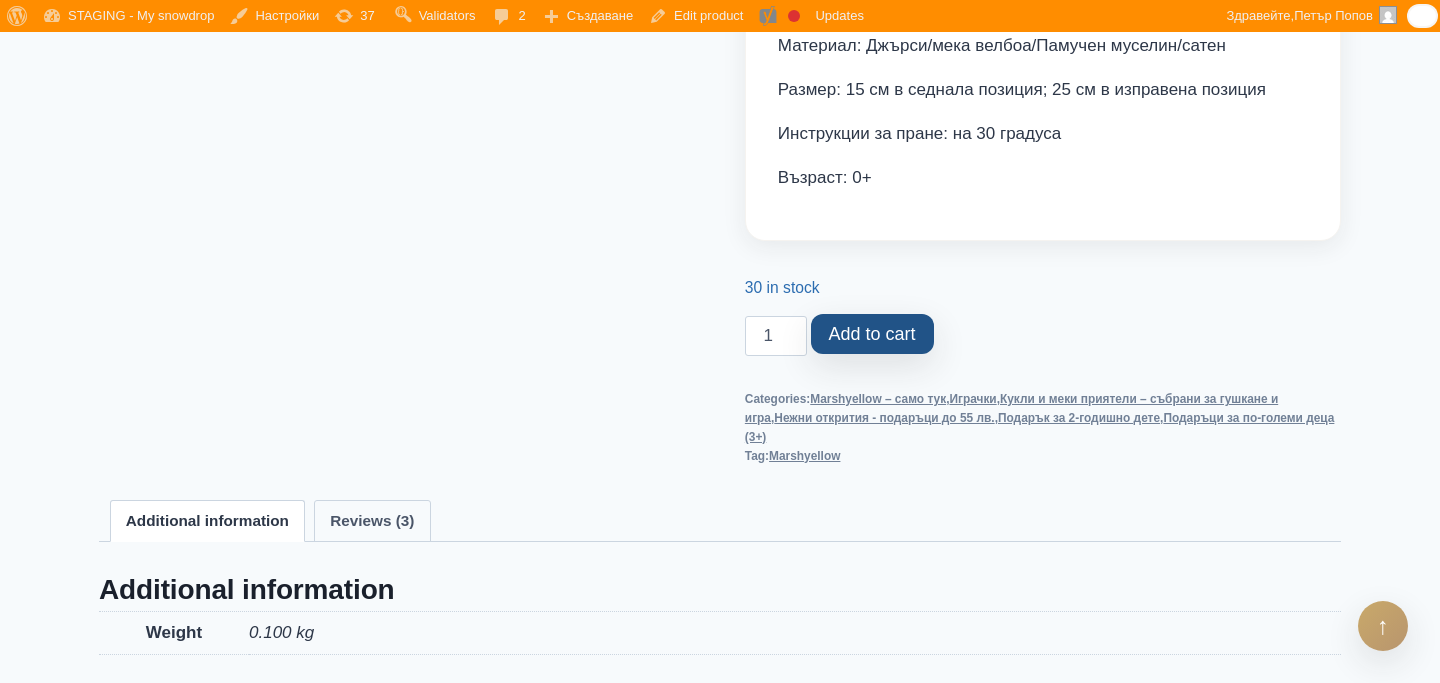 click on "Add to cart" at bounding box center [872, 334] 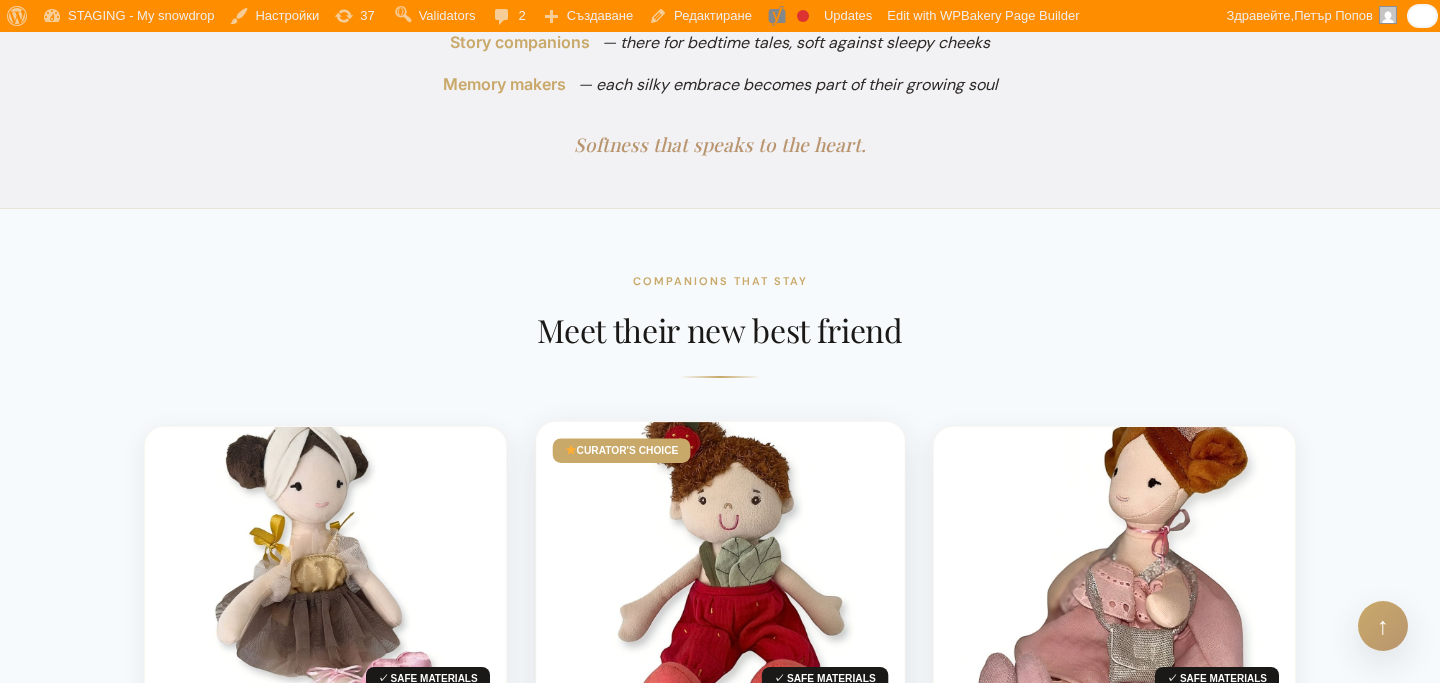 scroll, scrollTop: 1216, scrollLeft: 0, axis: vertical 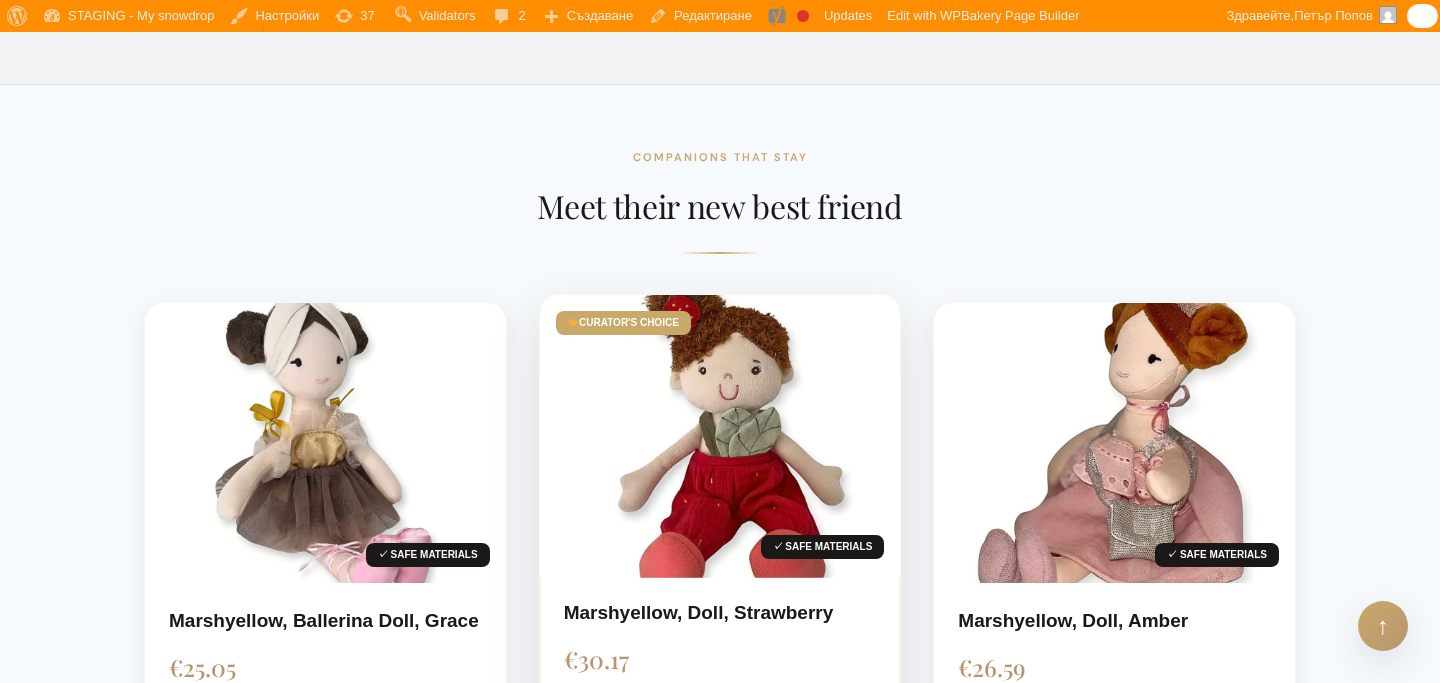 click at bounding box center (720, 436) 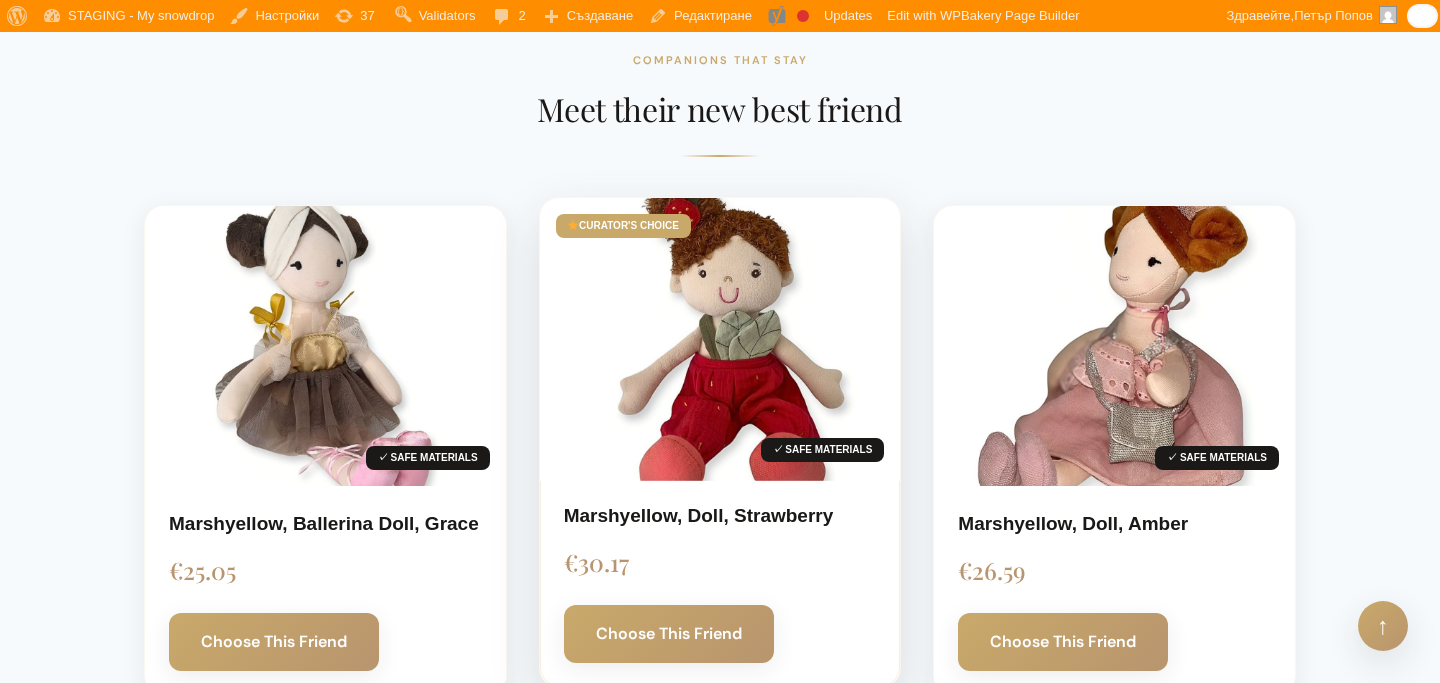 scroll, scrollTop: 1348, scrollLeft: 0, axis: vertical 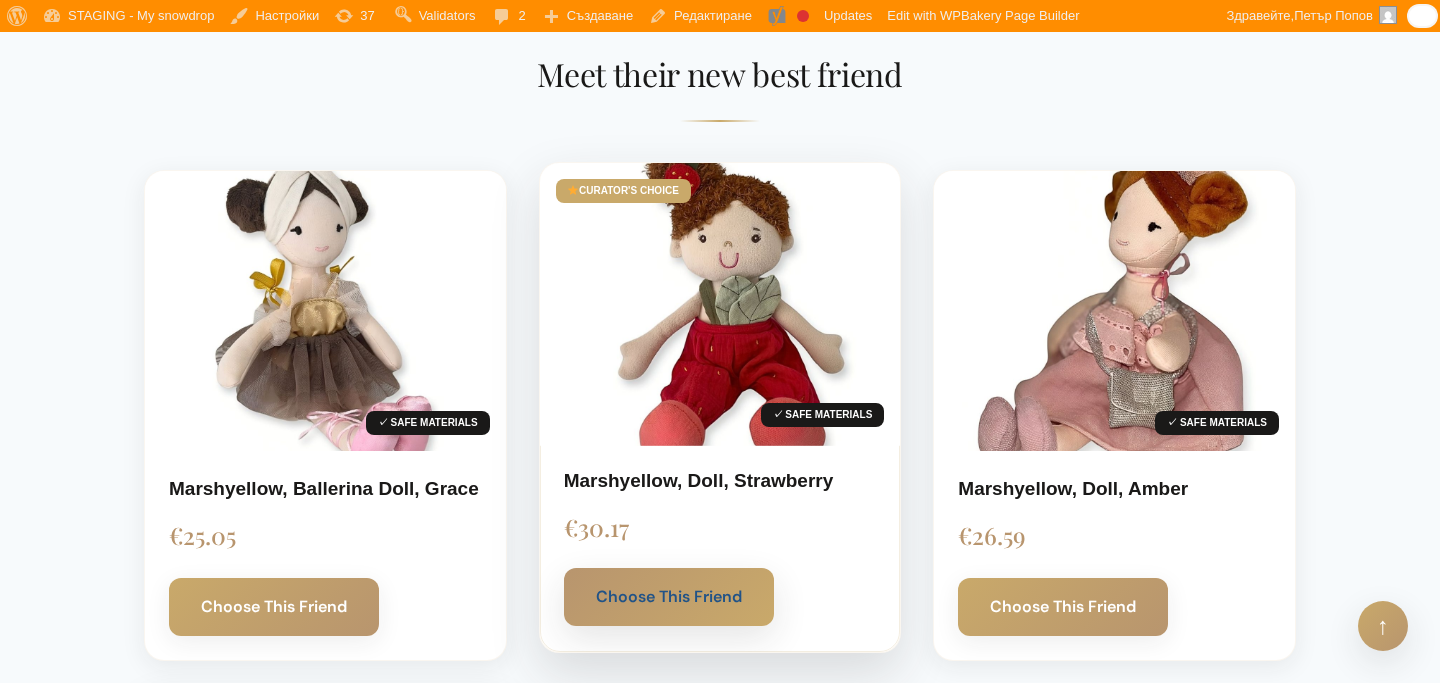 click on "Choose This Friend" at bounding box center [669, 597] 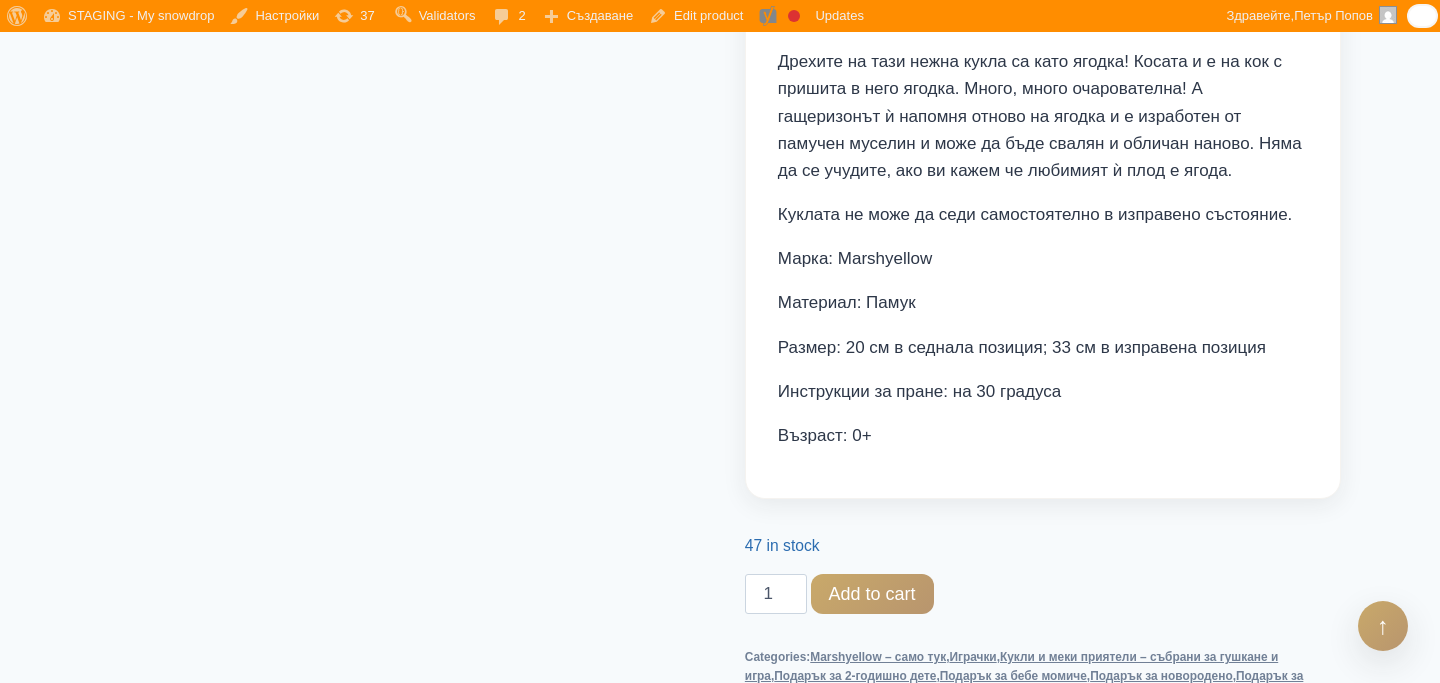 scroll, scrollTop: 1281, scrollLeft: 0, axis: vertical 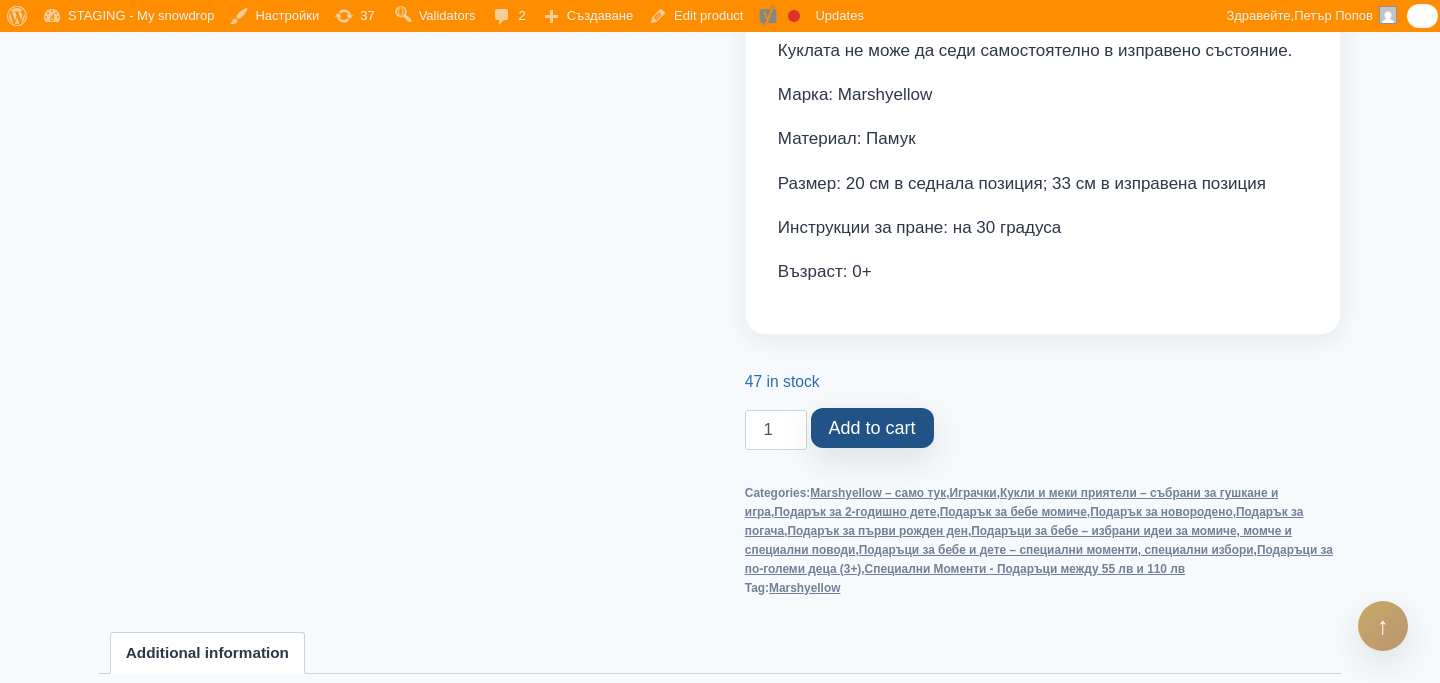 click on "Add to cart" at bounding box center (872, 428) 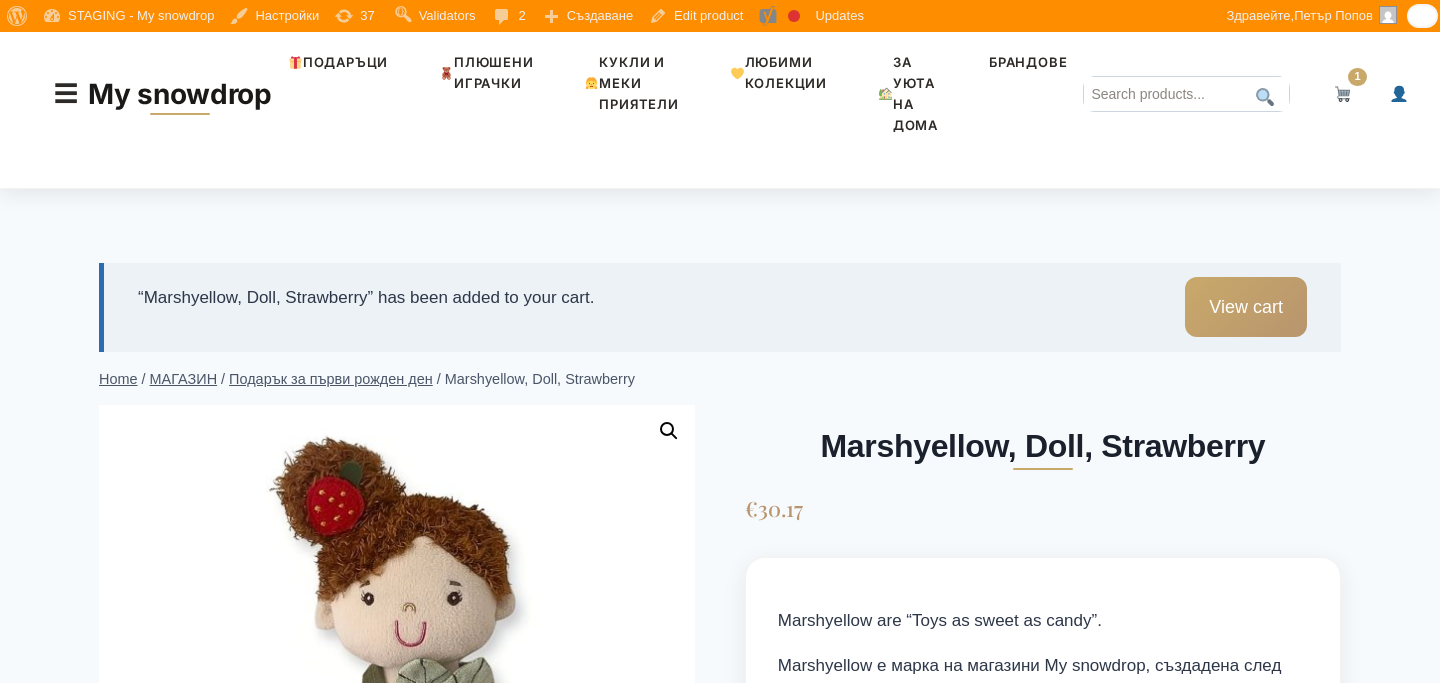 scroll, scrollTop: 86, scrollLeft: 0, axis: vertical 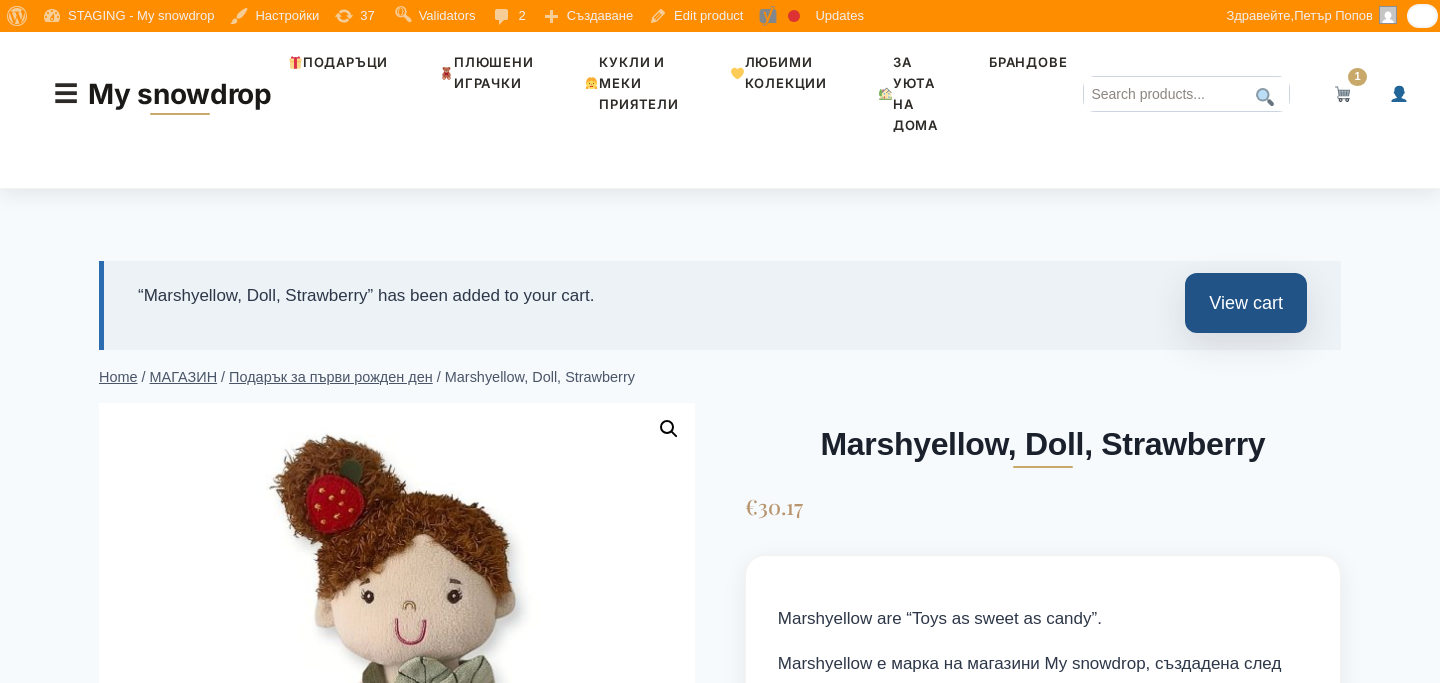 click on "View cart" at bounding box center (1246, 303) 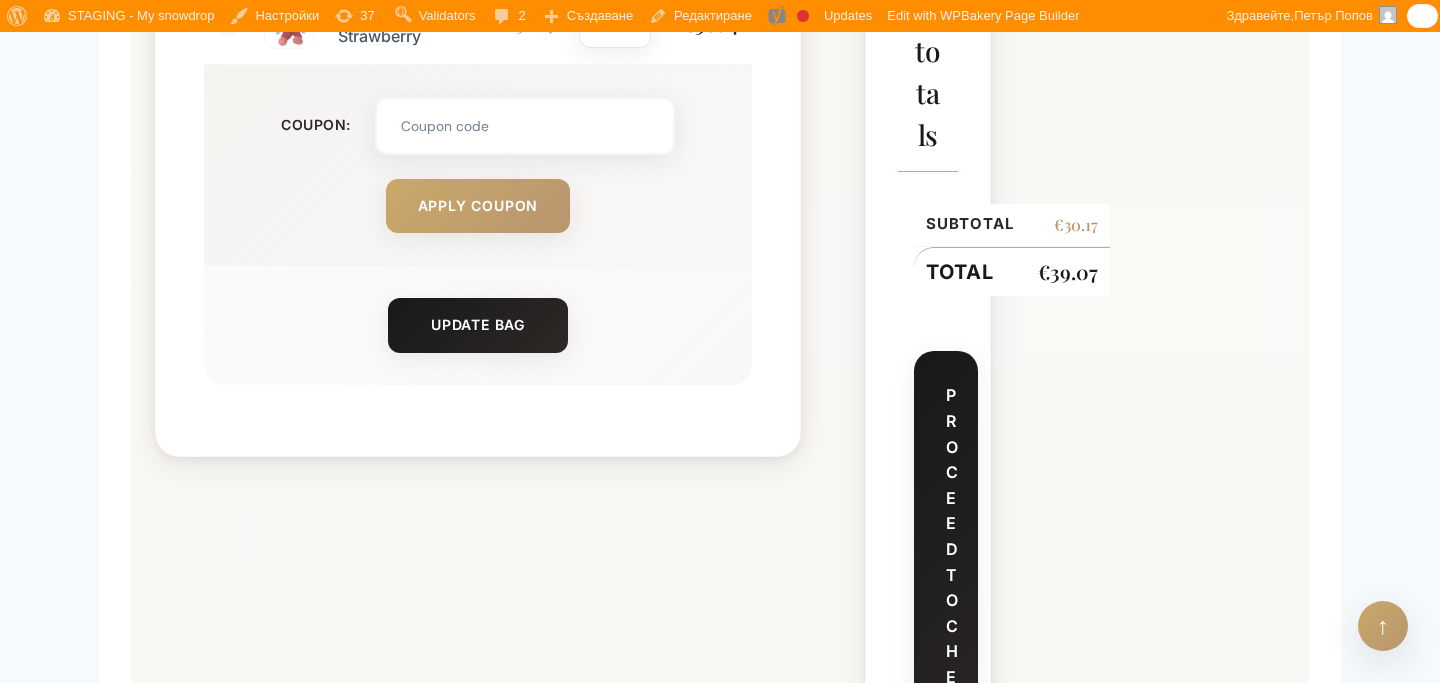 scroll, scrollTop: 1257, scrollLeft: 0, axis: vertical 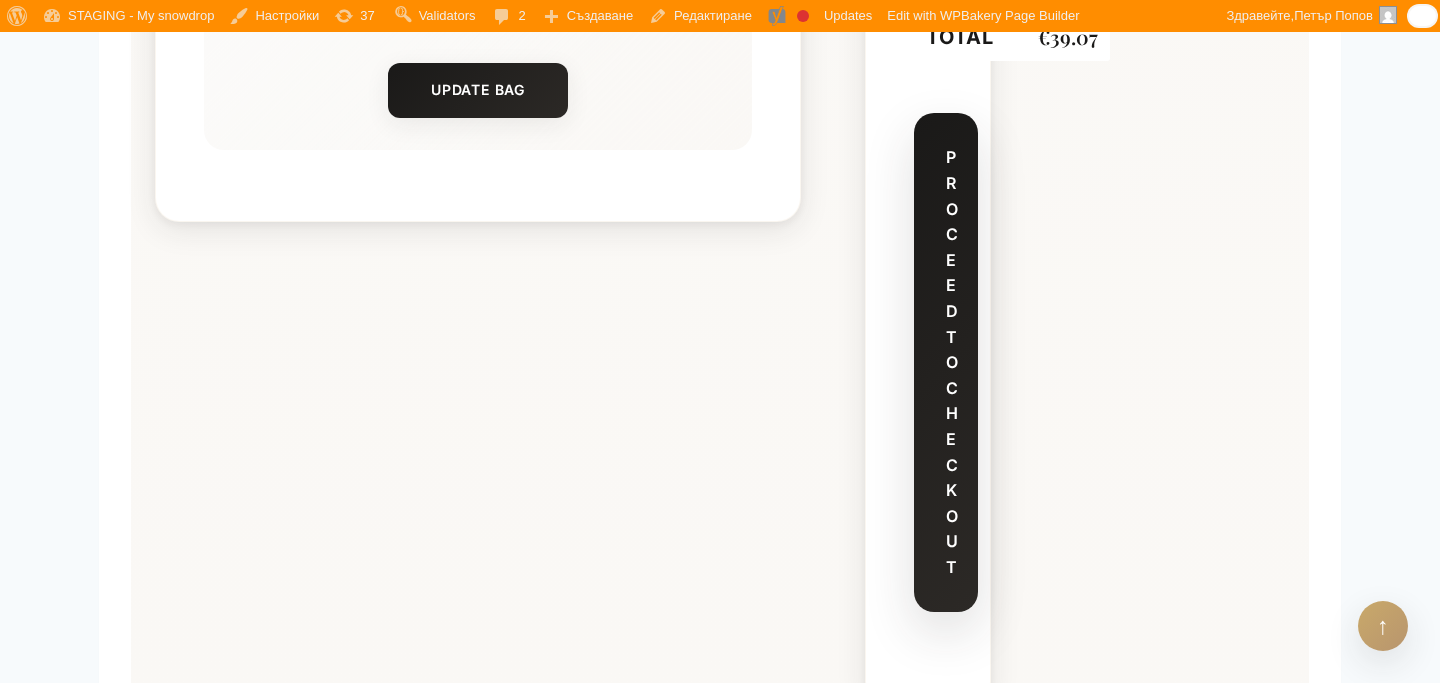 click on "Proceed to checkout" at bounding box center (946, 362) 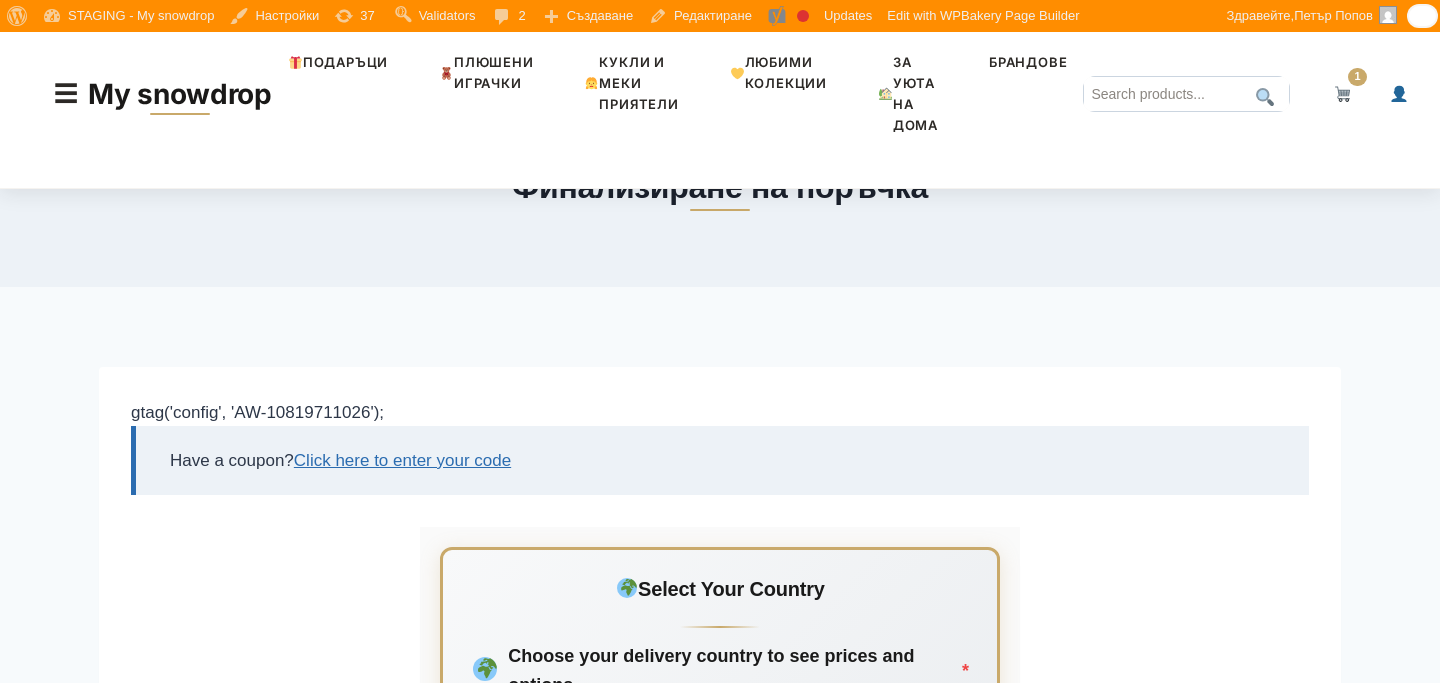 scroll, scrollTop: 0, scrollLeft: 0, axis: both 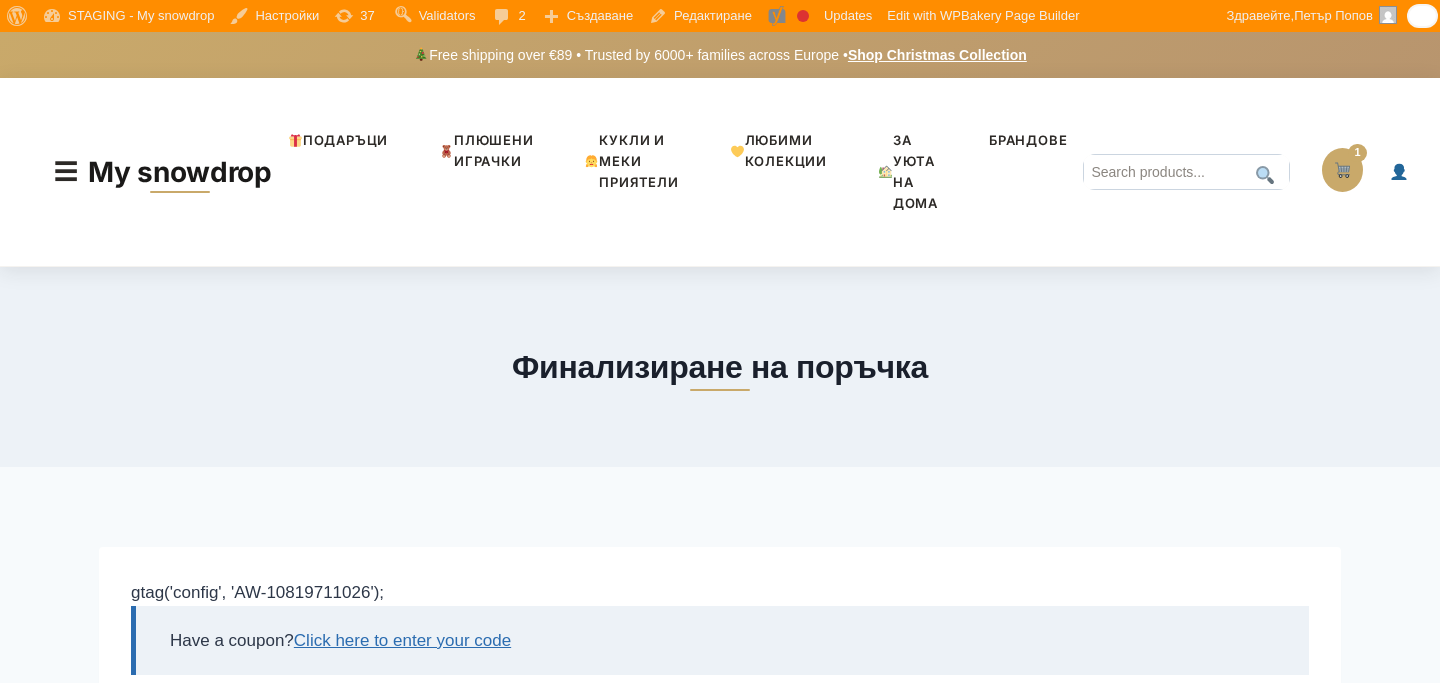 click on "1" at bounding box center (1342, 170) 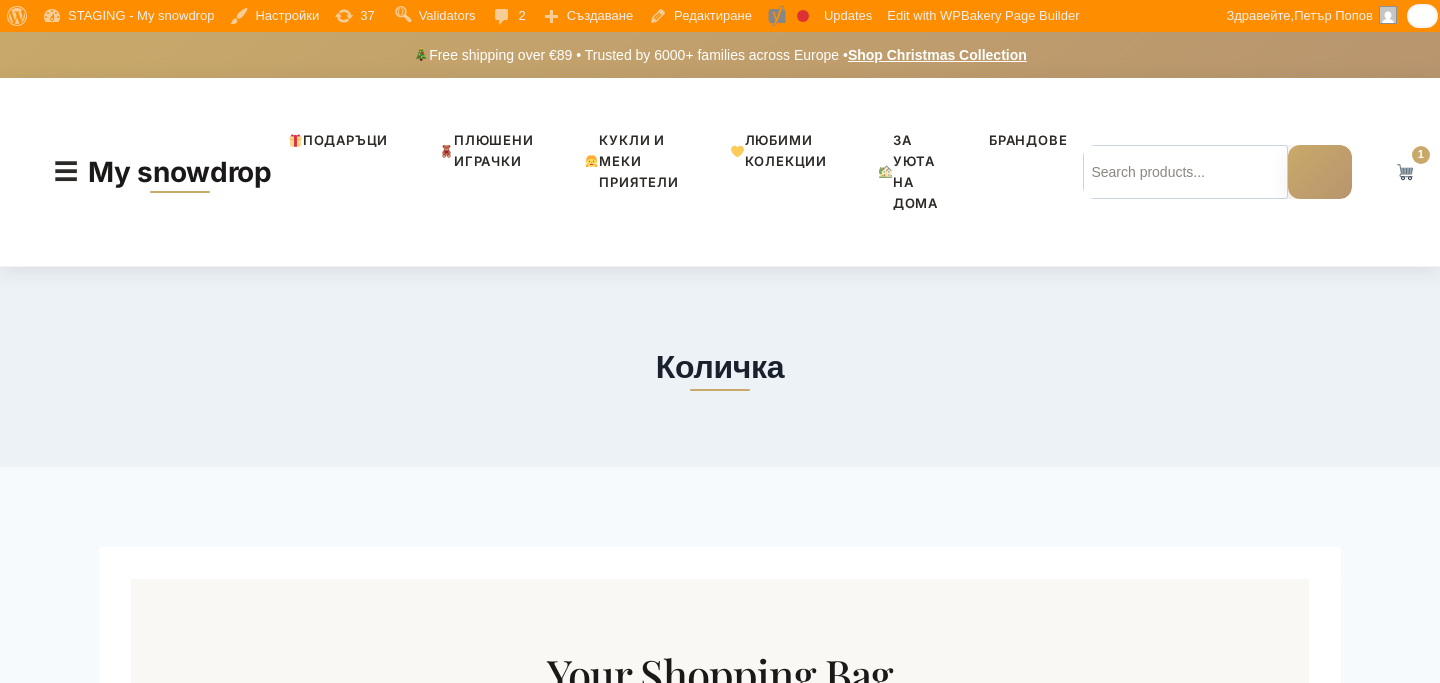 scroll, scrollTop: 557, scrollLeft: 0, axis: vertical 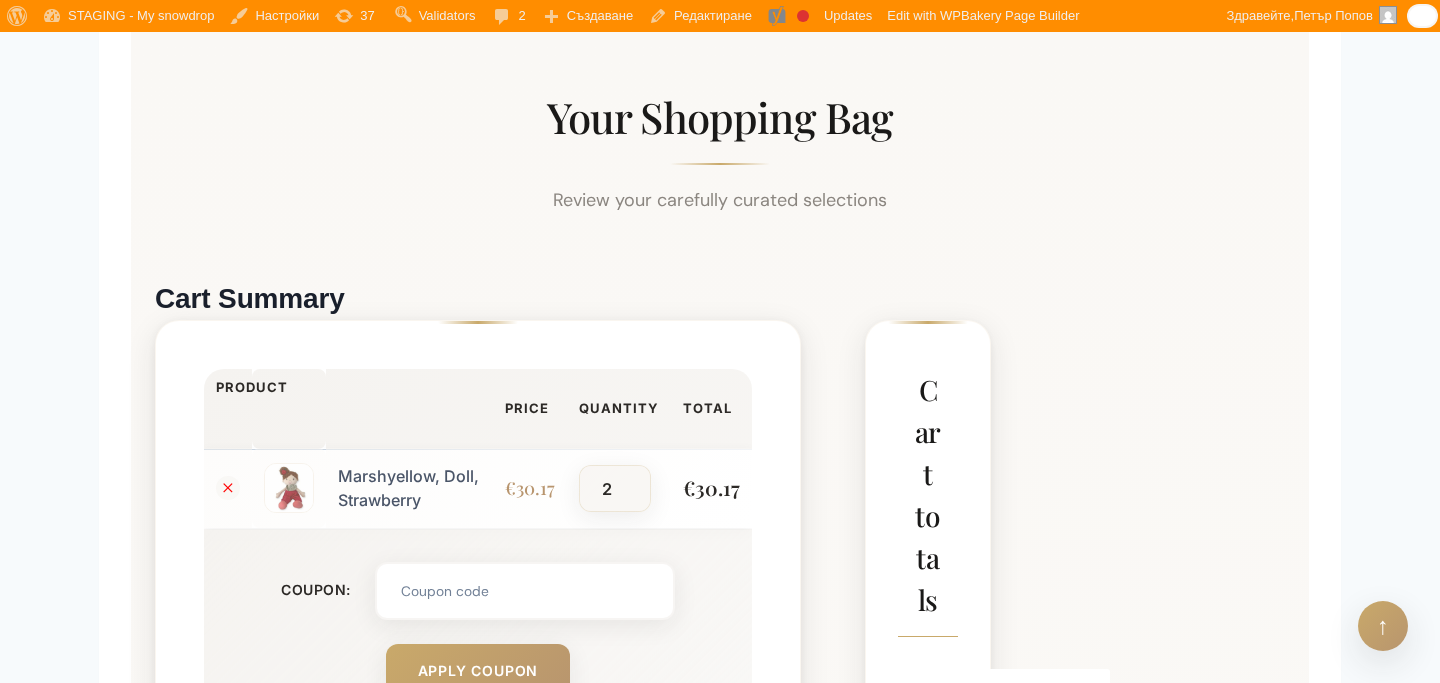 click on "2" at bounding box center (614, 488) 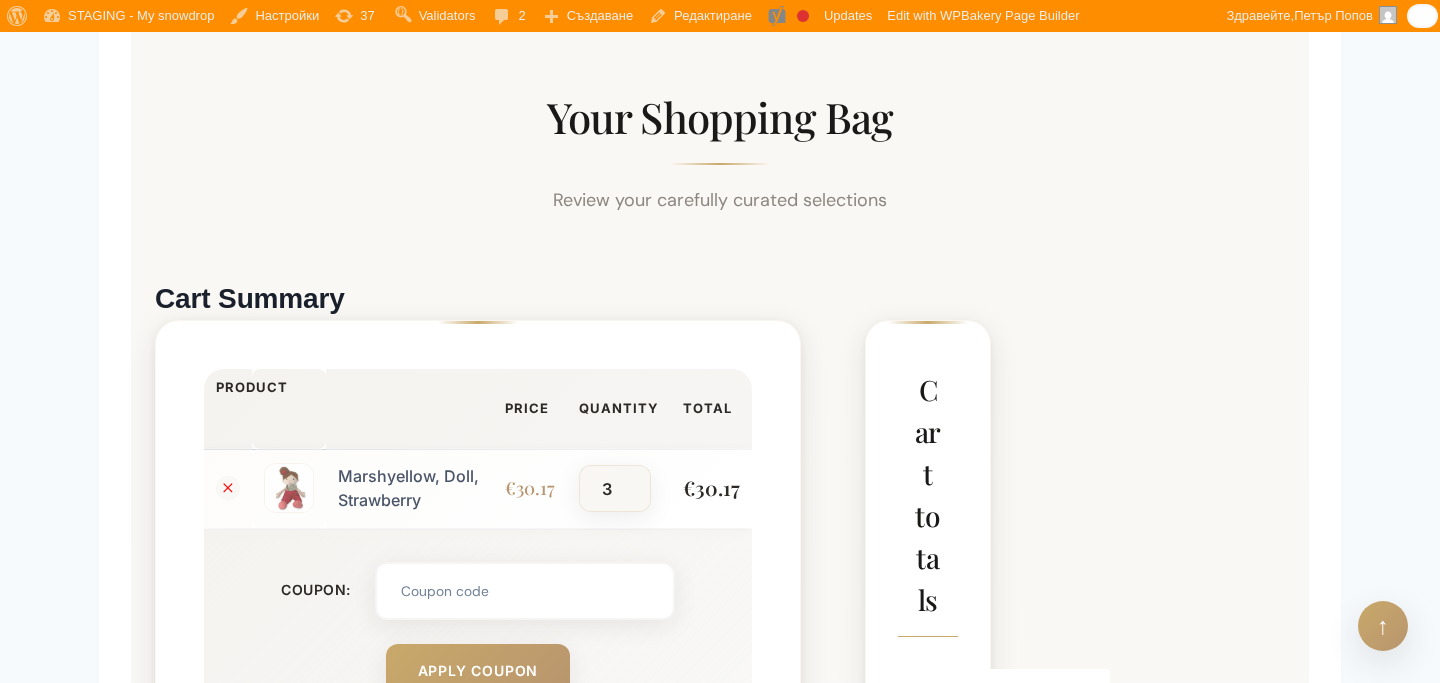 click on "3" at bounding box center [614, 488] 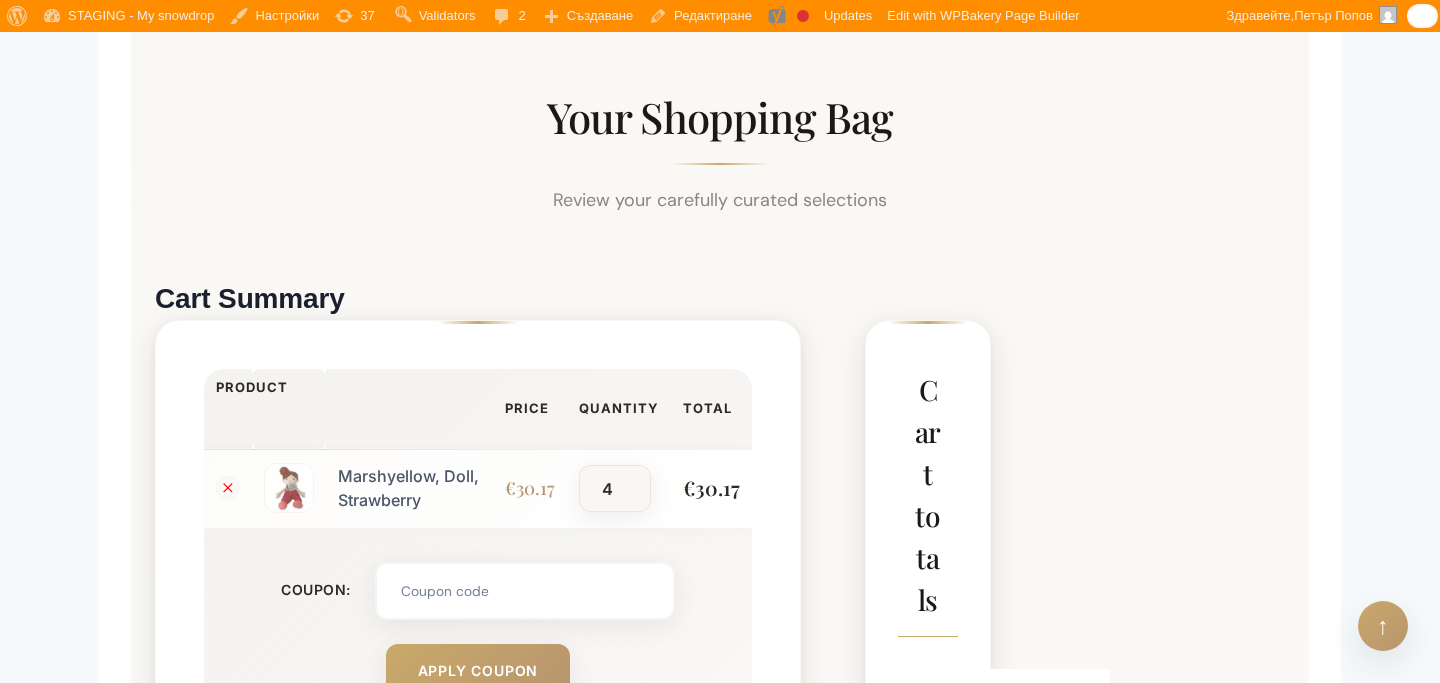 click on "4" at bounding box center [614, 488] 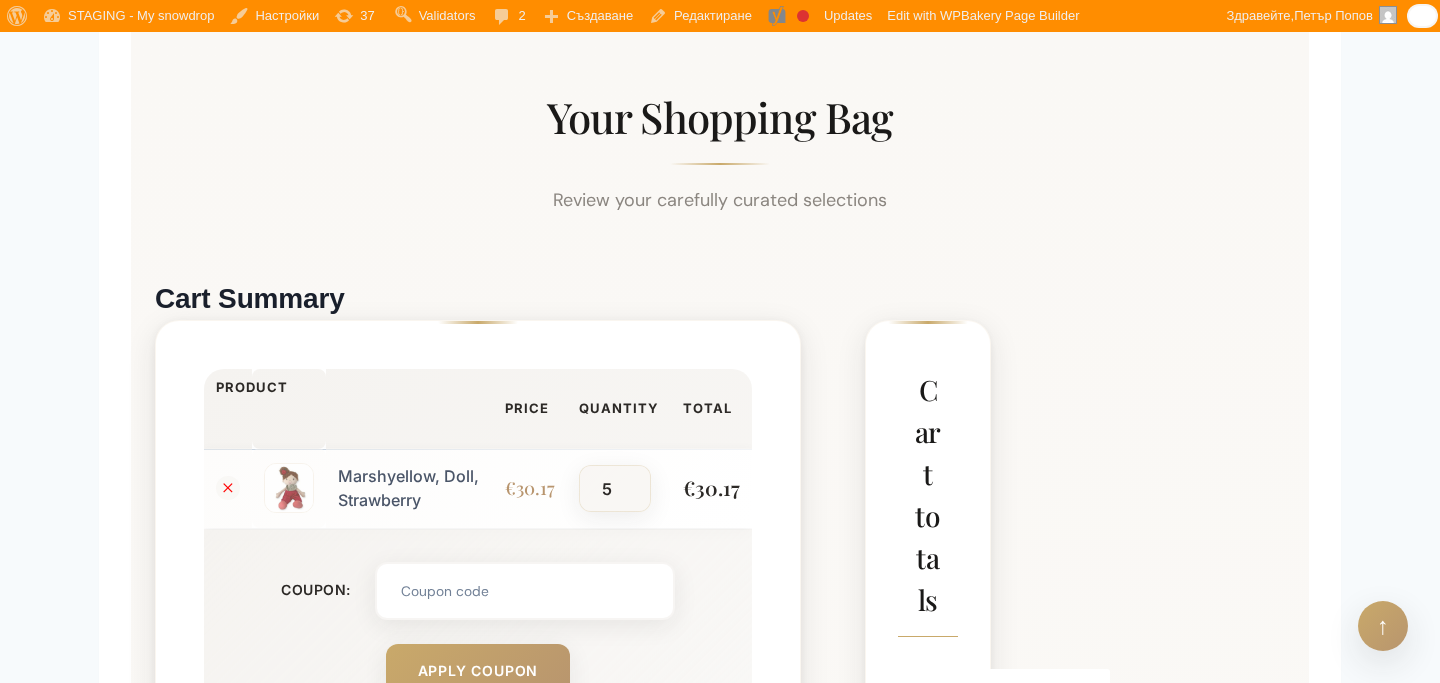 click on "5" at bounding box center (614, 488) 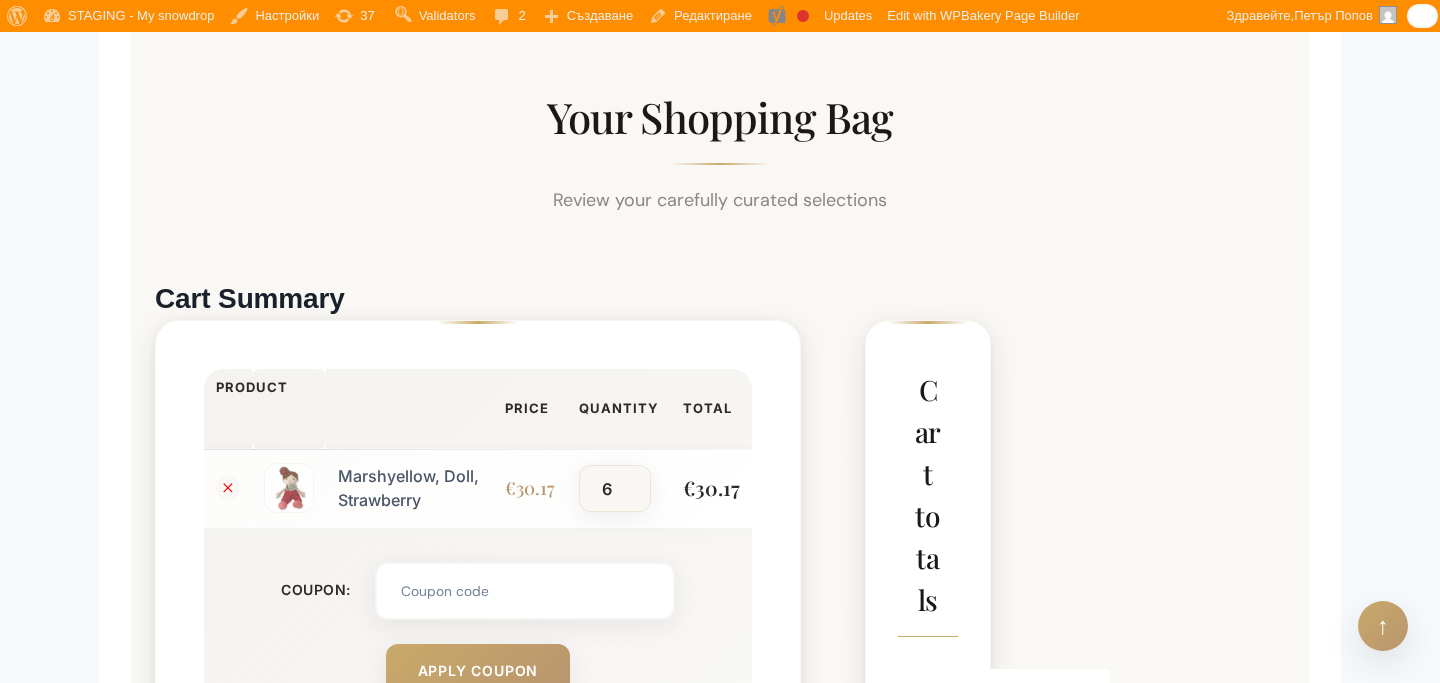 click on "6" at bounding box center [614, 488] 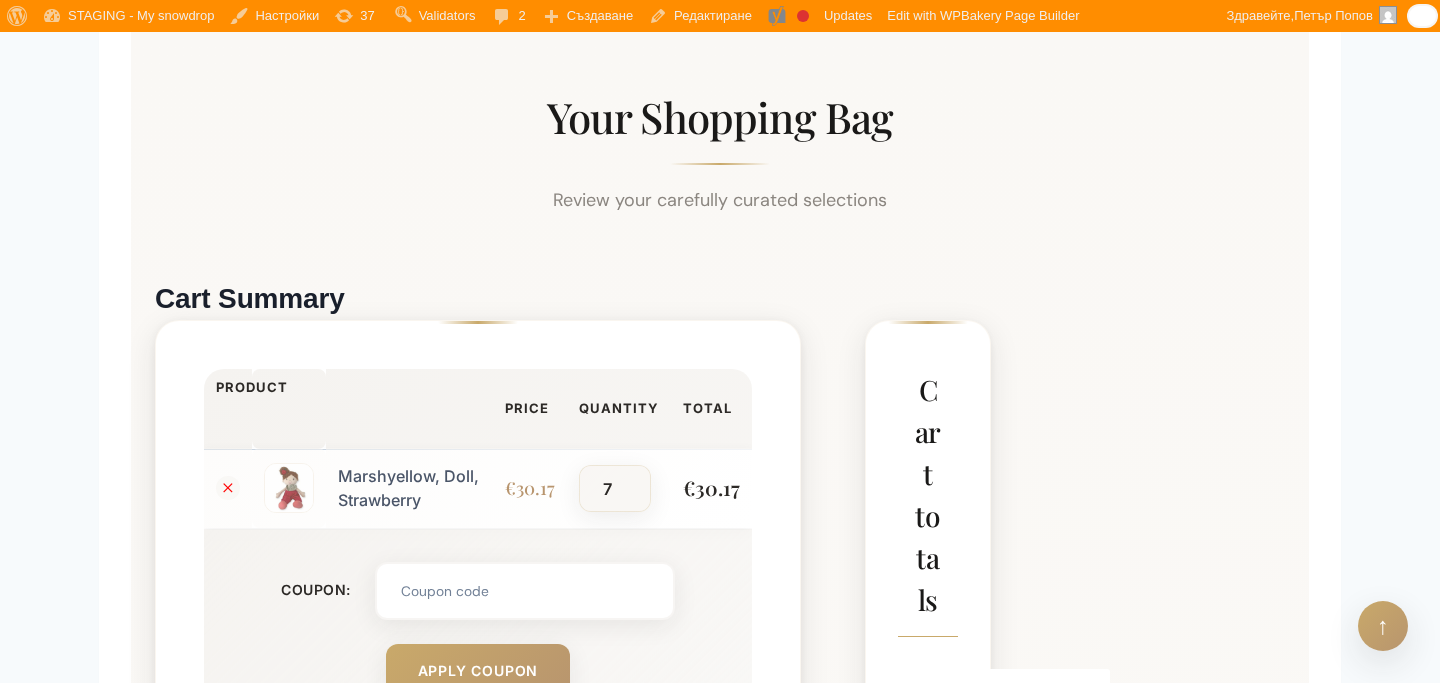 click on "7" at bounding box center [614, 488] 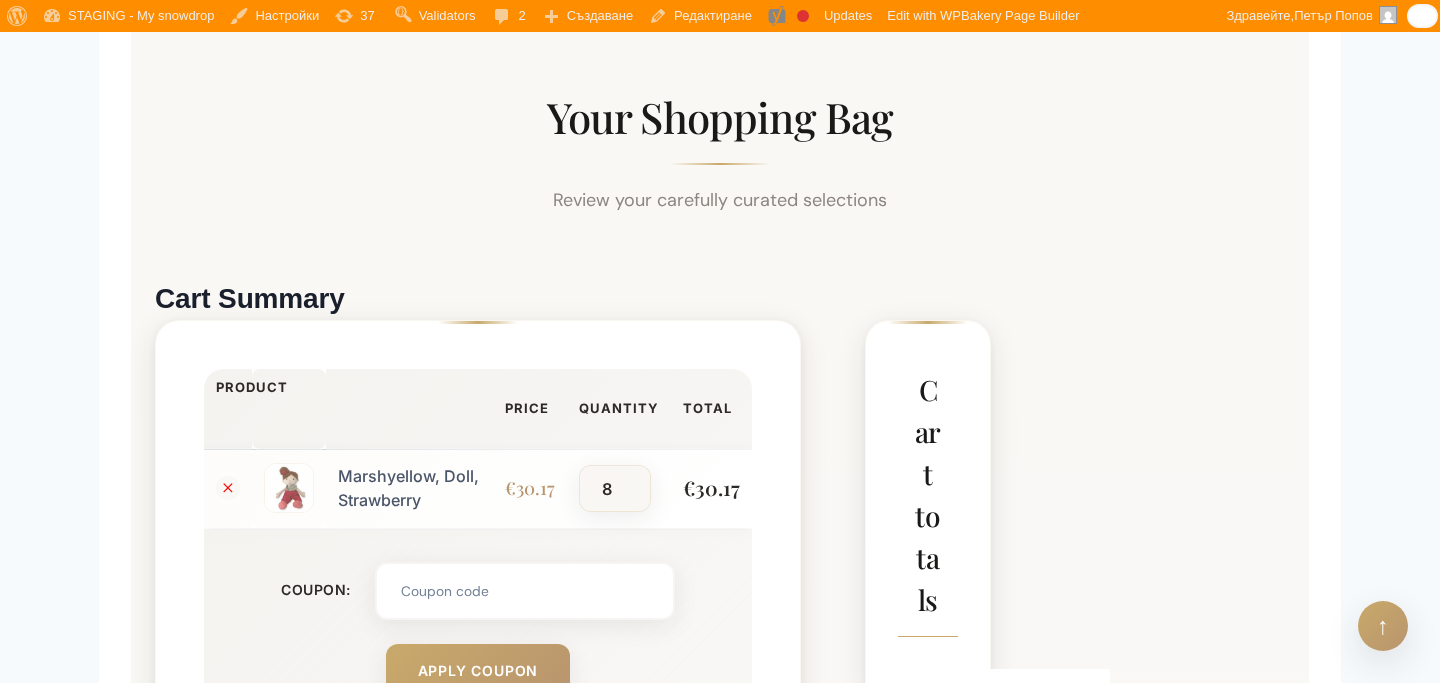 type on "8" 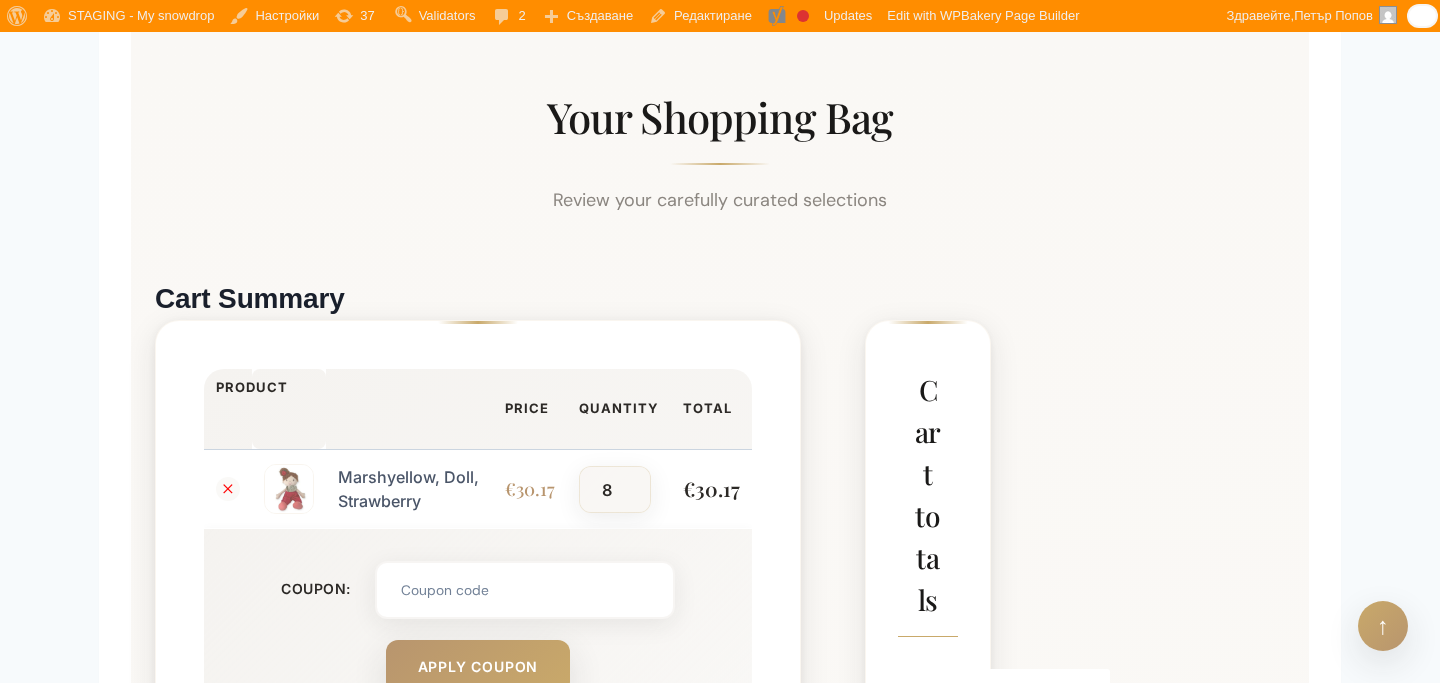 scroll, scrollTop: 914, scrollLeft: 0, axis: vertical 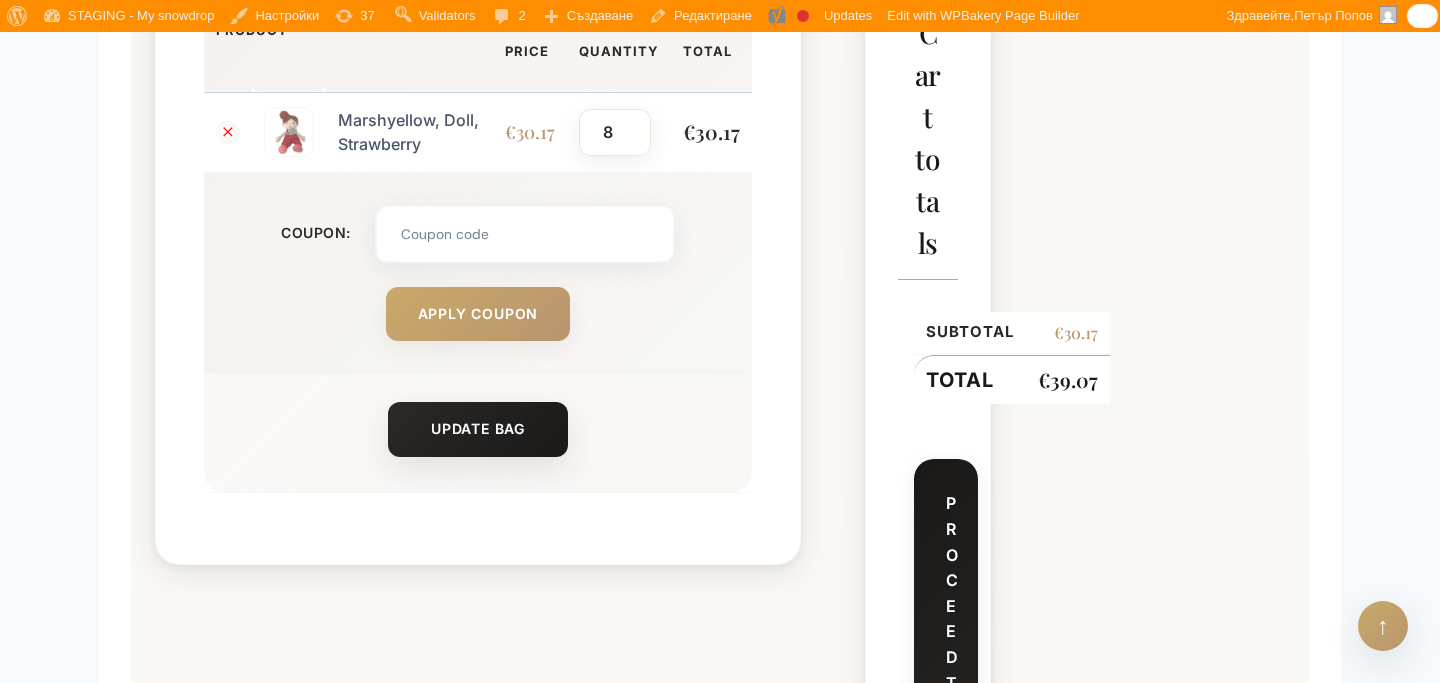click on "Update Bag" at bounding box center [478, 429] 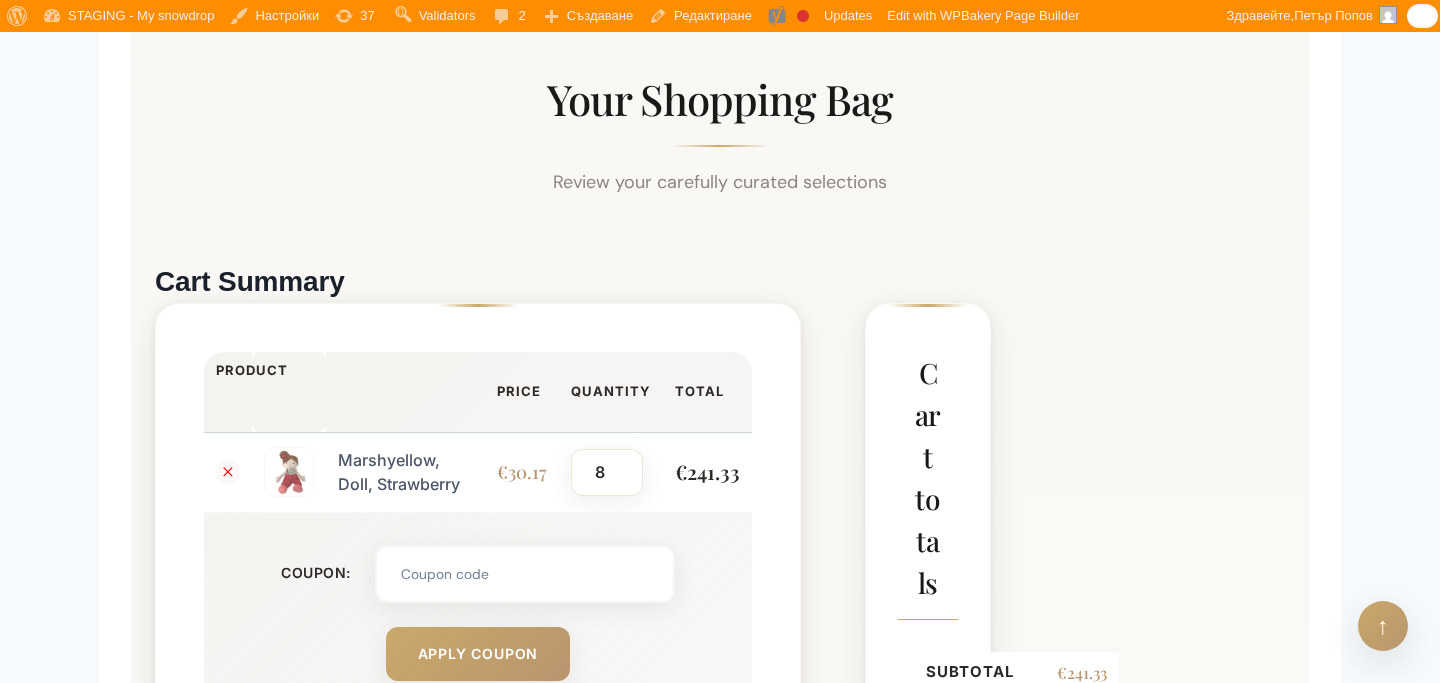 scroll, scrollTop: 1228, scrollLeft: 0, axis: vertical 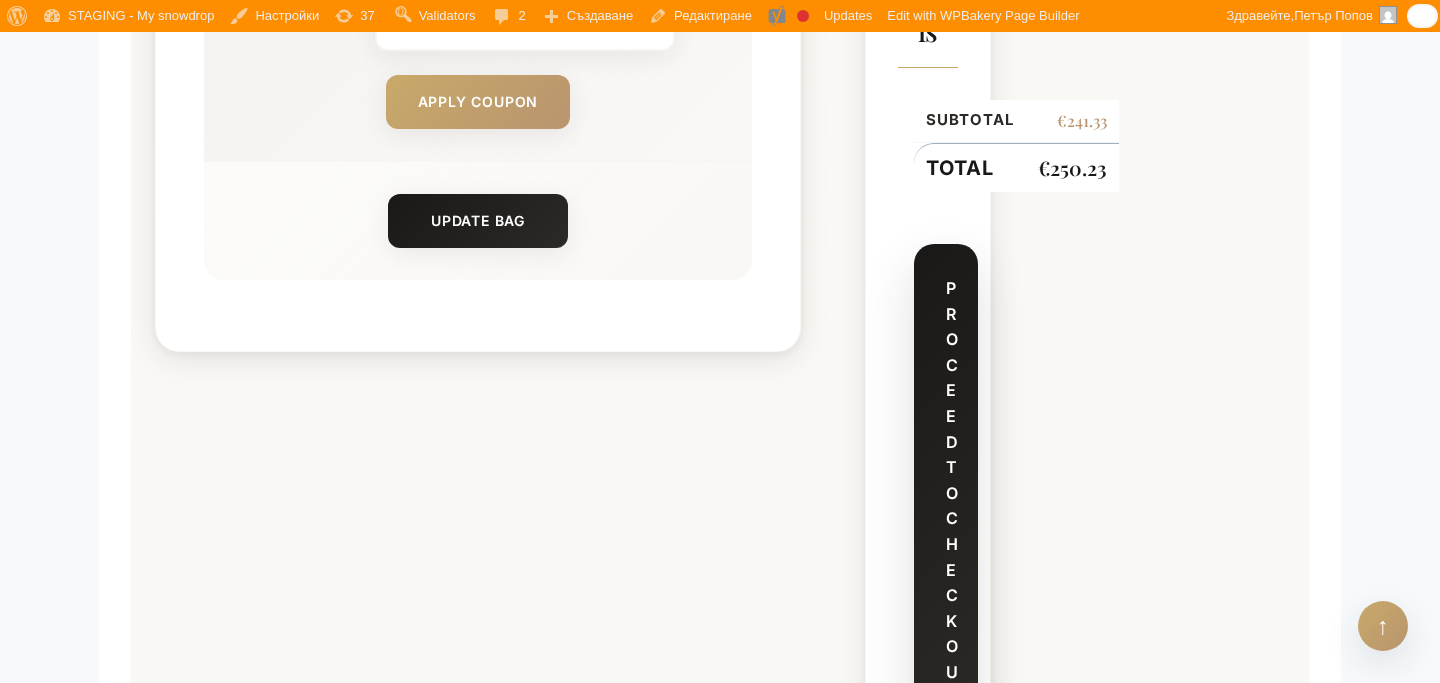 click on "Proceed to checkout" at bounding box center (946, 493) 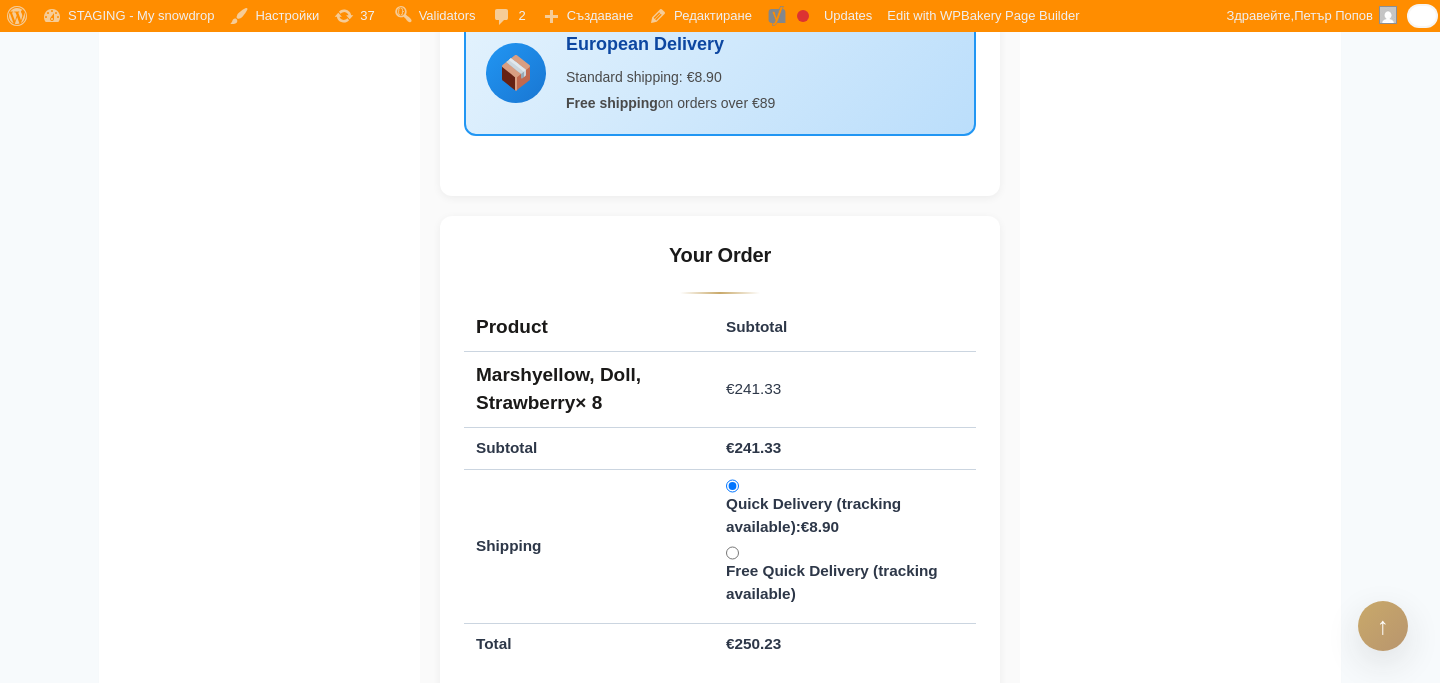 scroll, scrollTop: 3041, scrollLeft: 0, axis: vertical 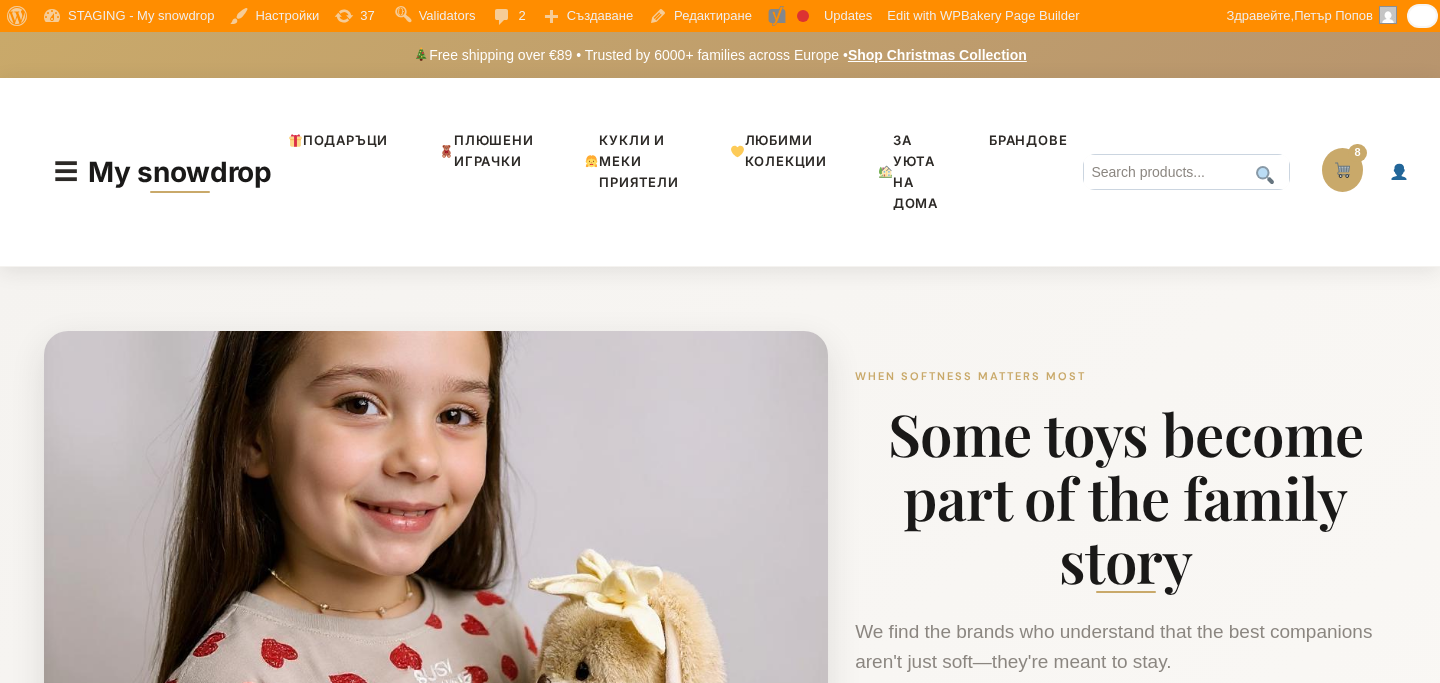 click at bounding box center [1342, 170] 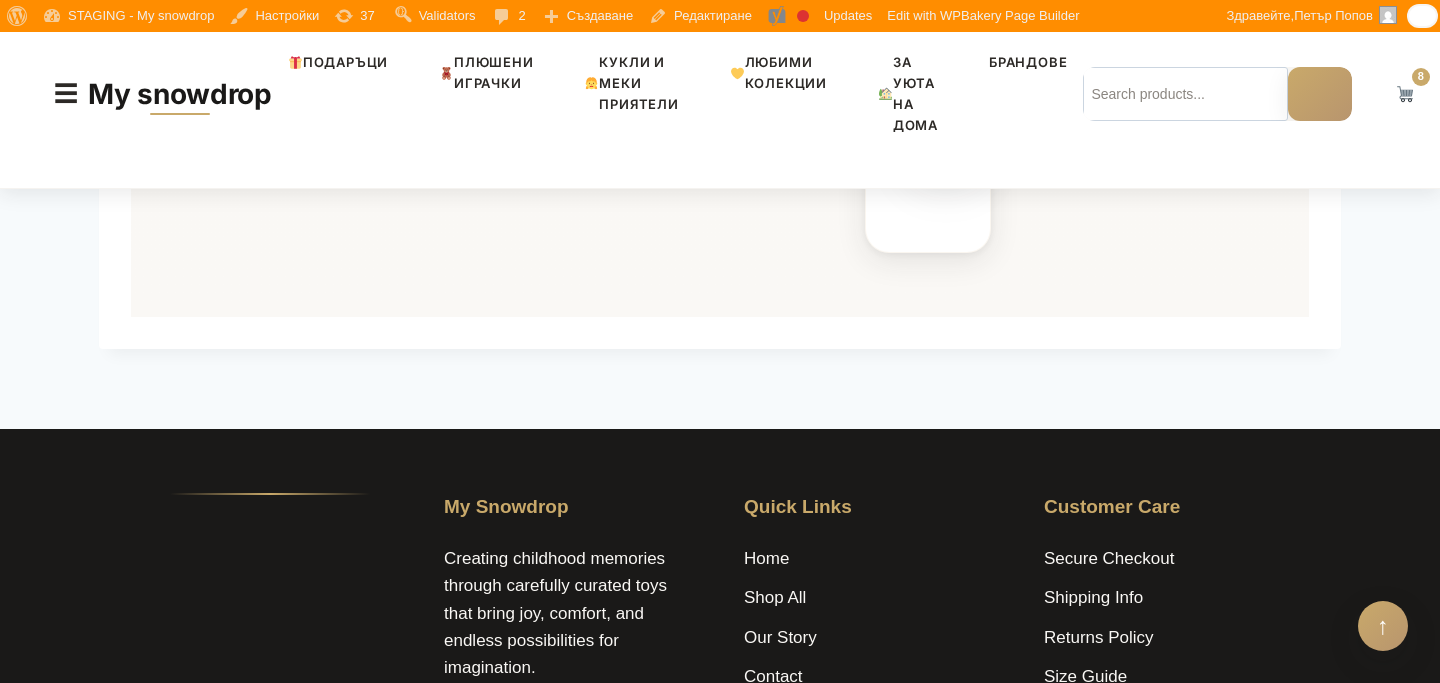 scroll, scrollTop: 1621, scrollLeft: 0, axis: vertical 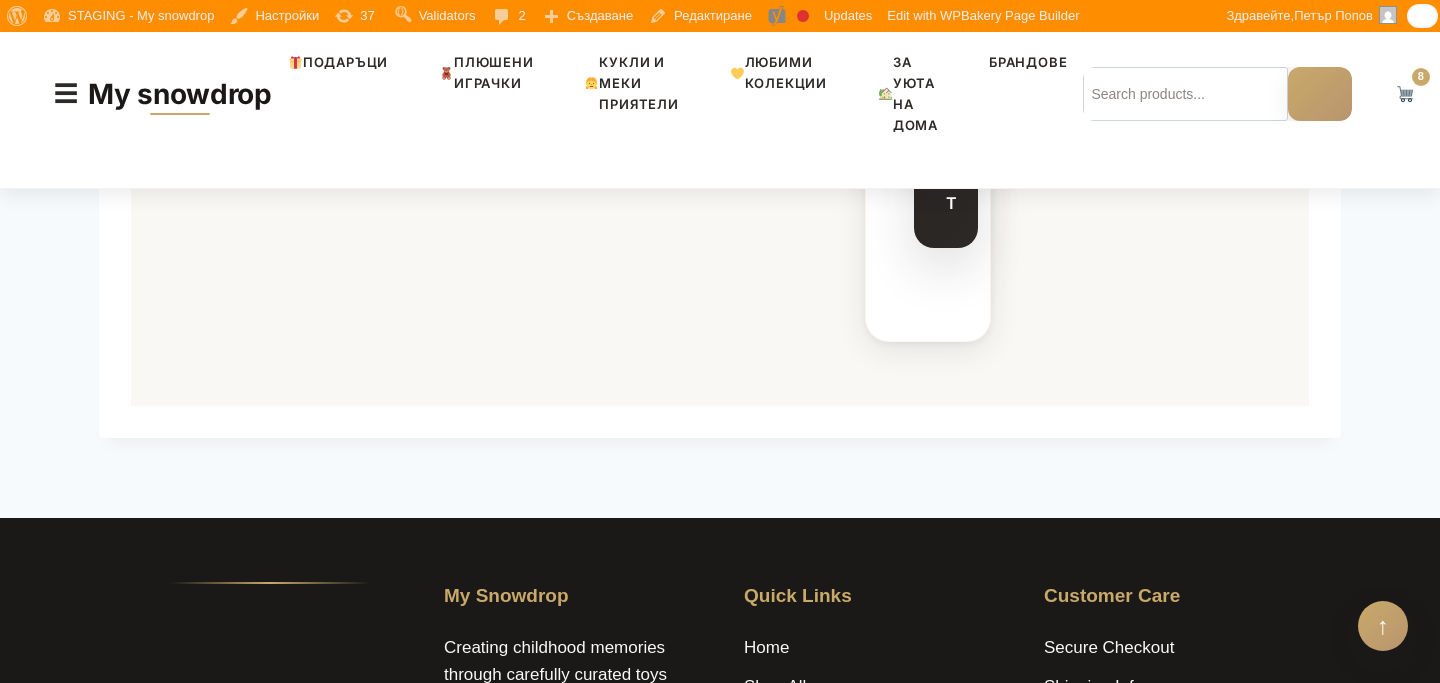 click on "Proceed to checkout" at bounding box center (946, -2) 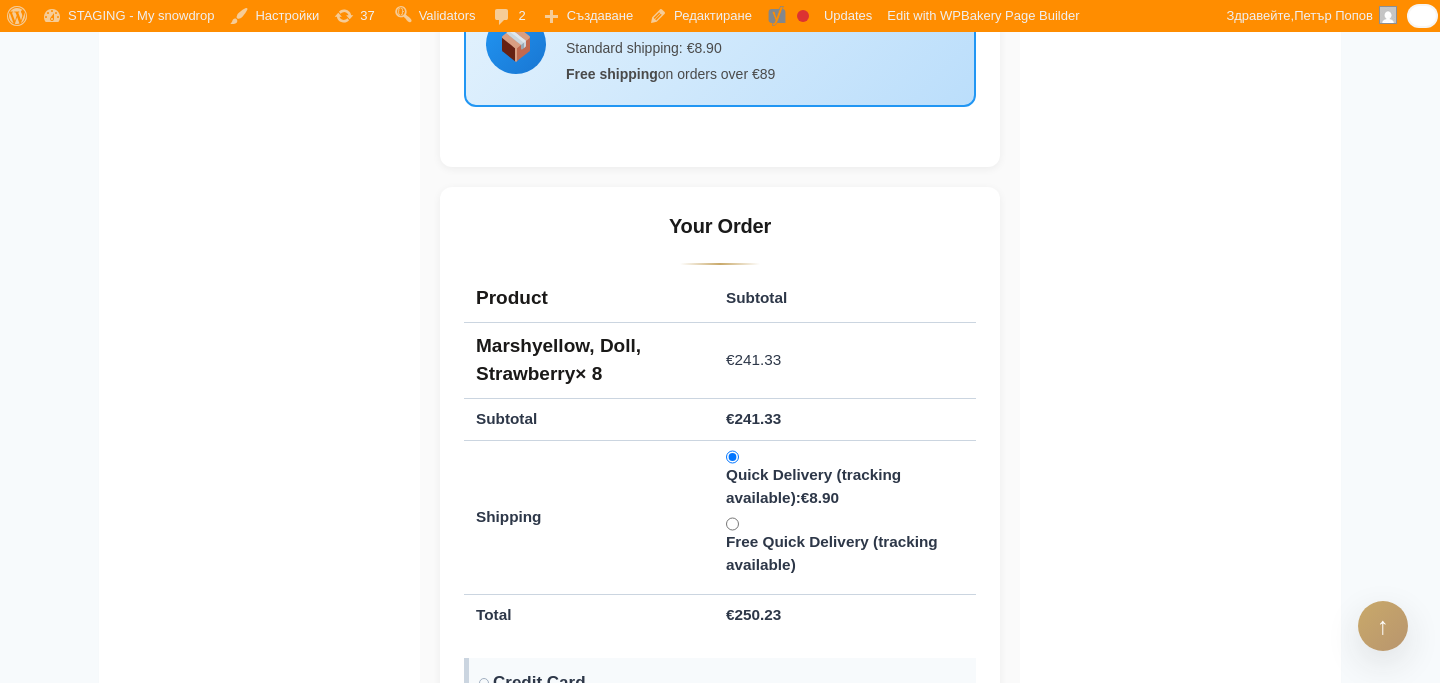 scroll, scrollTop: 3148, scrollLeft: 0, axis: vertical 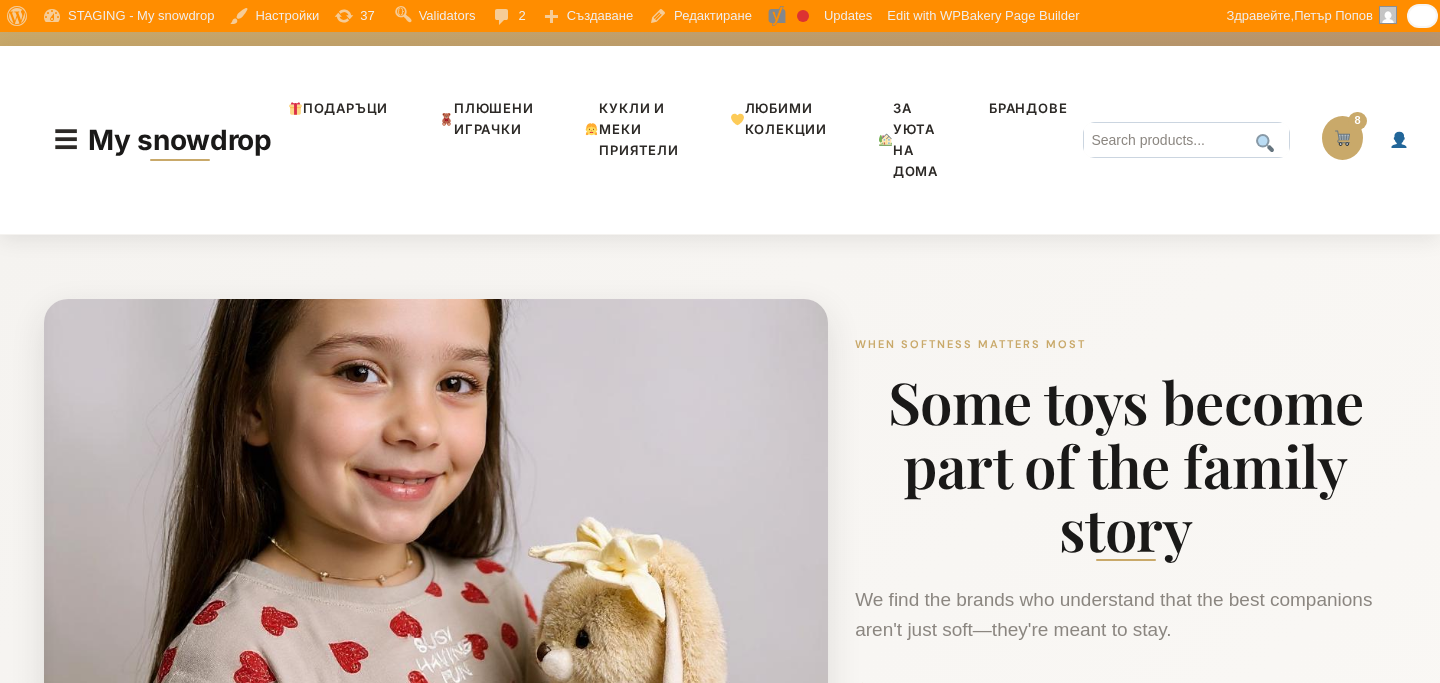 click at bounding box center [1342, 138] 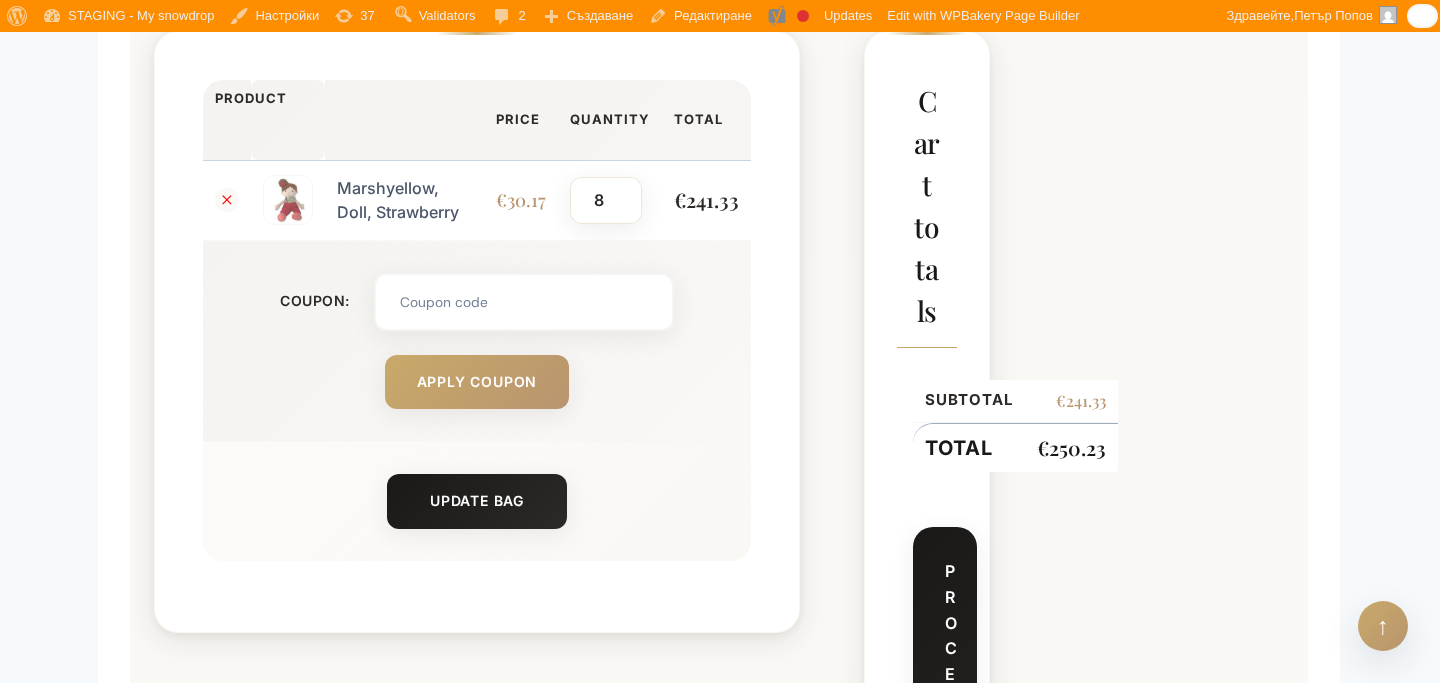 scroll, scrollTop: 857, scrollLeft: 1, axis: both 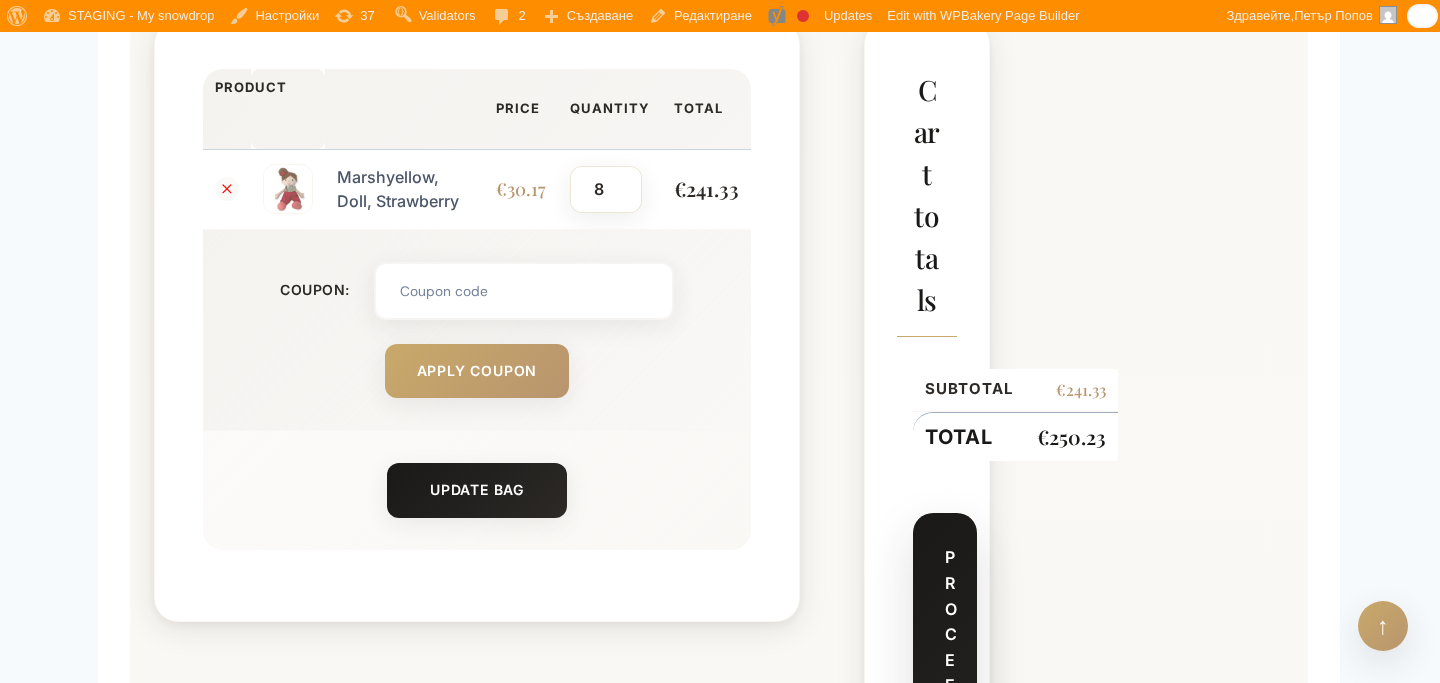 click on "Proceed to checkout" at bounding box center [945, 762] 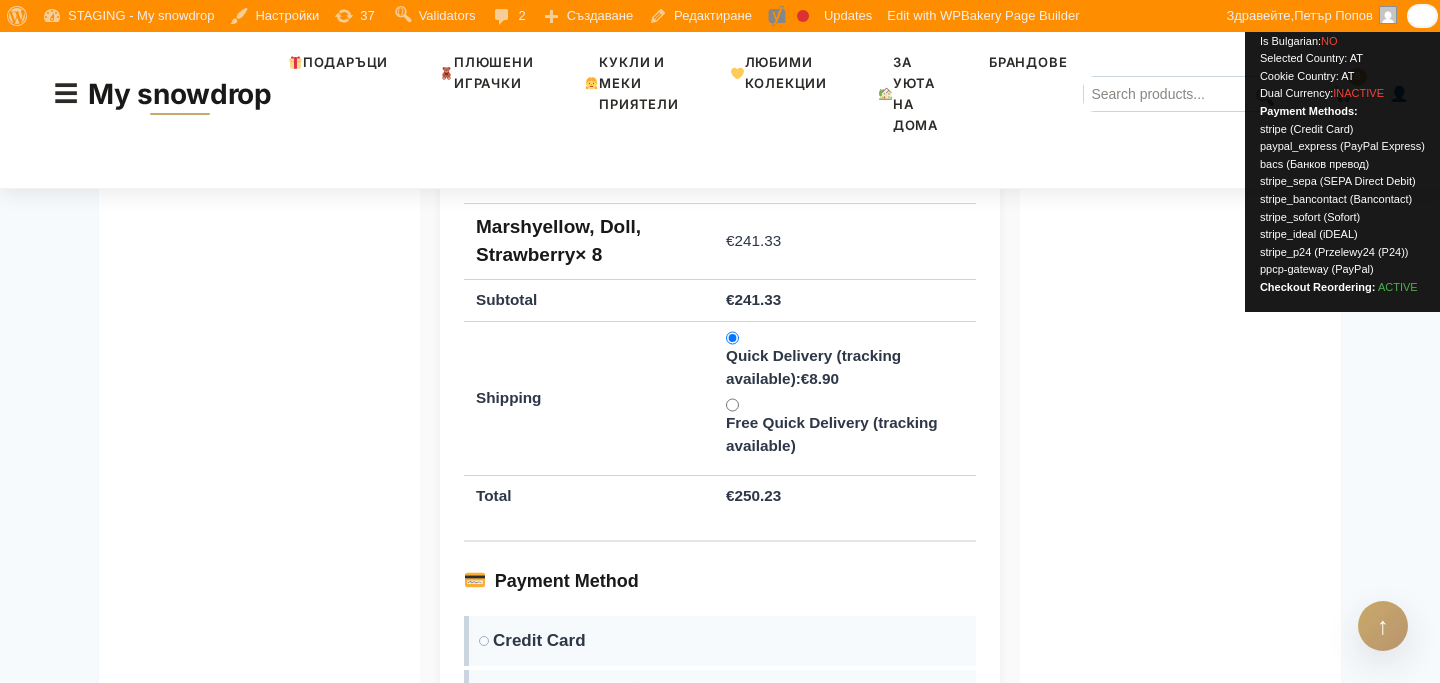 scroll, scrollTop: 3092, scrollLeft: 0, axis: vertical 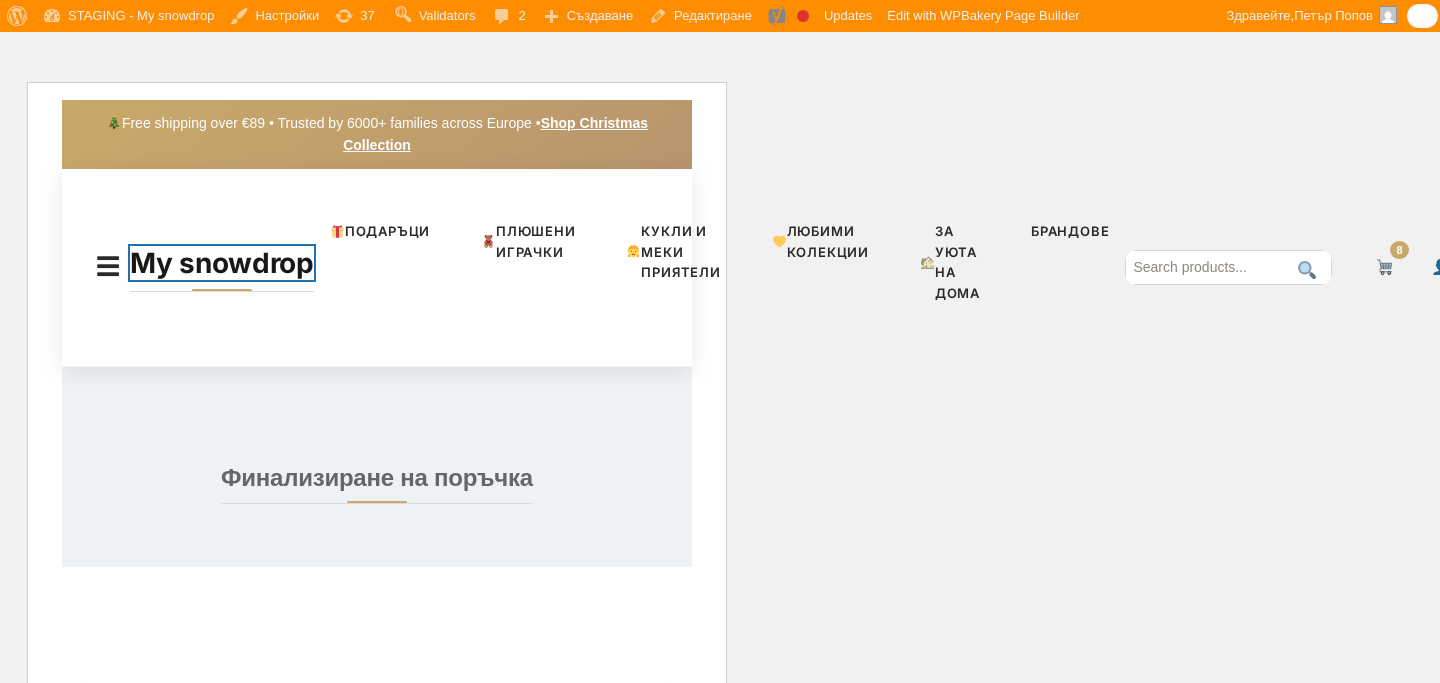 click on "My snowdrop" at bounding box center (222, 263) 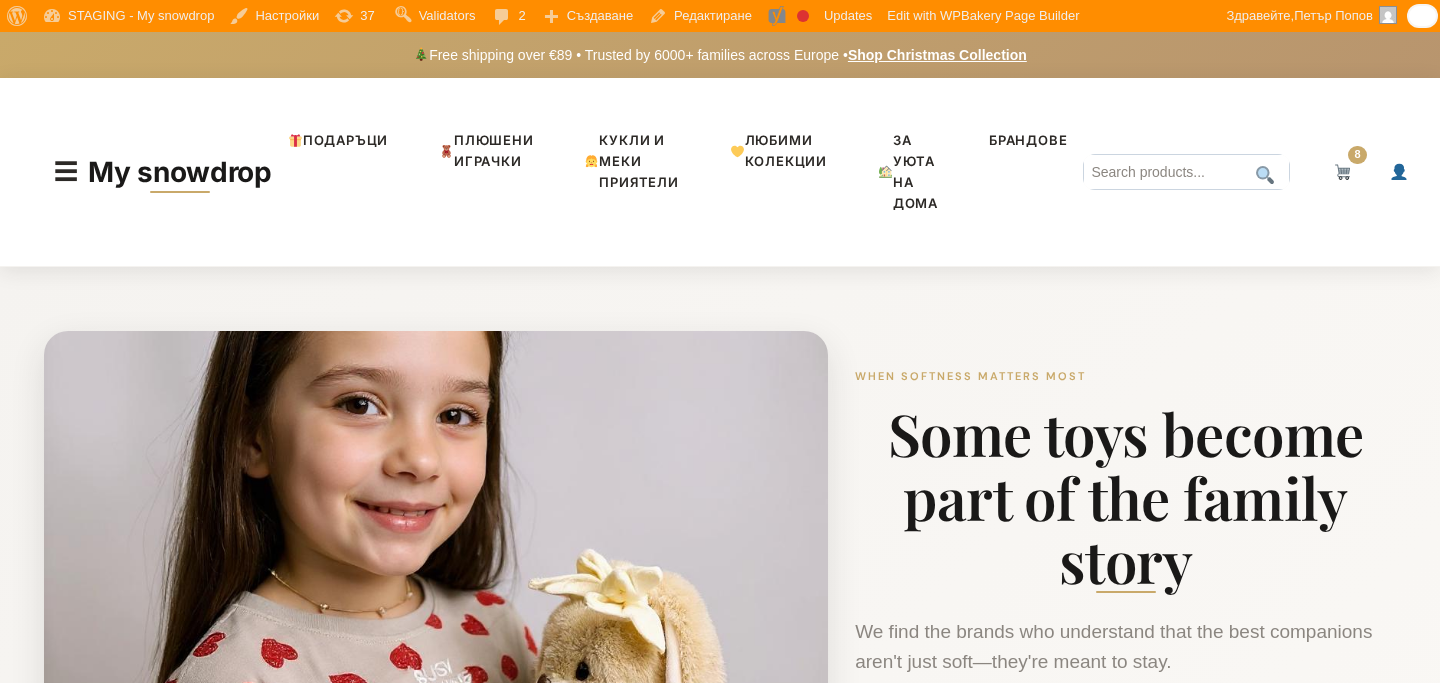 scroll, scrollTop: 0, scrollLeft: 0, axis: both 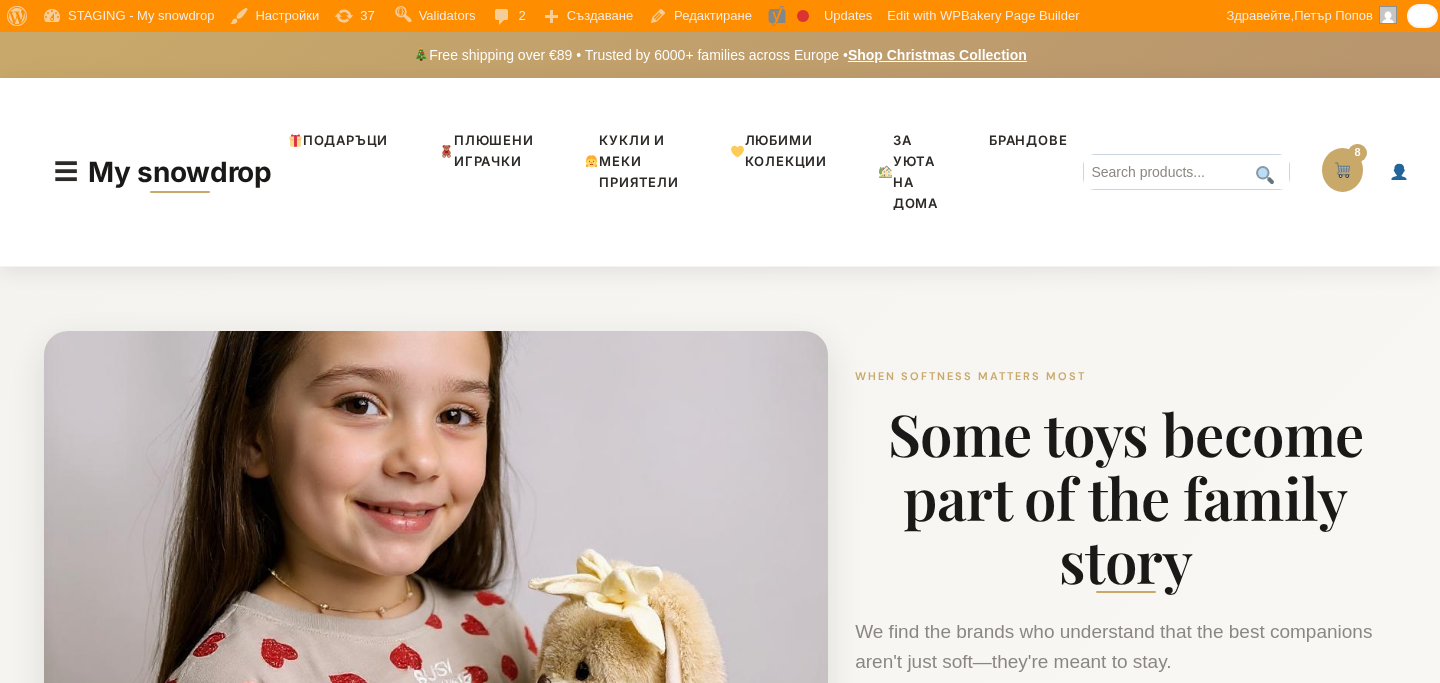 click on "8" at bounding box center (1342, 170) 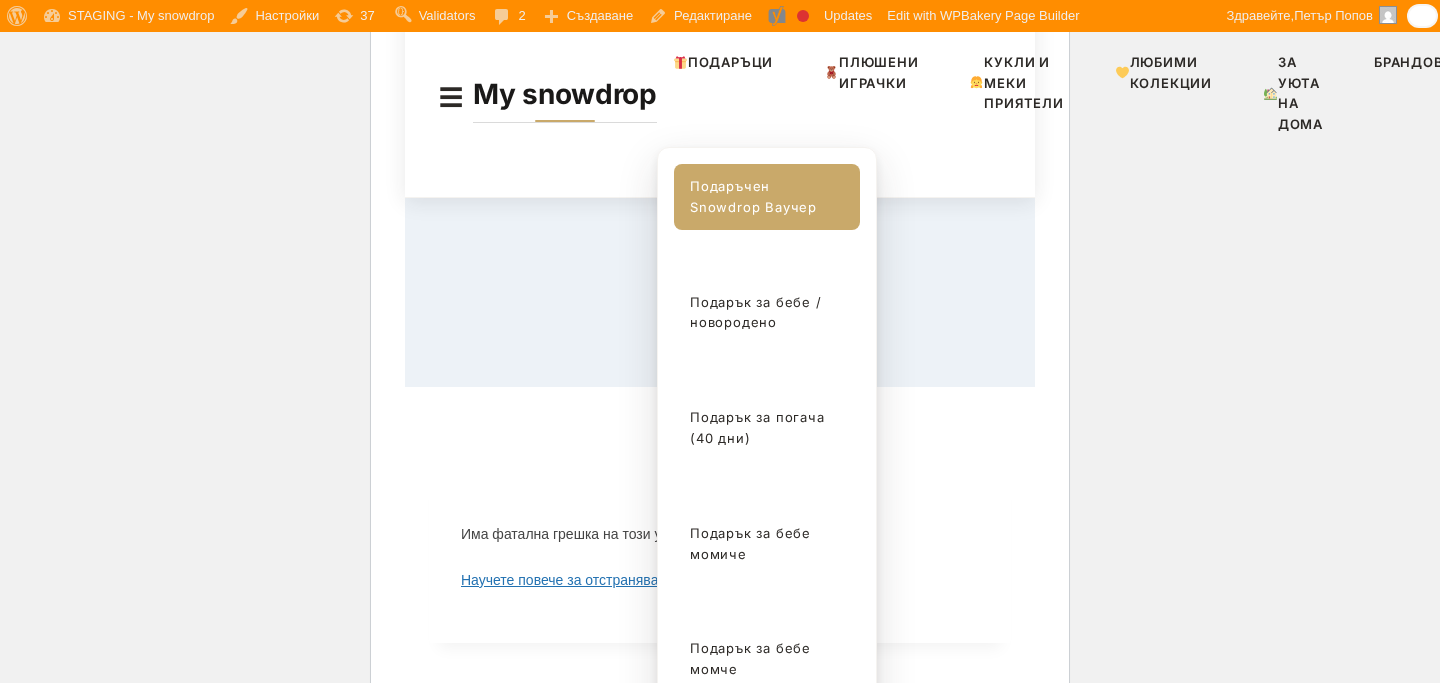 scroll, scrollTop: 0, scrollLeft: 0, axis: both 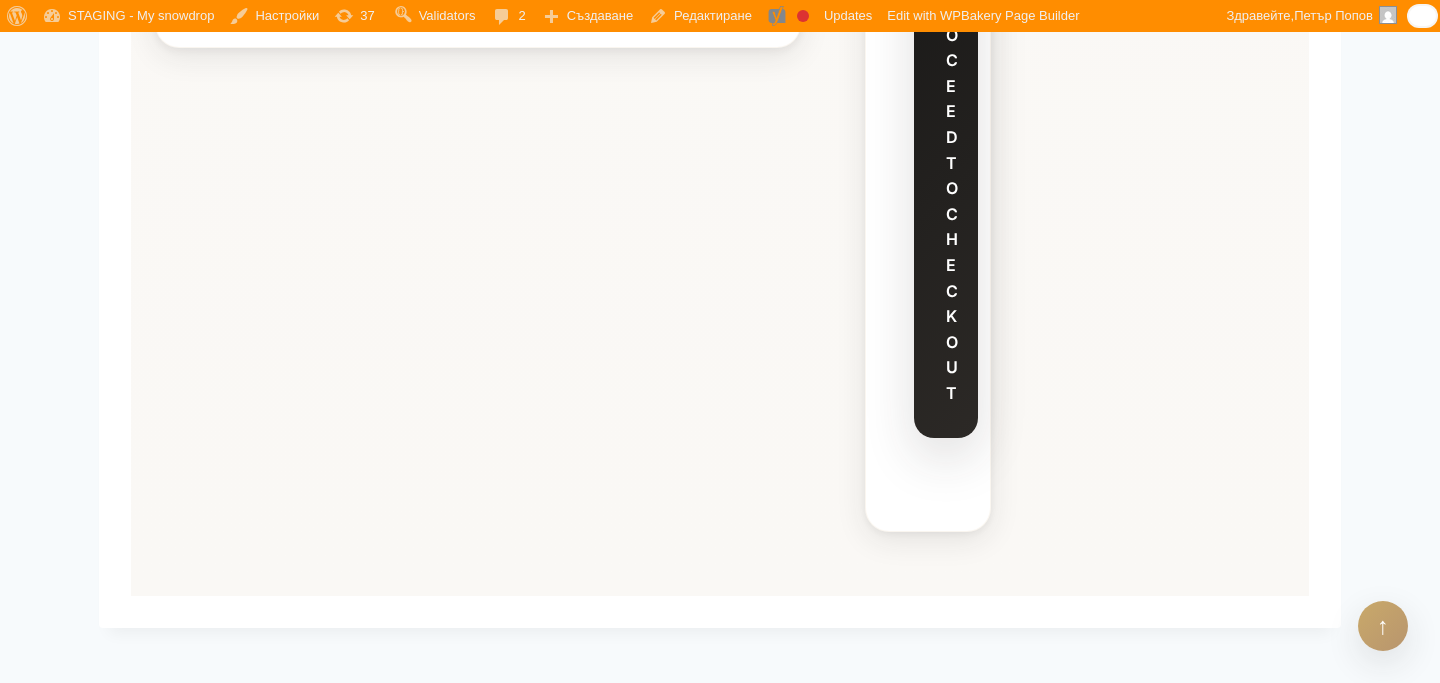 click on "Proceed to checkout" at bounding box center (946, 188) 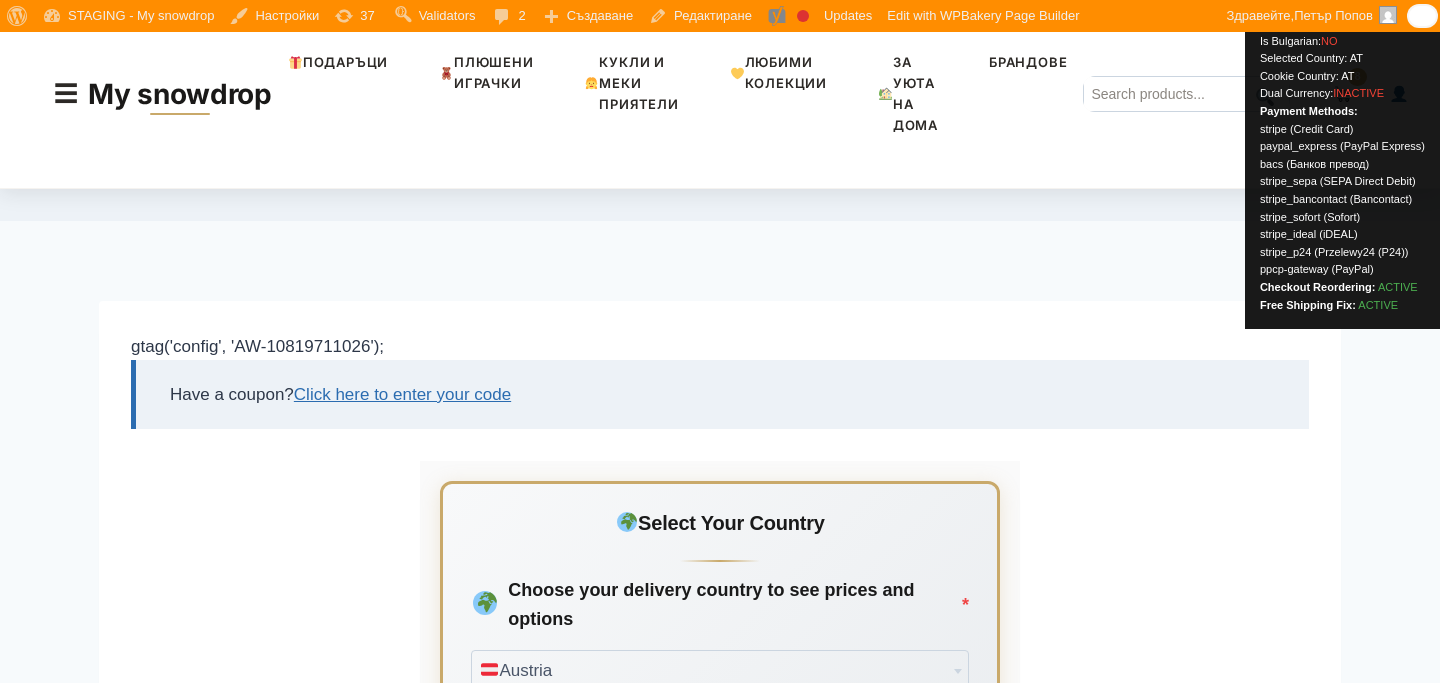 scroll, scrollTop: 0, scrollLeft: 0, axis: both 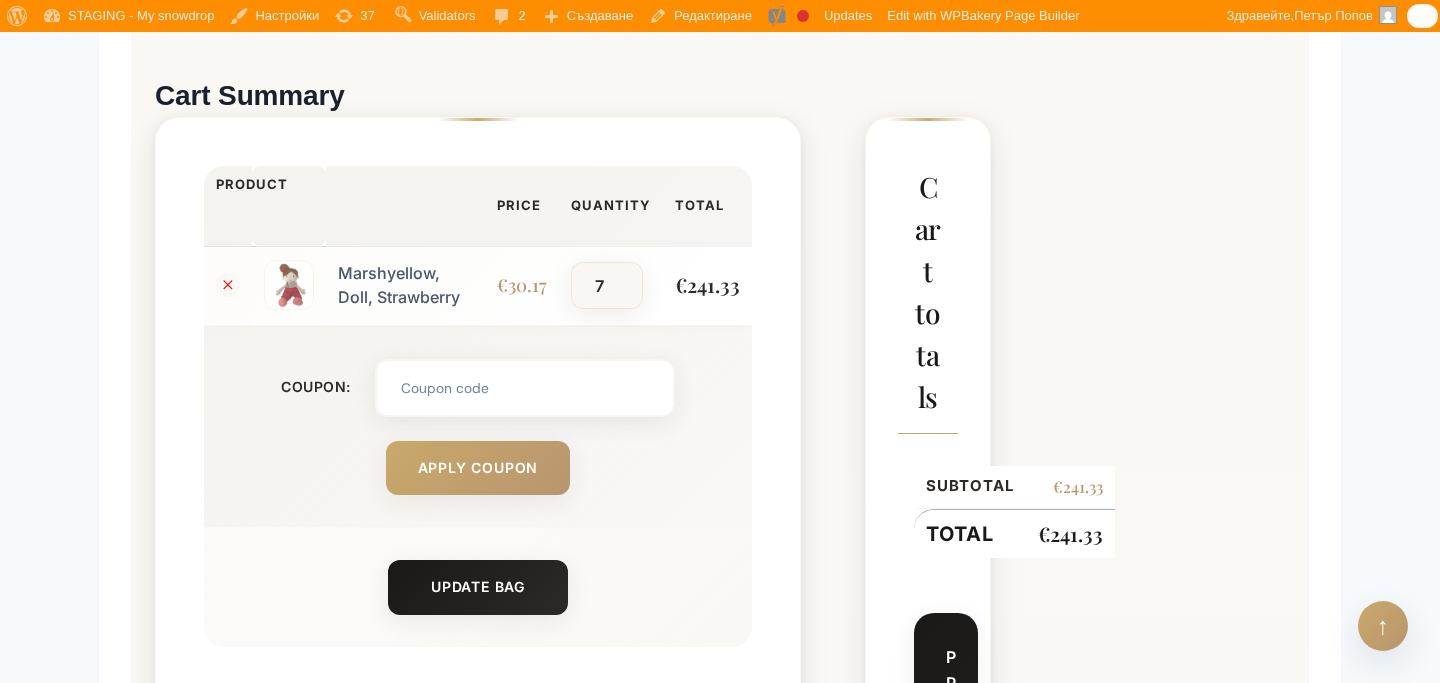 click on "7" at bounding box center (606, 285) 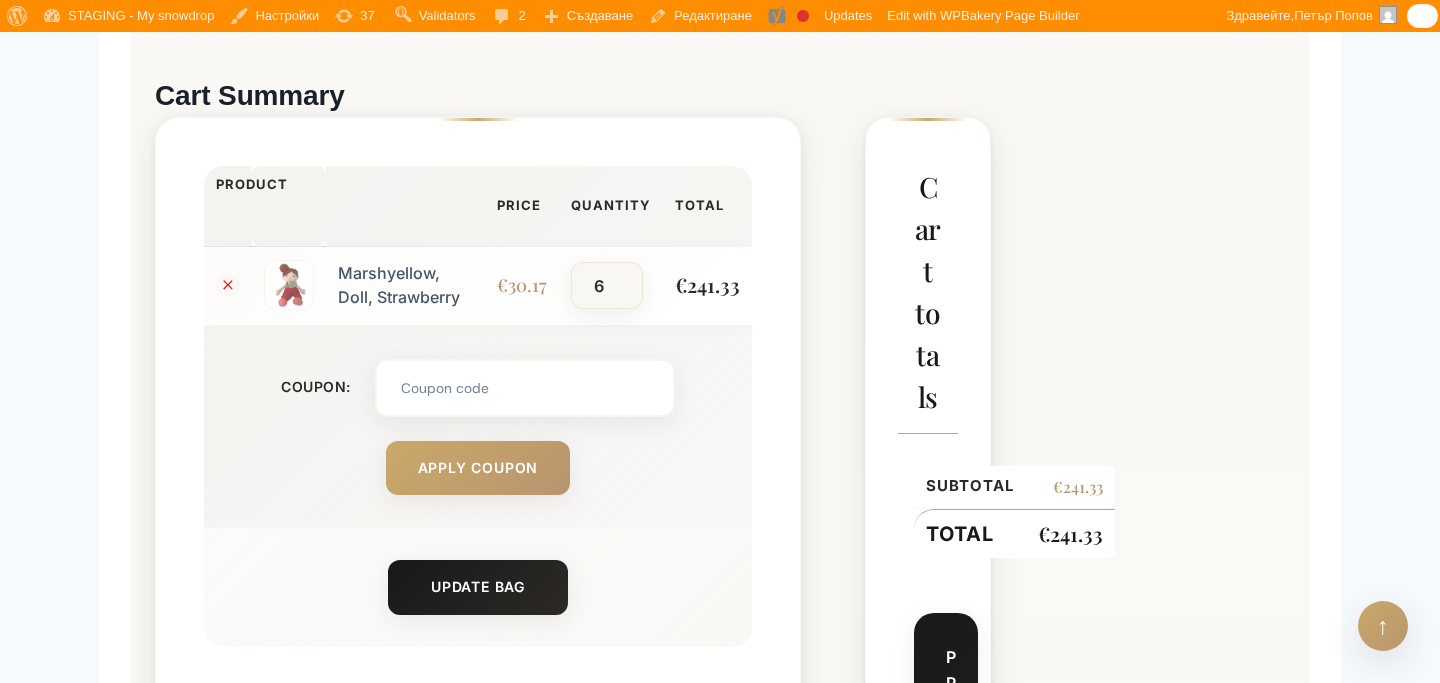 click on "6" at bounding box center (606, 285) 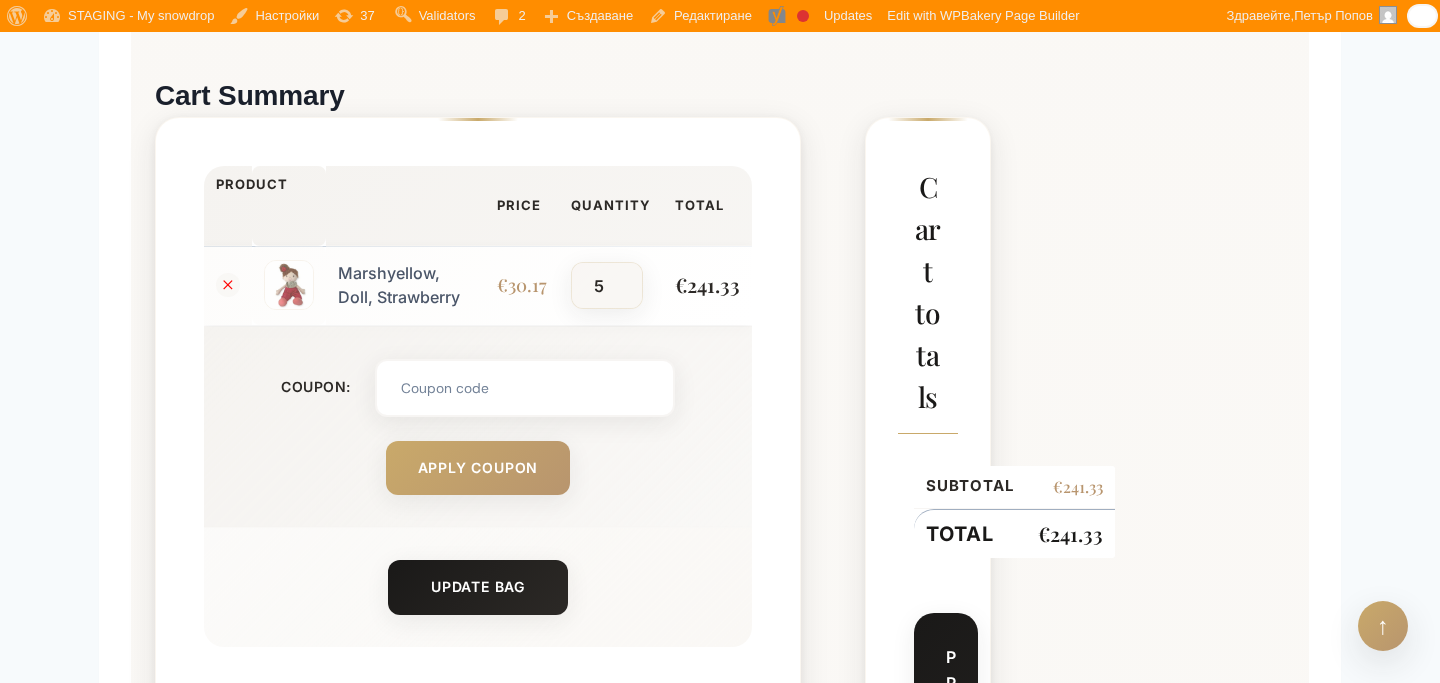 click on "5" at bounding box center [606, 285] 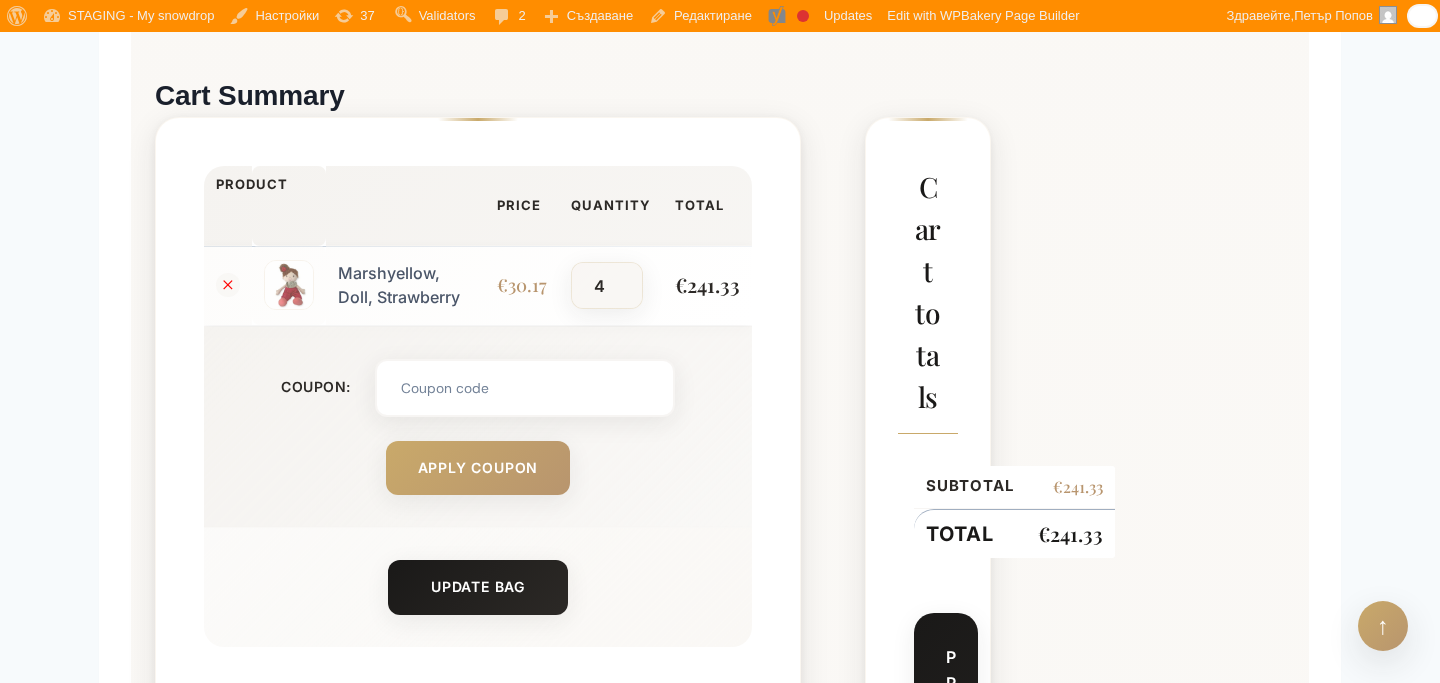 click on "4" at bounding box center [606, 285] 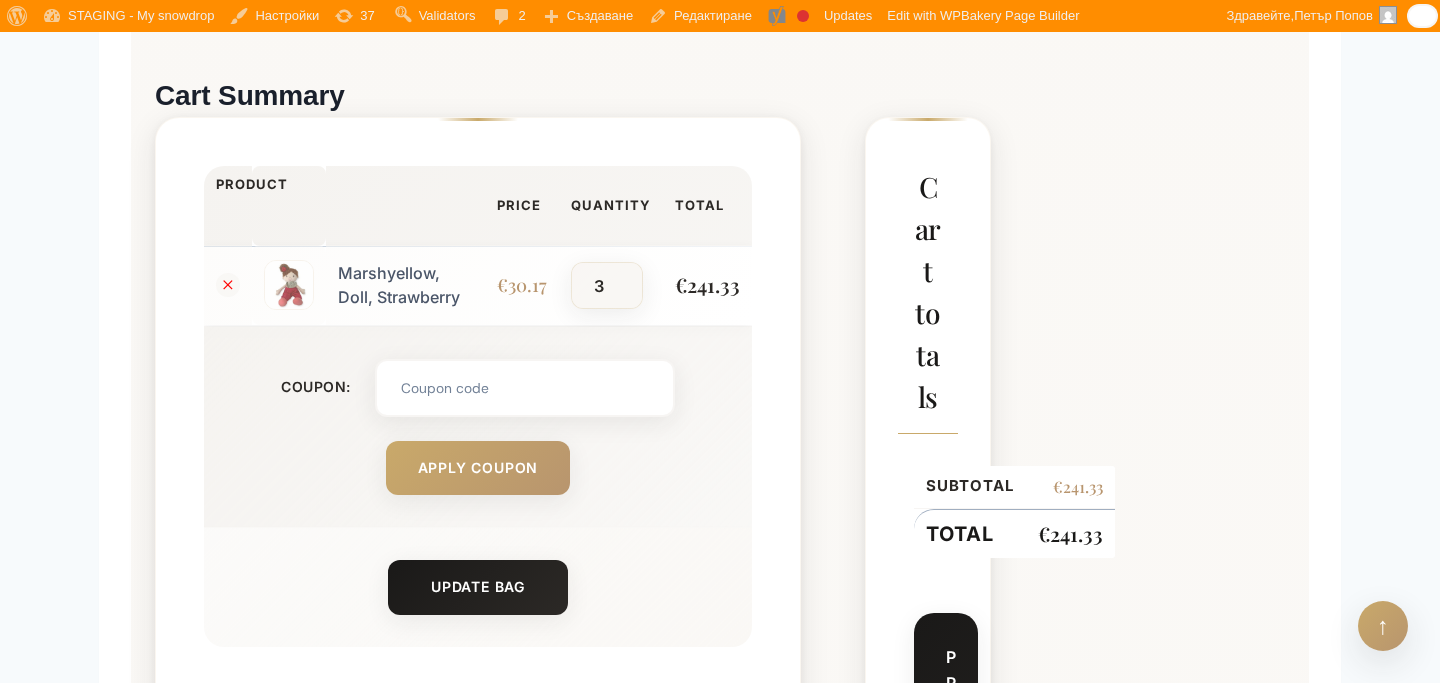 click on "3" at bounding box center (606, 285) 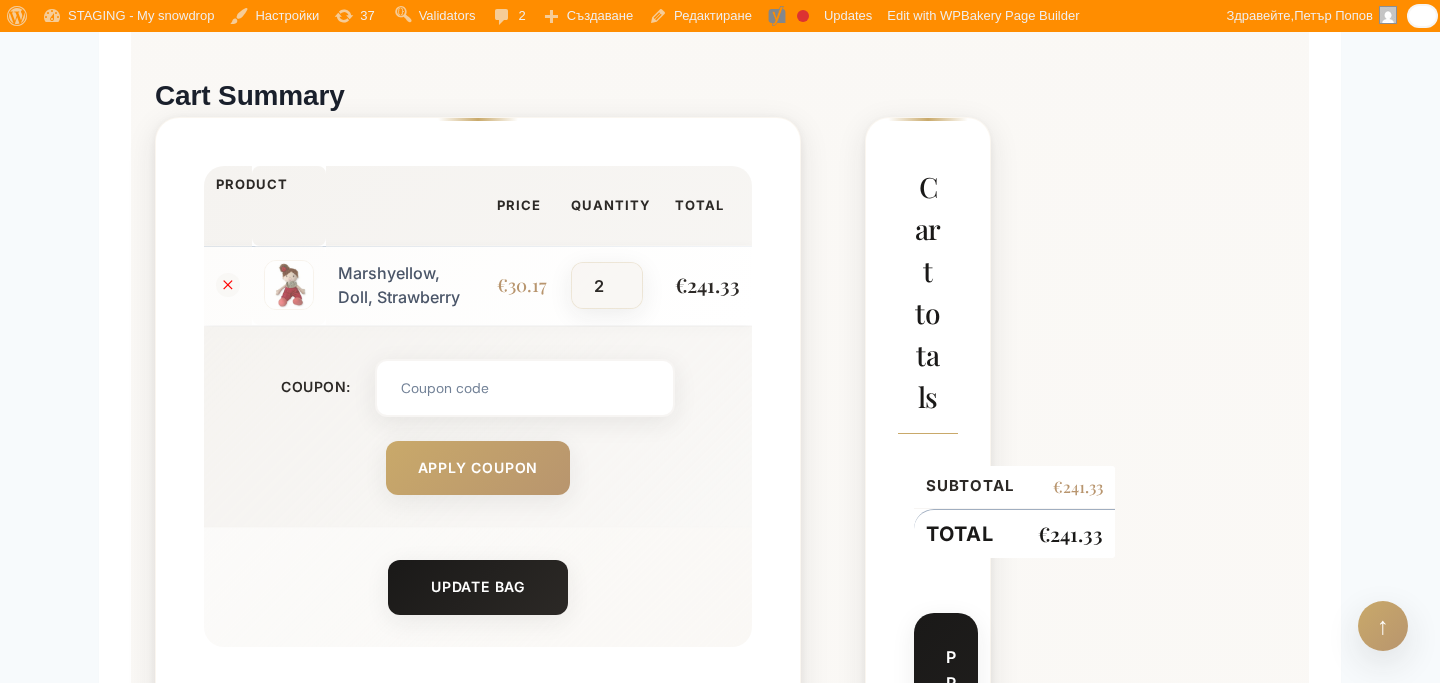 click on "2" at bounding box center (606, 285) 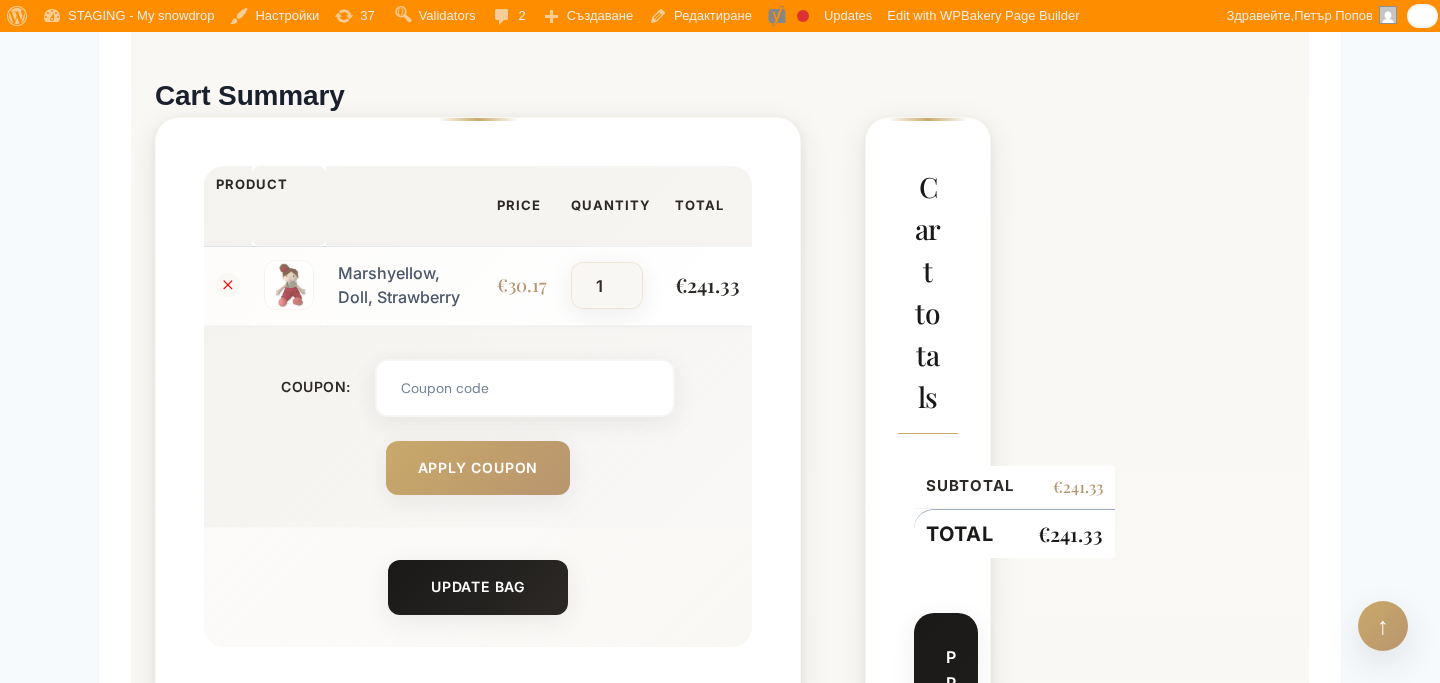type on "1" 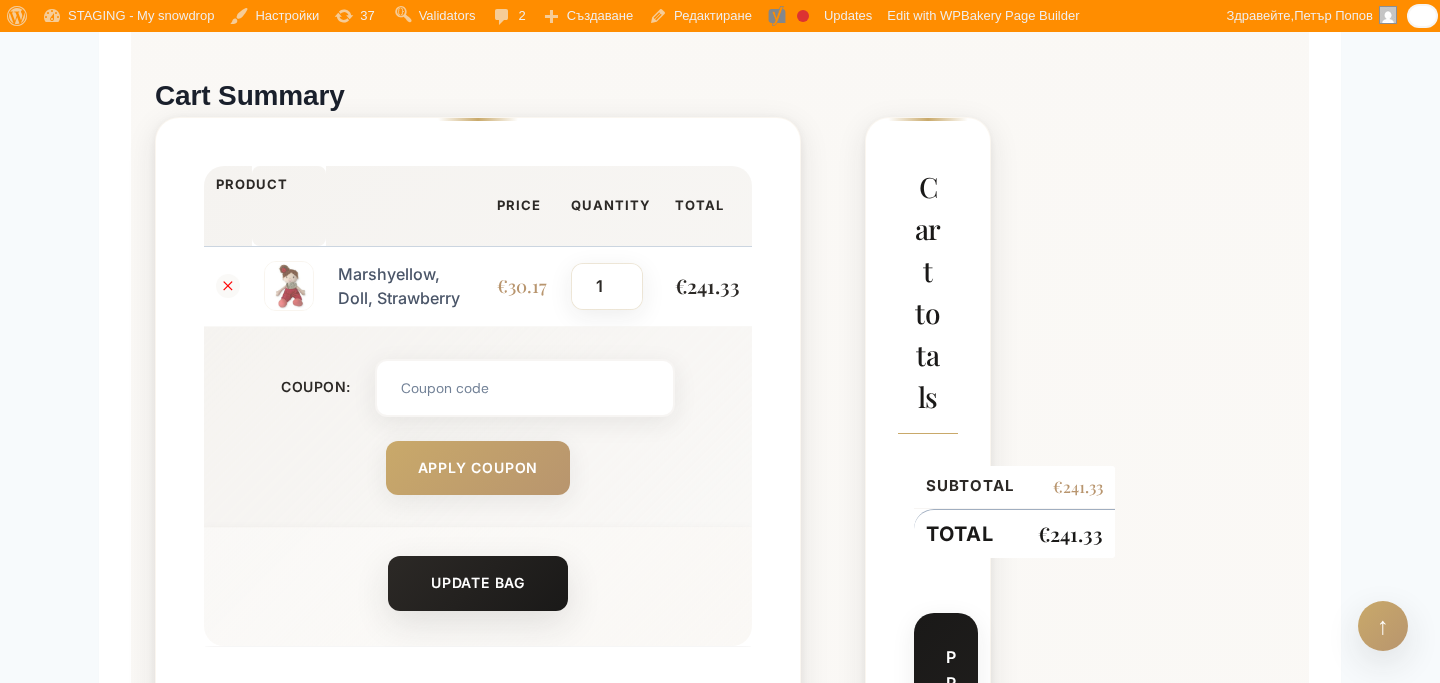 click on "Update Bag" at bounding box center (478, 583) 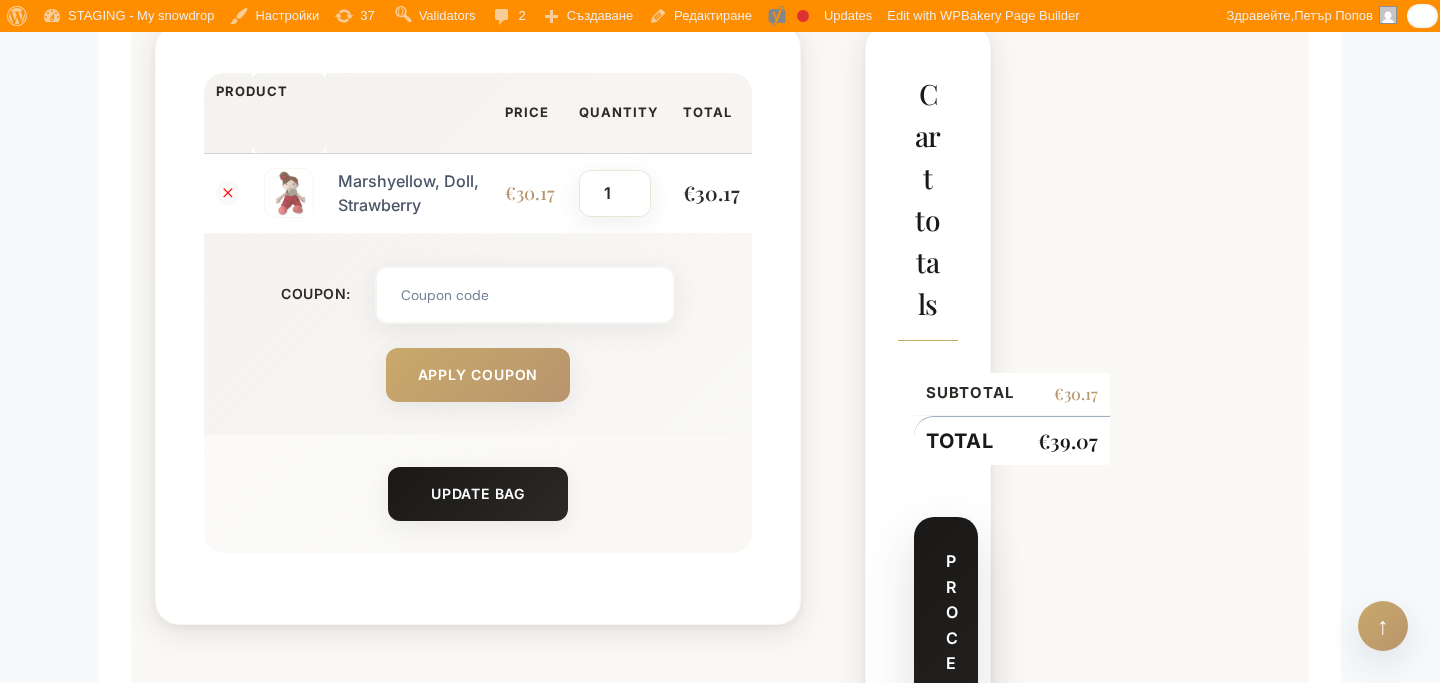 scroll, scrollTop: 1002, scrollLeft: 0, axis: vertical 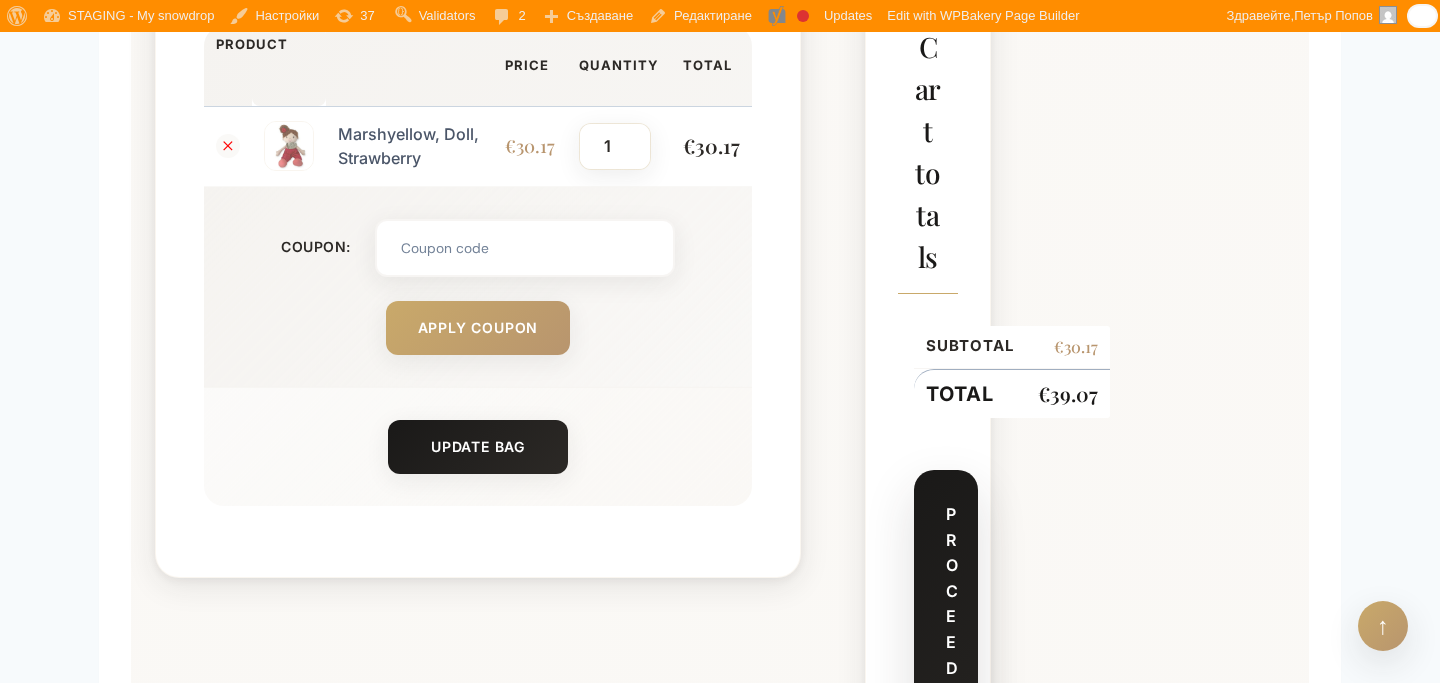 click on "Proceed to checkout" at bounding box center [946, 719] 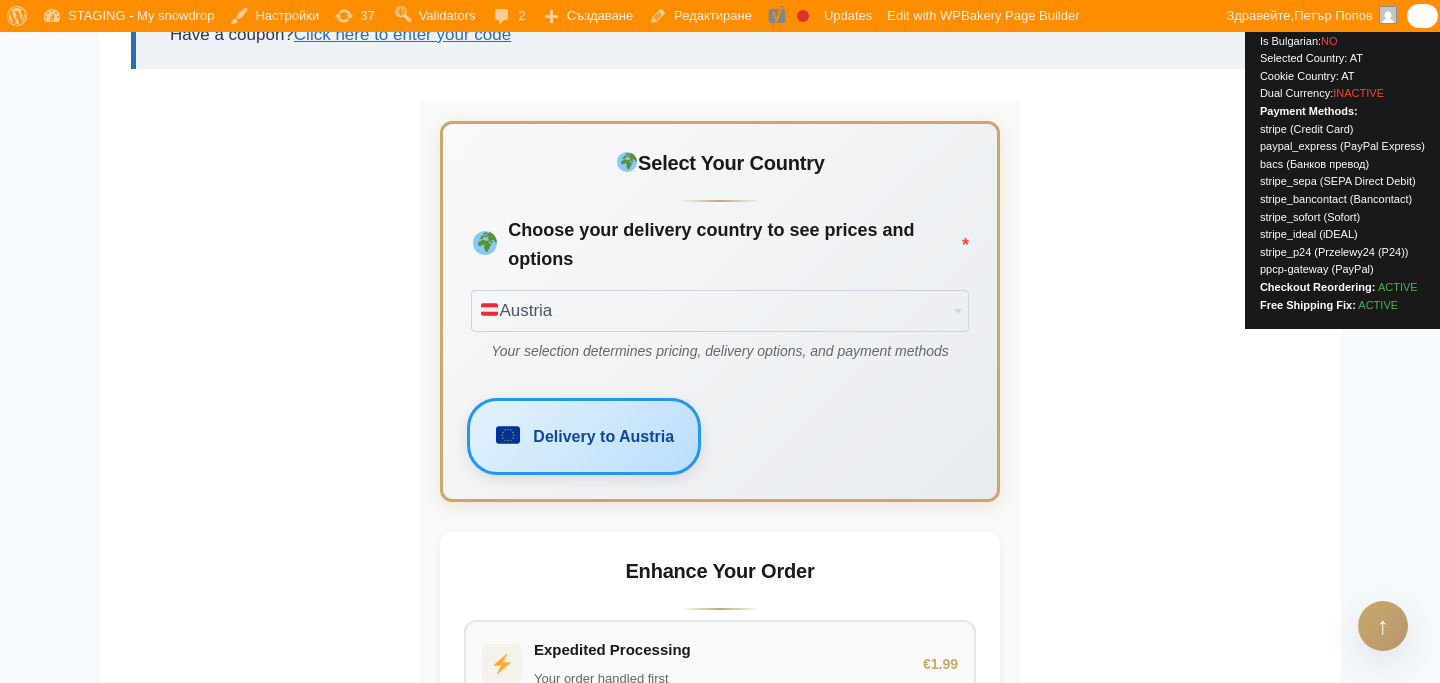 scroll, scrollTop: 612, scrollLeft: 0, axis: vertical 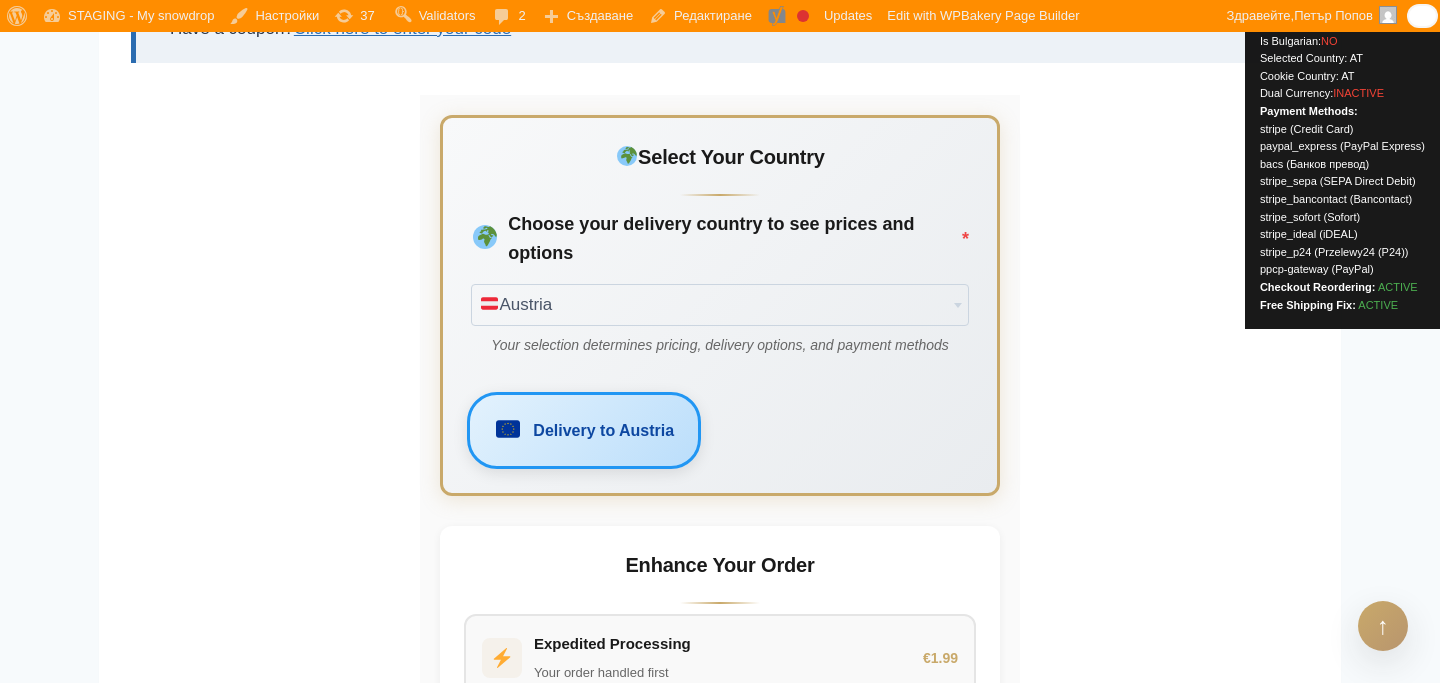 click on "Austria" at bounding box center [720, 305] 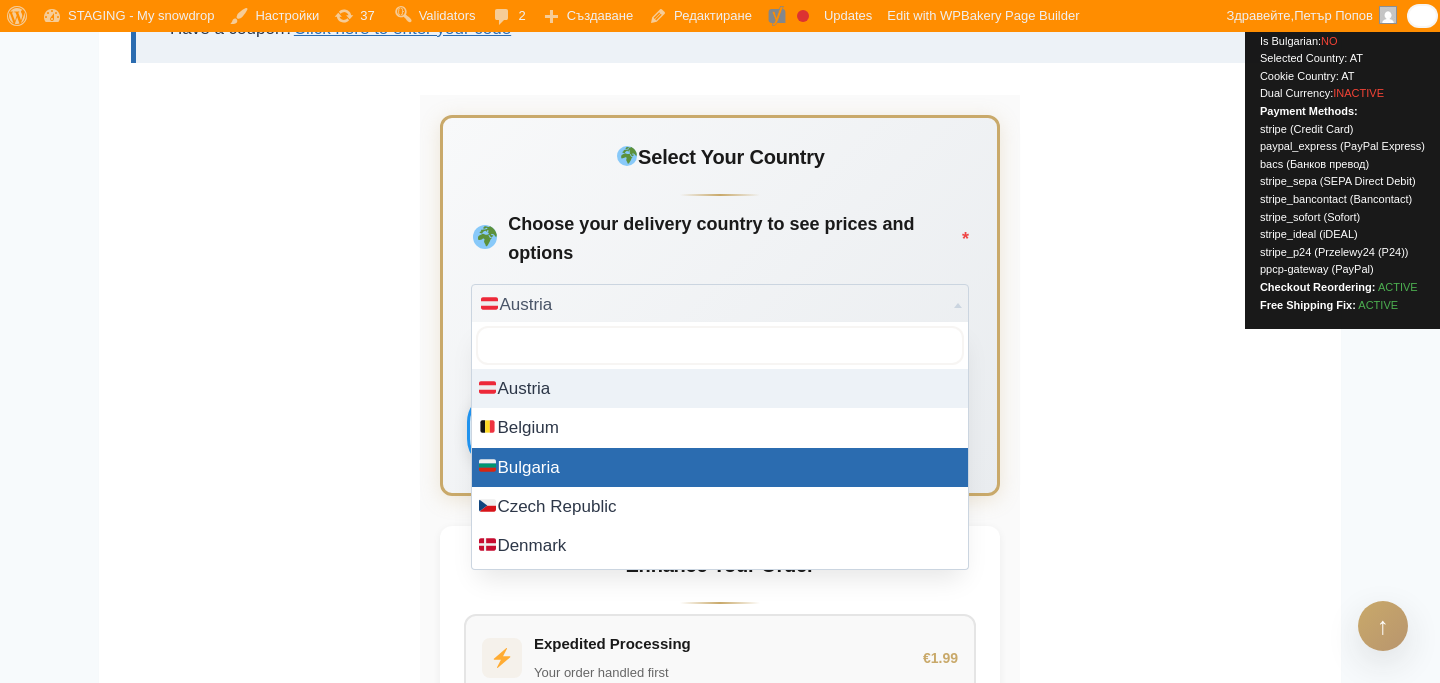 select on "BG" 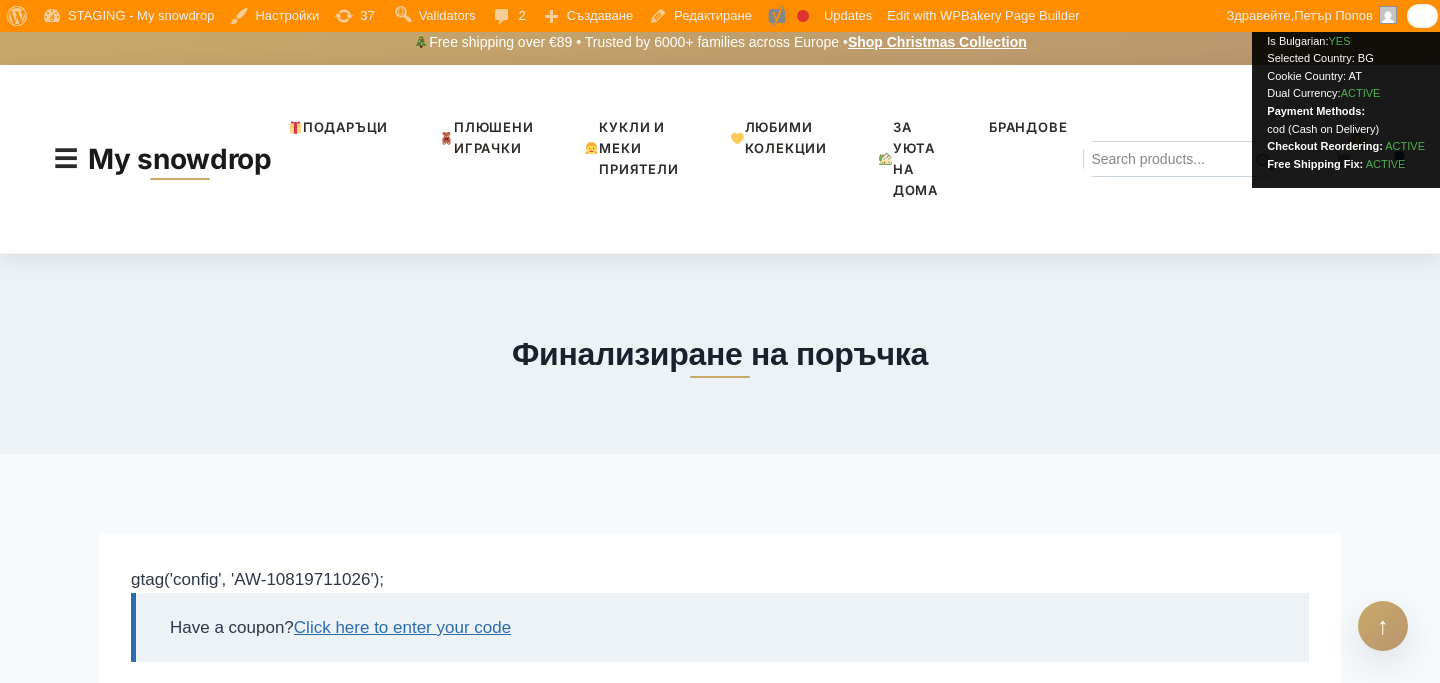 scroll, scrollTop: 0, scrollLeft: 0, axis: both 